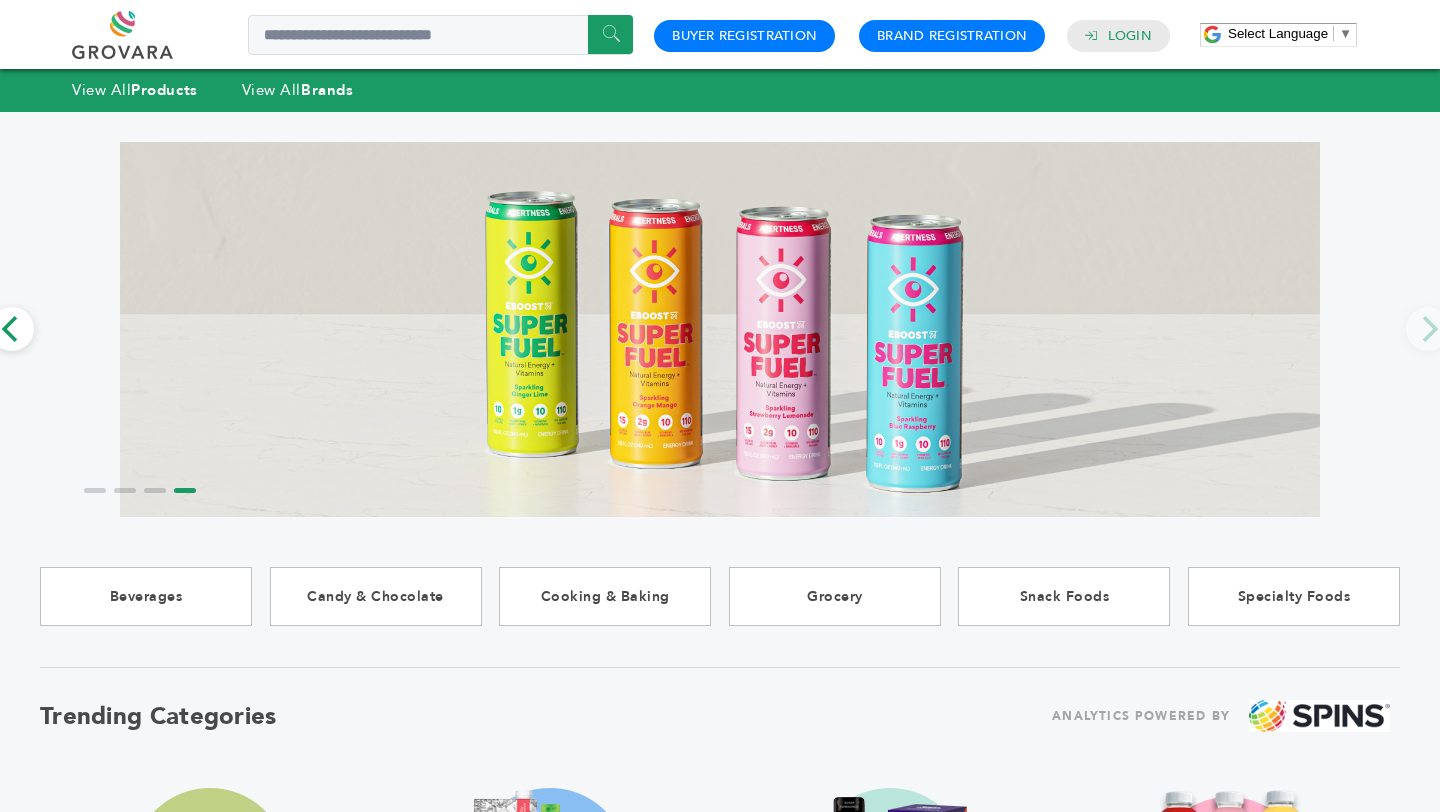 scroll, scrollTop: 0, scrollLeft: 0, axis: both 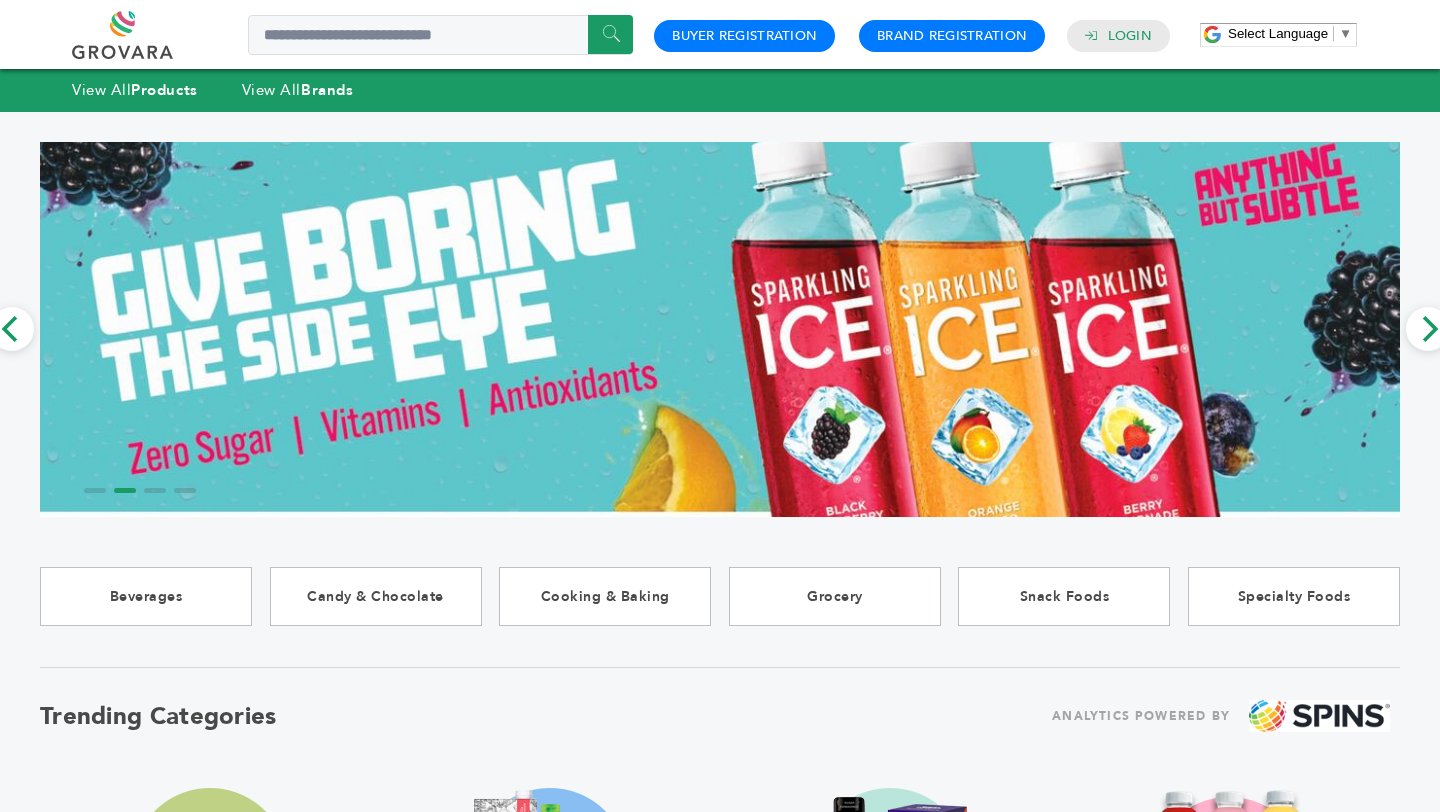 click at bounding box center (145, 35) 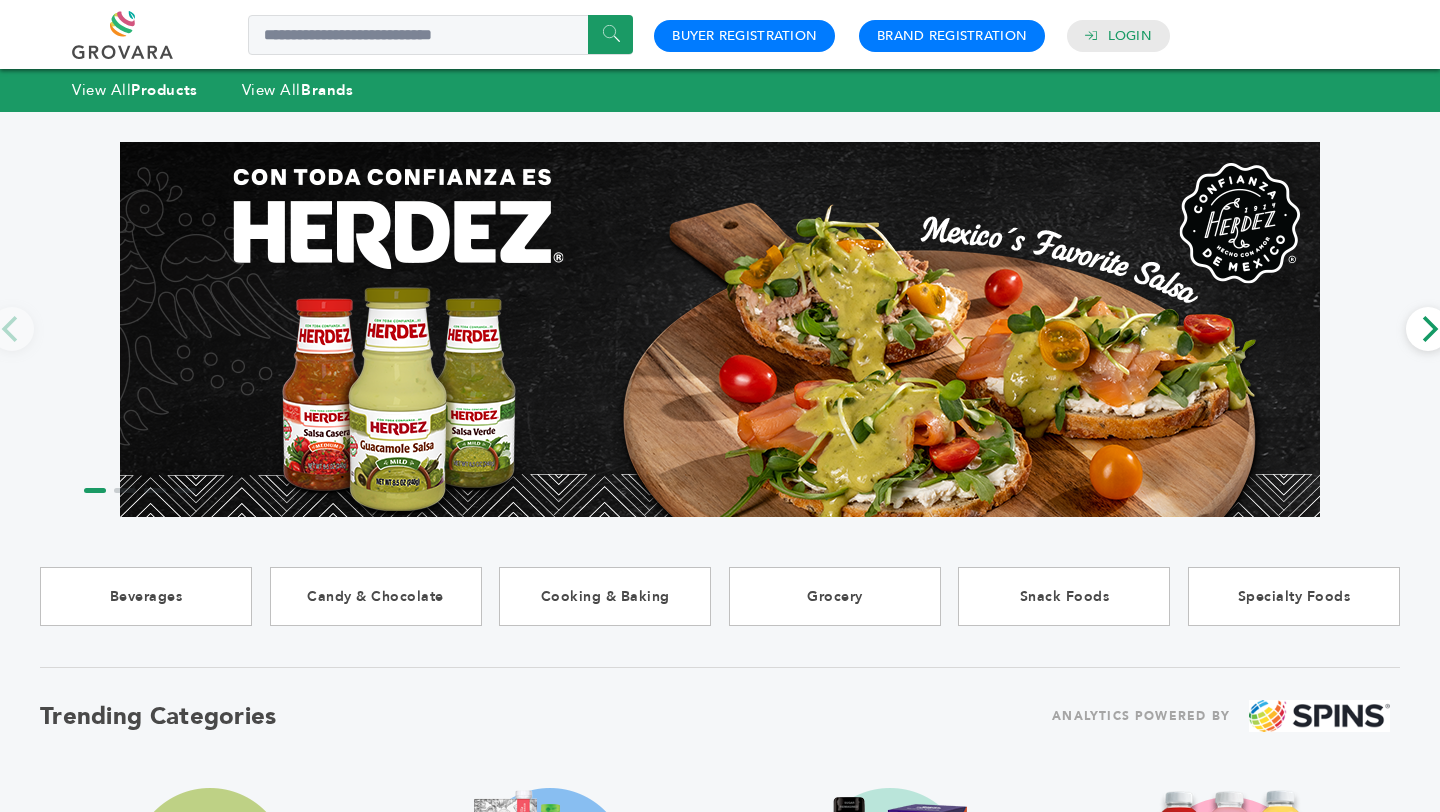 scroll, scrollTop: 0, scrollLeft: 0, axis: both 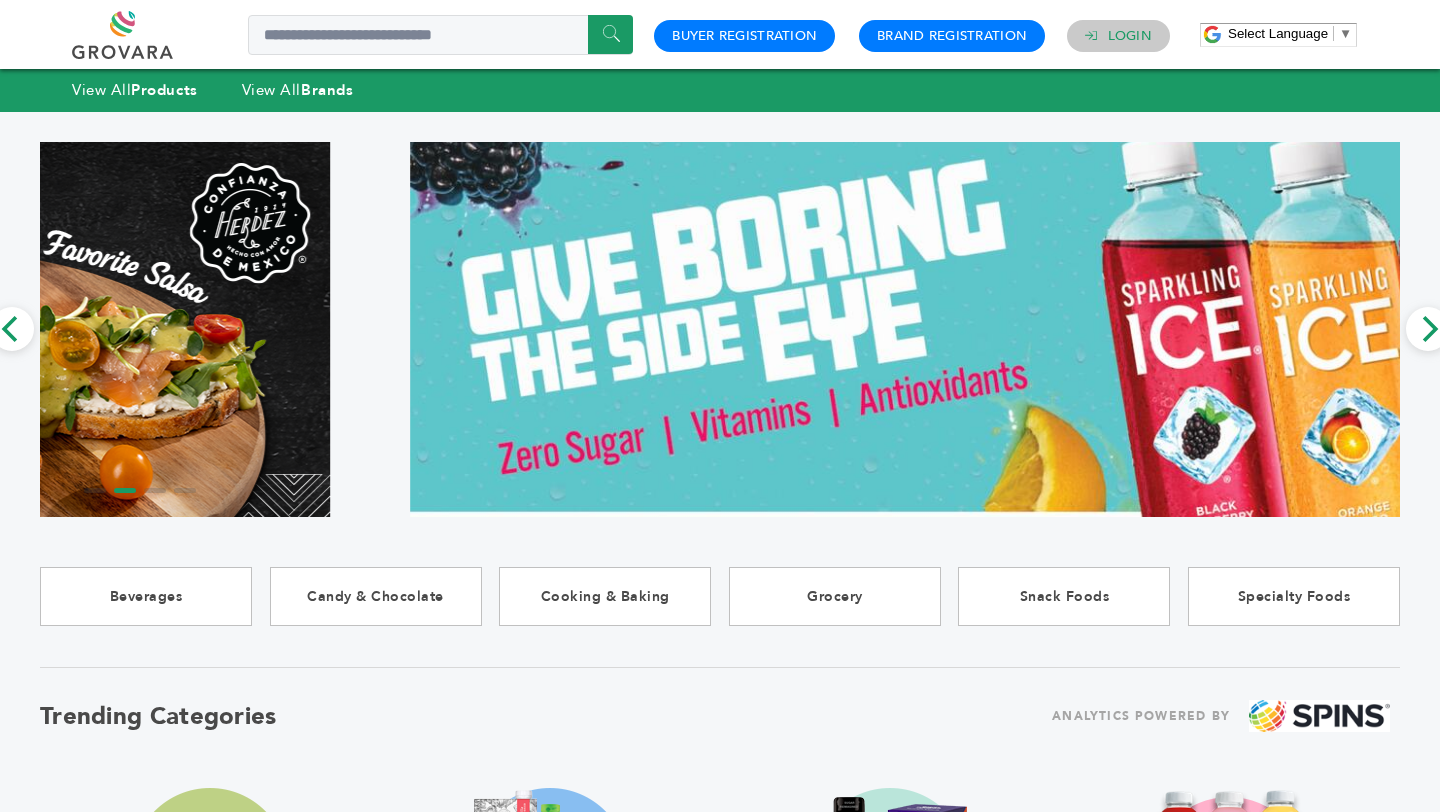click on "Login" at bounding box center [1130, 36] 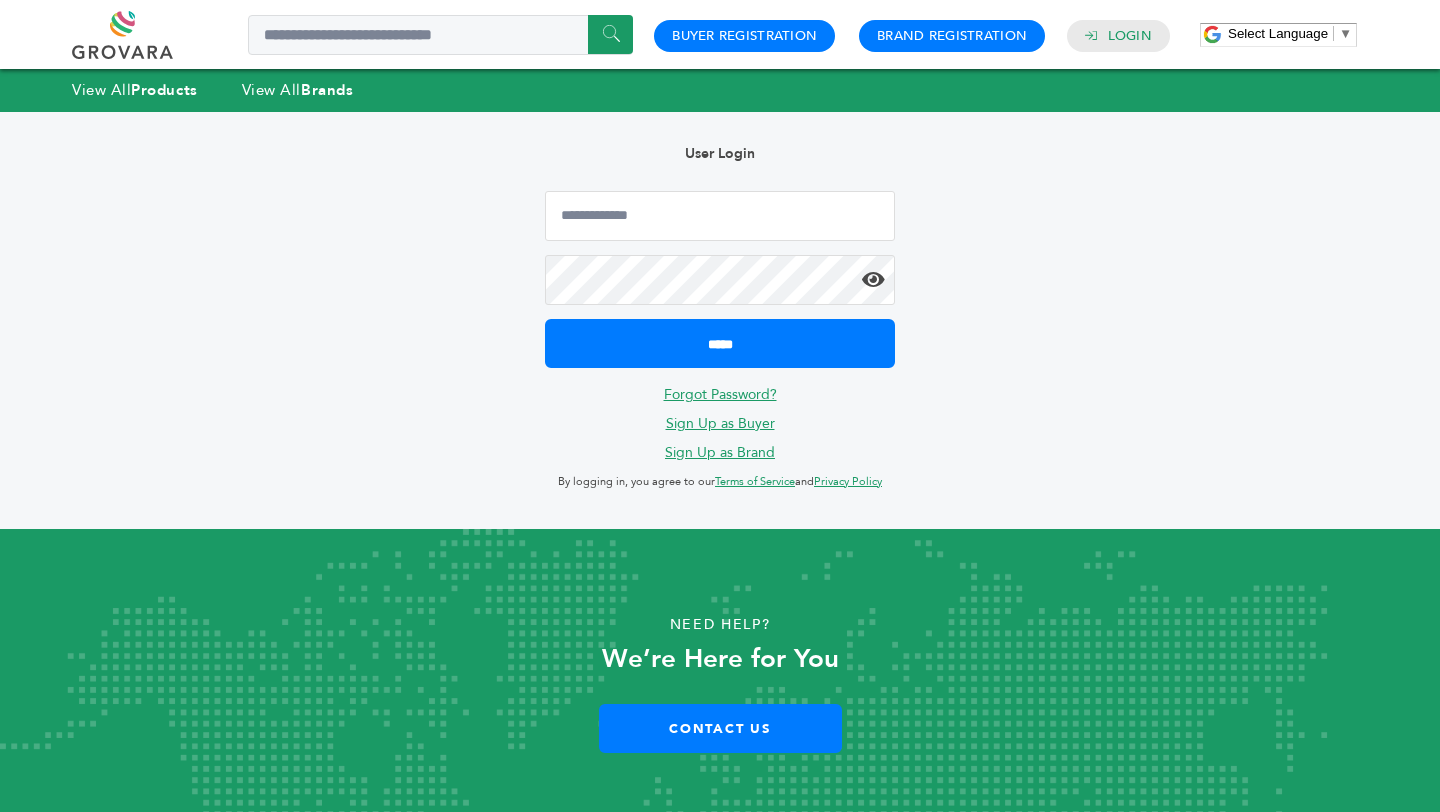 scroll, scrollTop: 0, scrollLeft: 0, axis: both 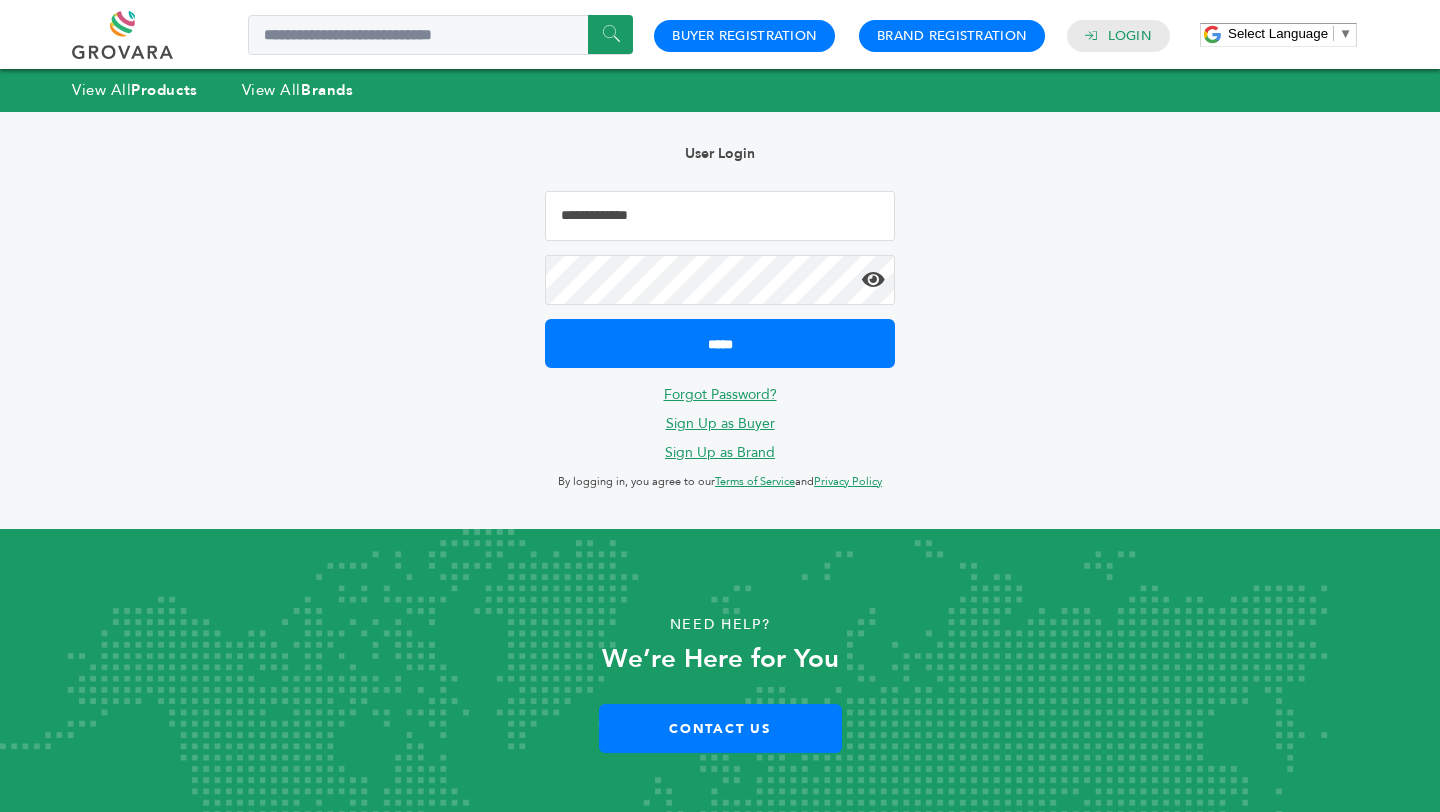 click at bounding box center [720, 216] 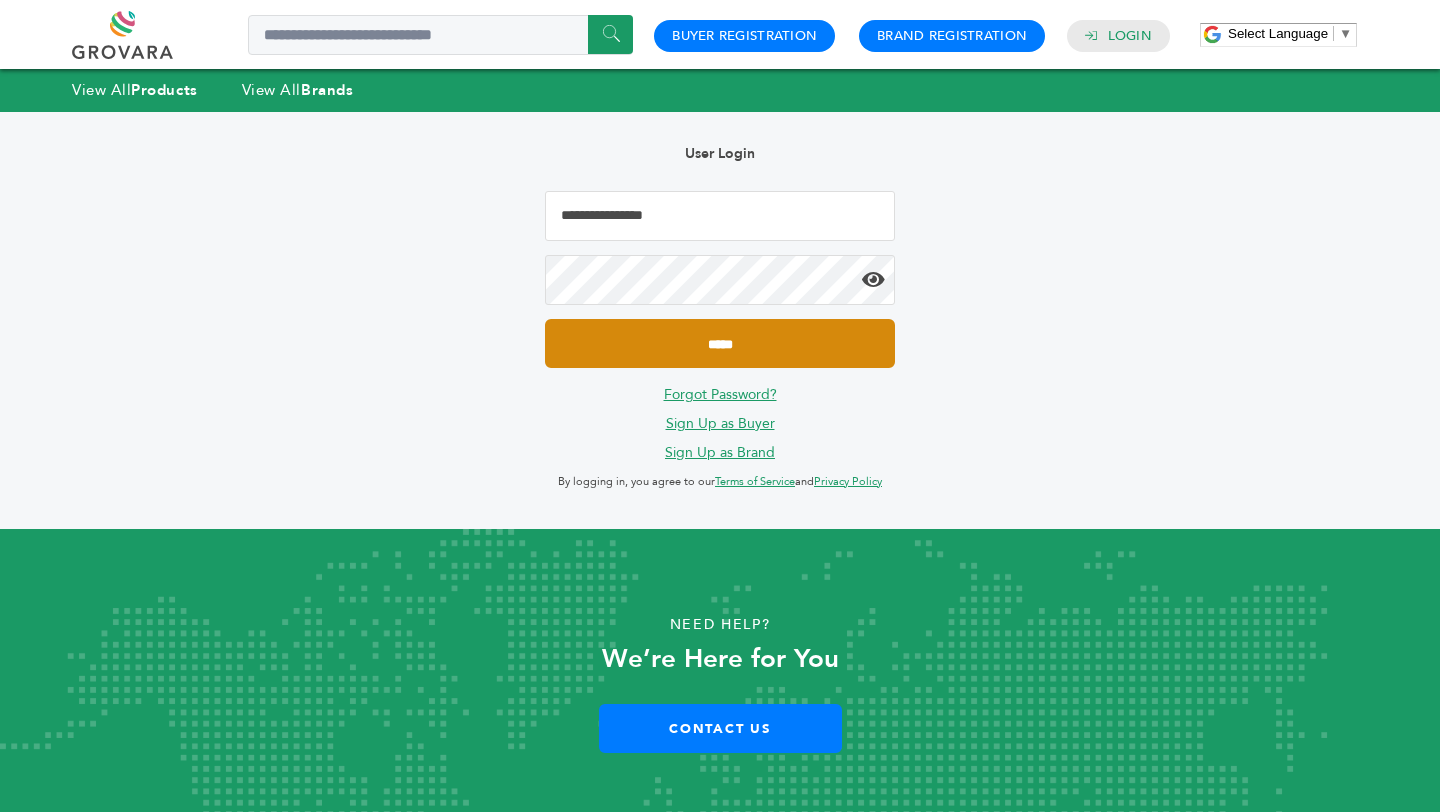 click on "*****" at bounding box center [720, 343] 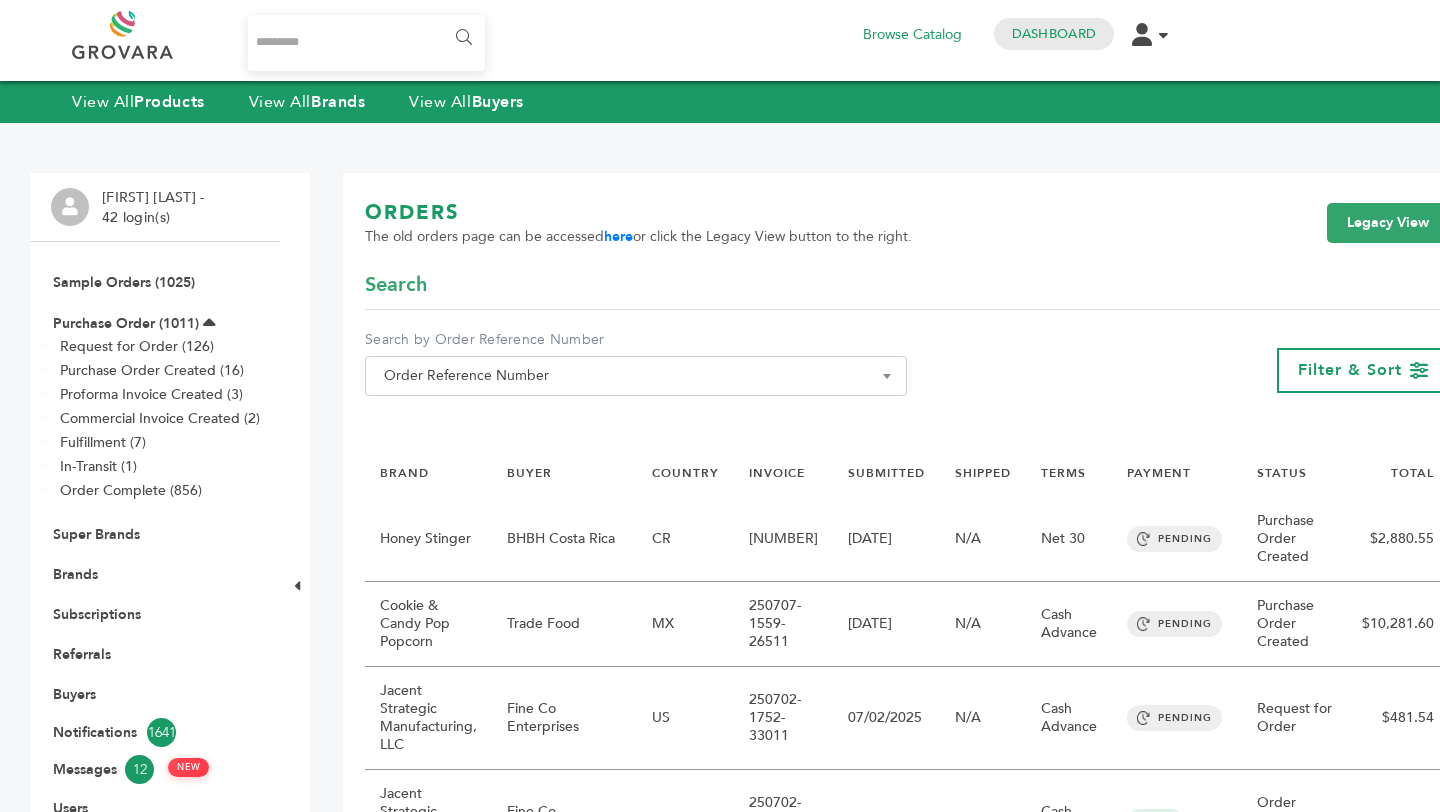 scroll, scrollTop: 0, scrollLeft: 0, axis: both 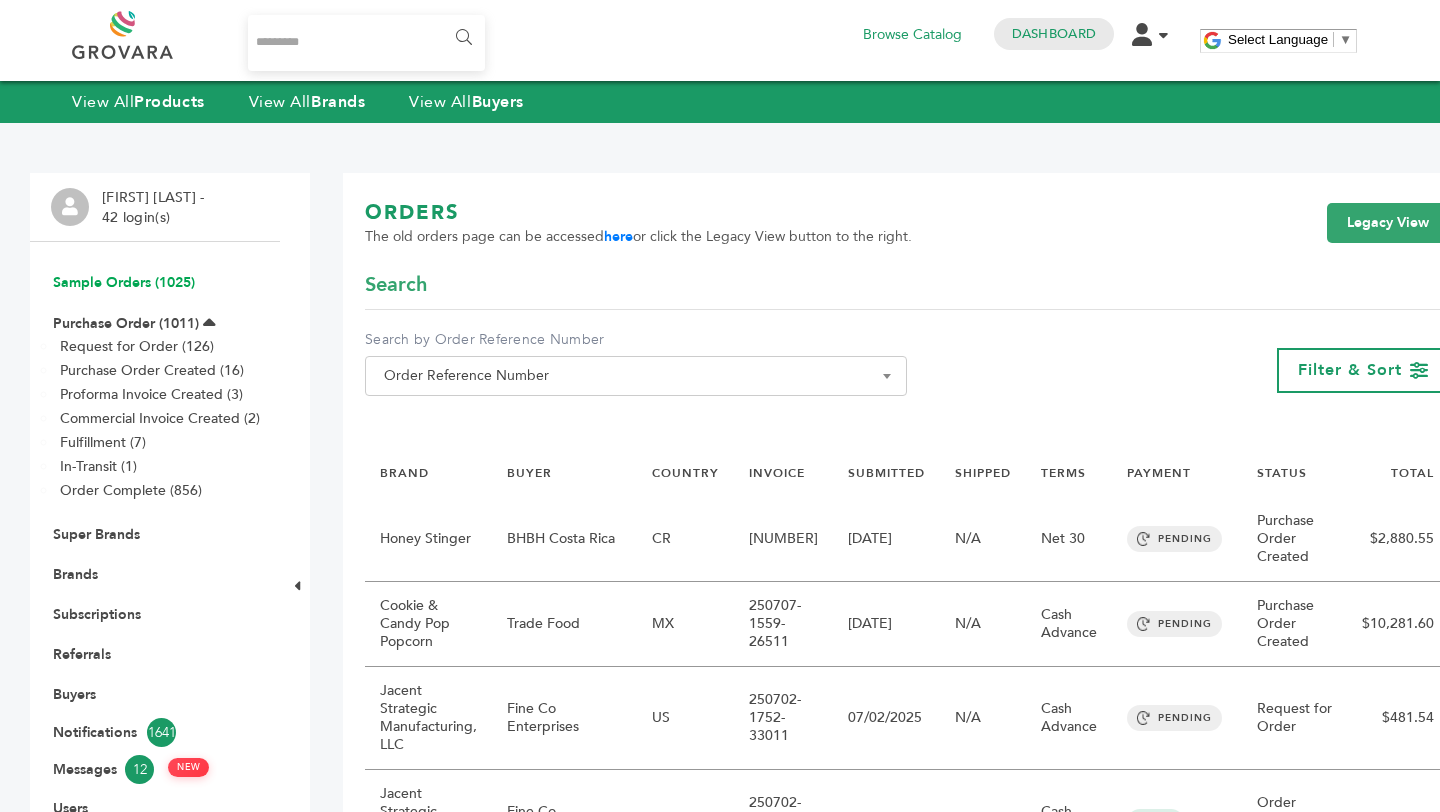 click on "Sample Orders (1025)" at bounding box center [124, 282] 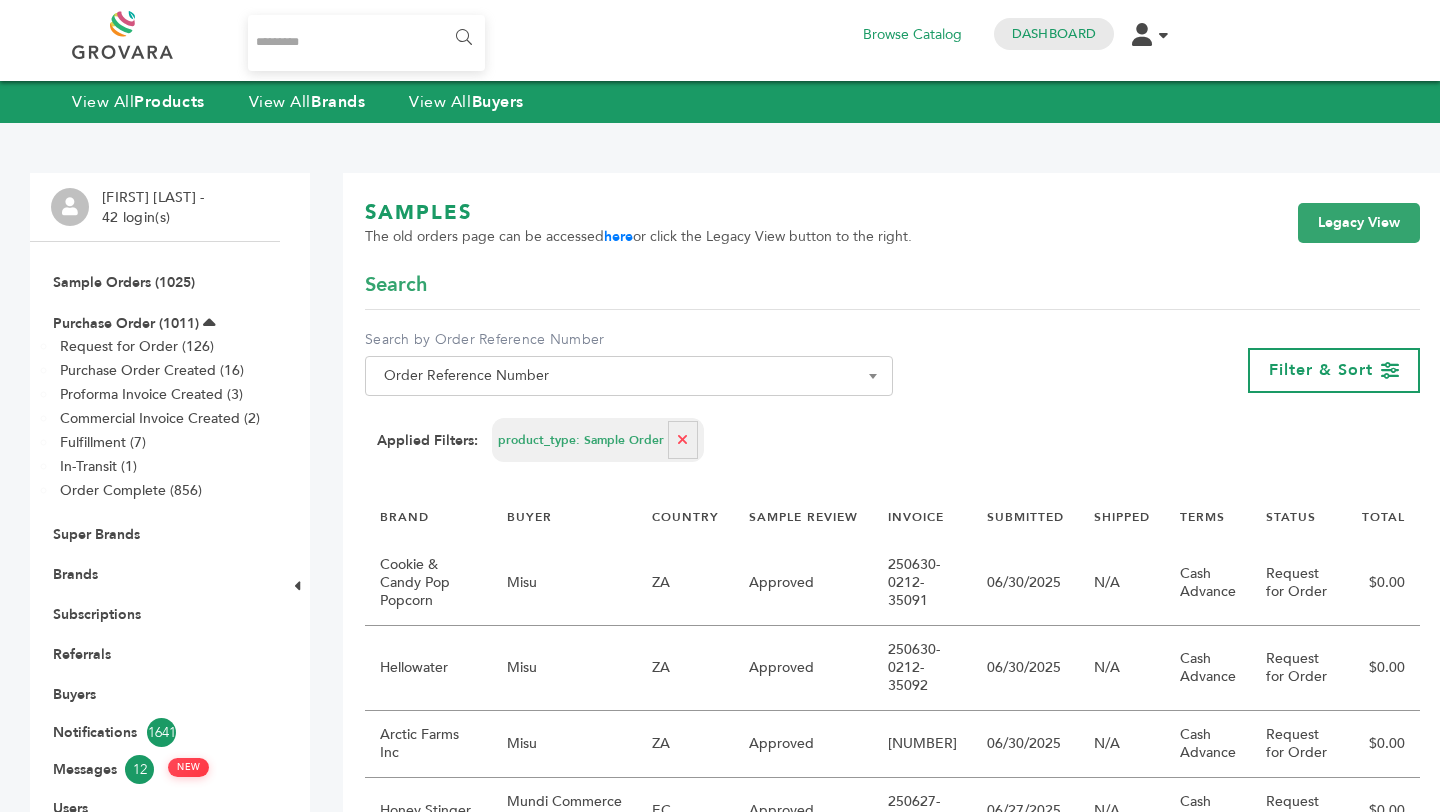 scroll, scrollTop: 0, scrollLeft: 0, axis: both 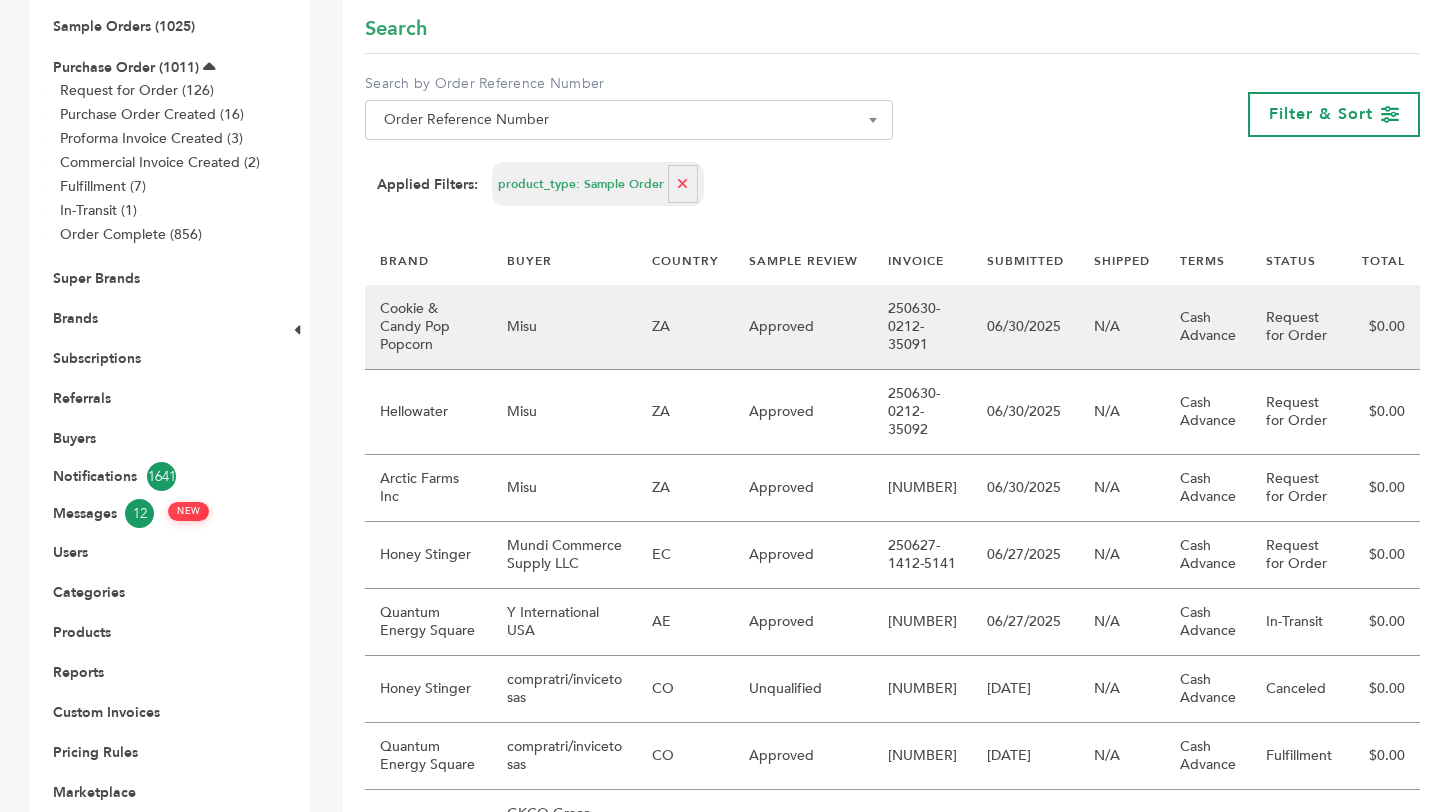 click on "Misu" at bounding box center [564, 327] 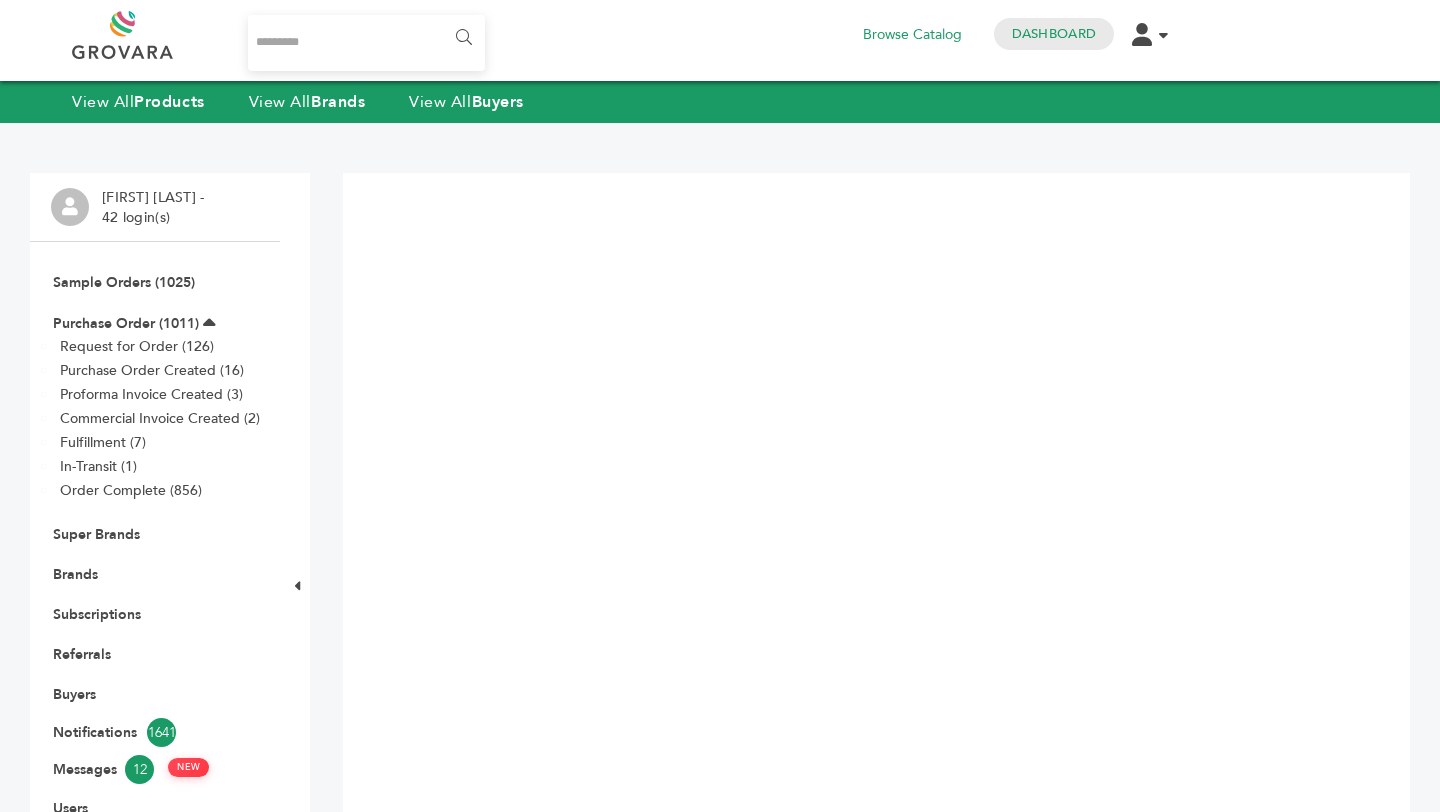 scroll, scrollTop: 0, scrollLeft: 0, axis: both 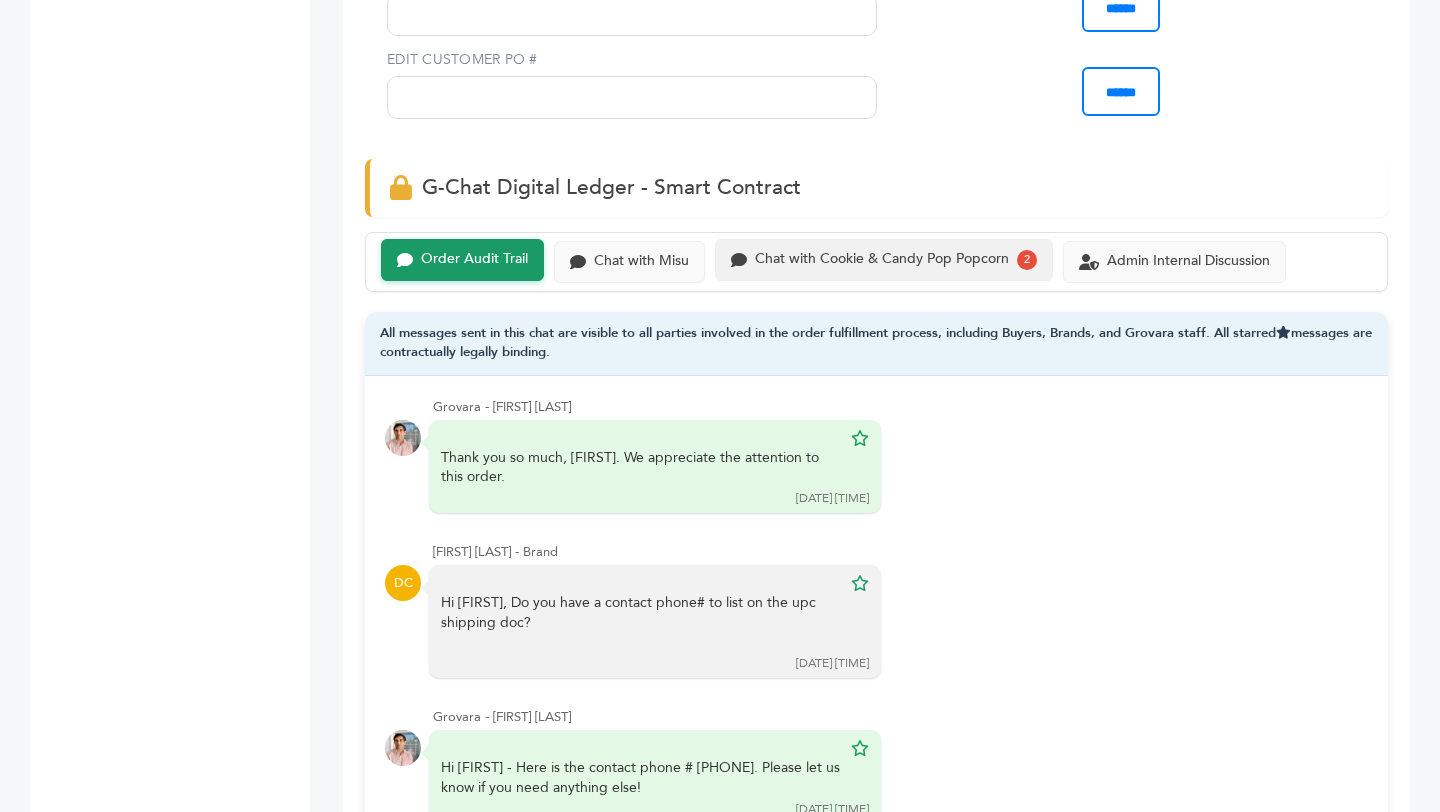 click on "Chat with Cookie & Candy Pop Popcorn" at bounding box center (474, 259) 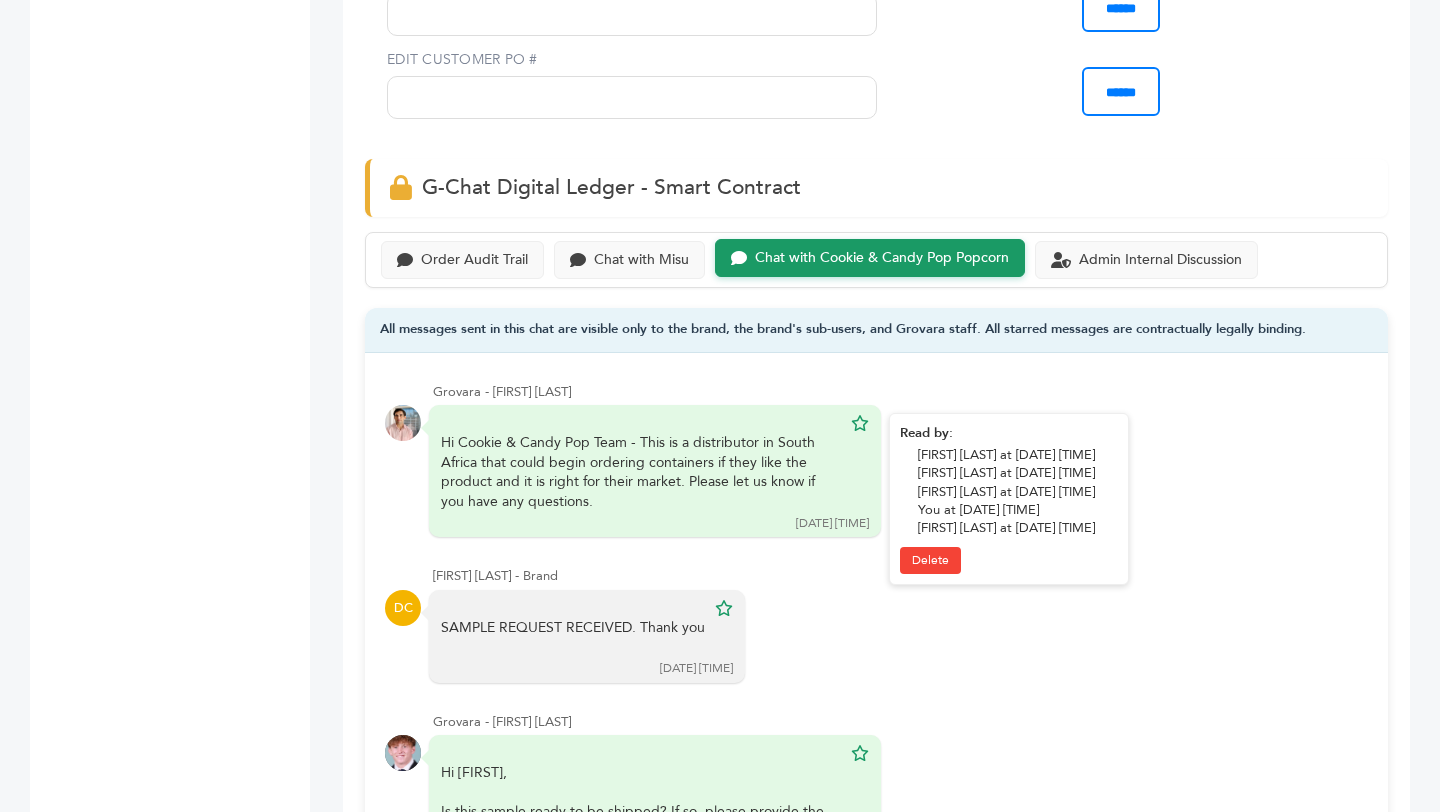 scroll, scrollTop: 215, scrollLeft: 0, axis: vertical 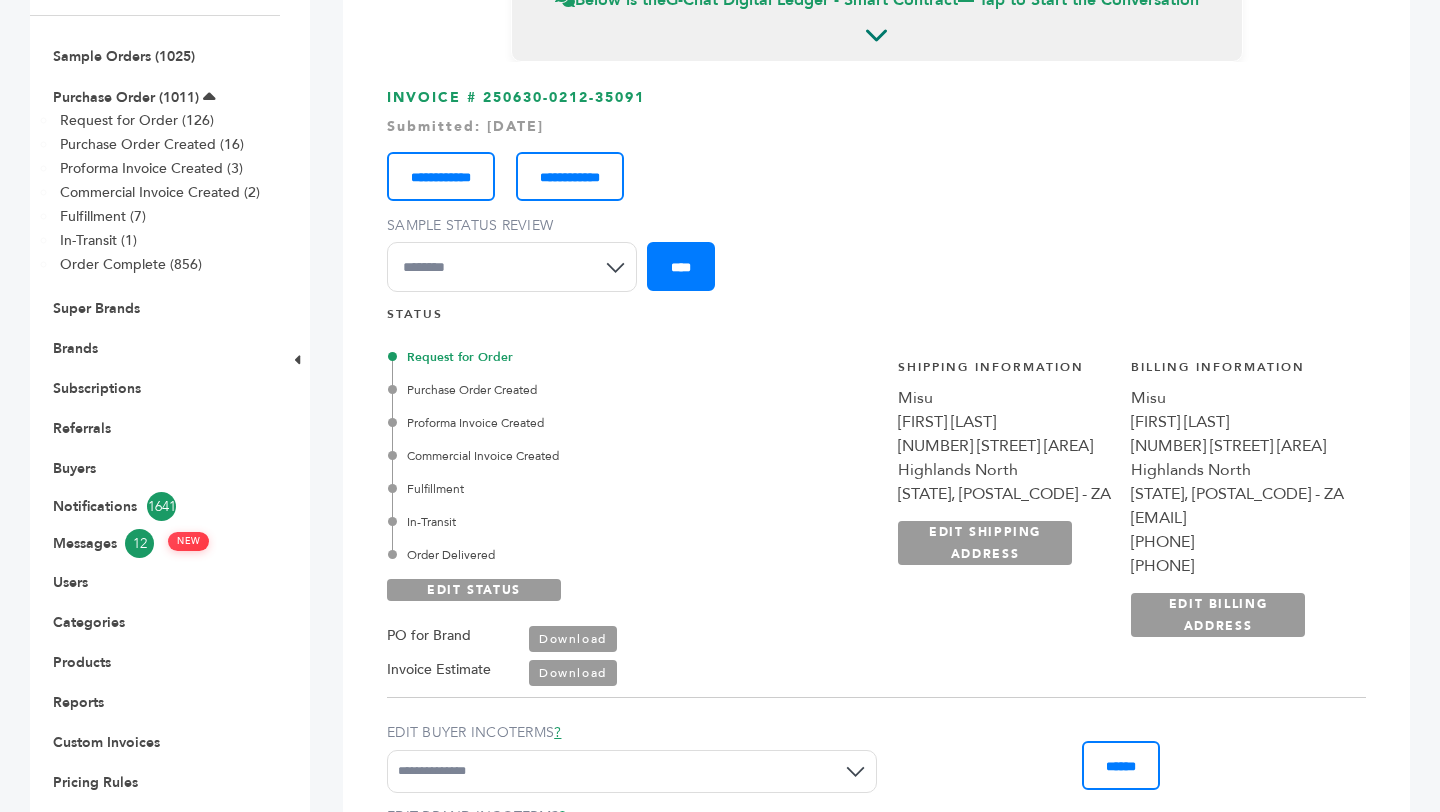 drag, startPoint x: 813, startPoint y: 441, endPoint x: 1072, endPoint y: 446, distance: 259.04825 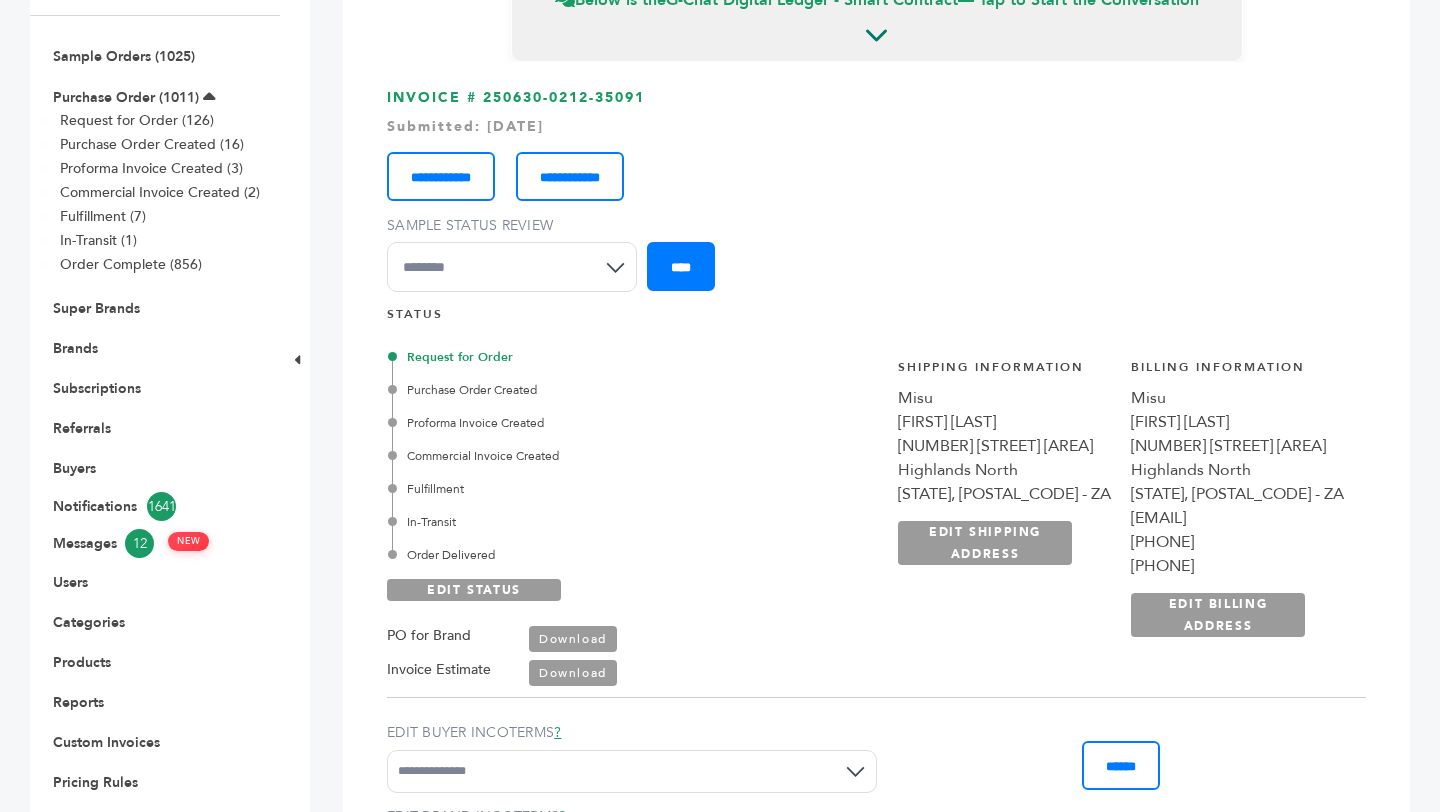 click on "Shipping Information
Misu
[FIRST] [LAST]
[NUMBER] [STREET] [AREA]
[AREA]
[STATE],  [POSTAL_CODE] - ZA
[CREDIT_CARD]                                      [CREDIT_CARD]                                      [CREDIT_CARD]                                      [CREDIT_CARD]                                      [CREDIT_CARD] [CREDIT_CARD] [CREDIT_CARD] [CREDIT_CARD]" at bounding box center (1121, 508) 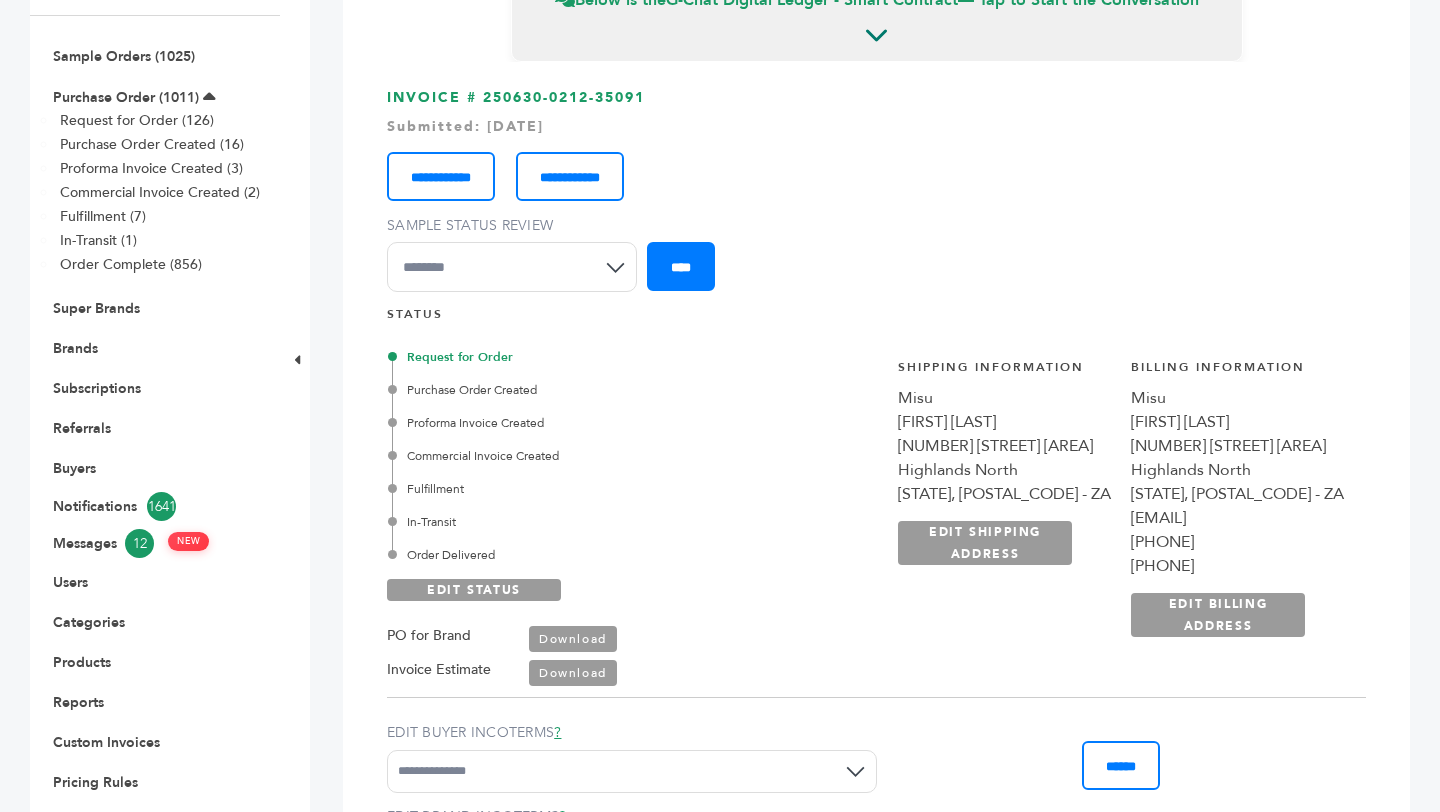 copy on "[NUMBER] [STREET] [AREA]" 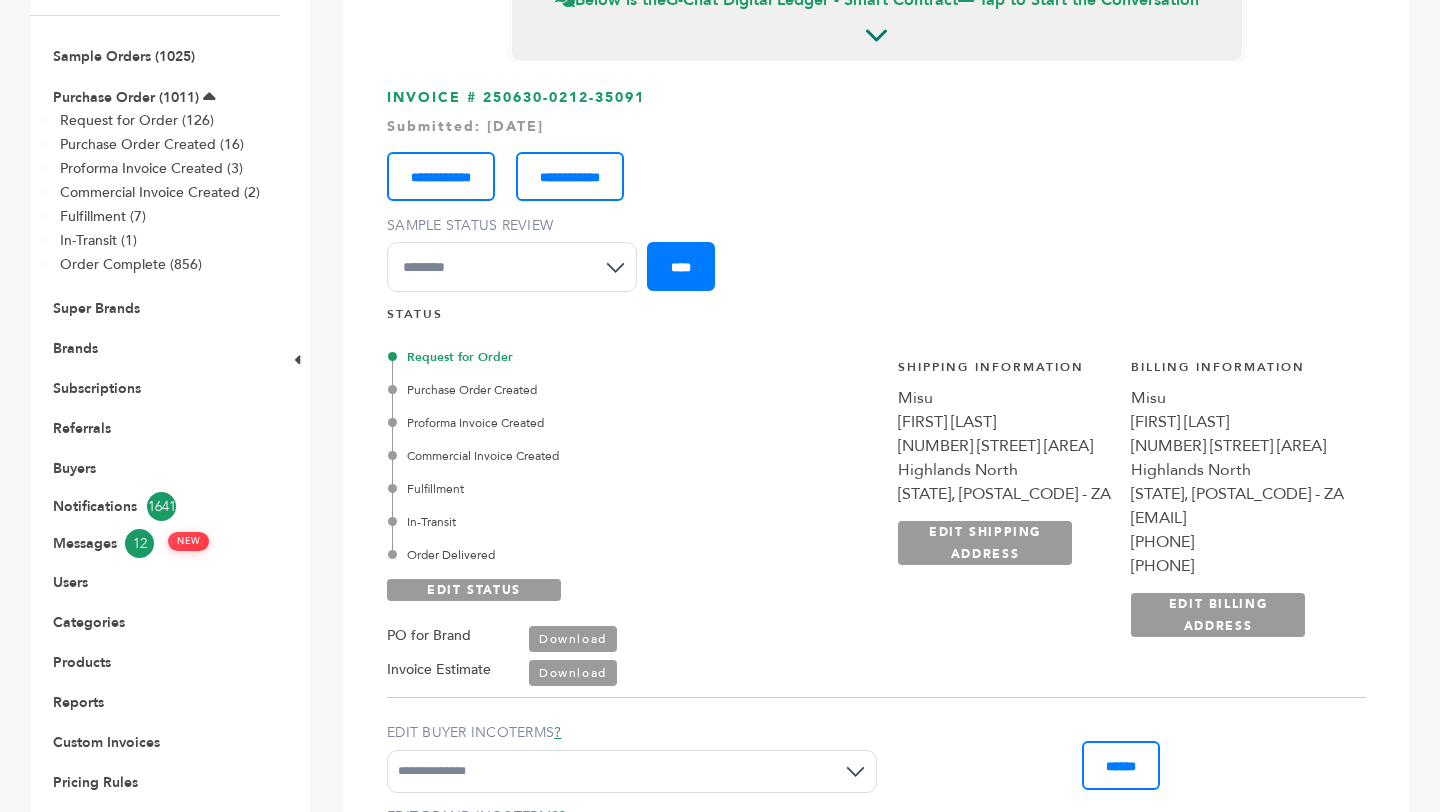 click on "[NUMBER] [STREET] [AREA]" at bounding box center (1004, 446) 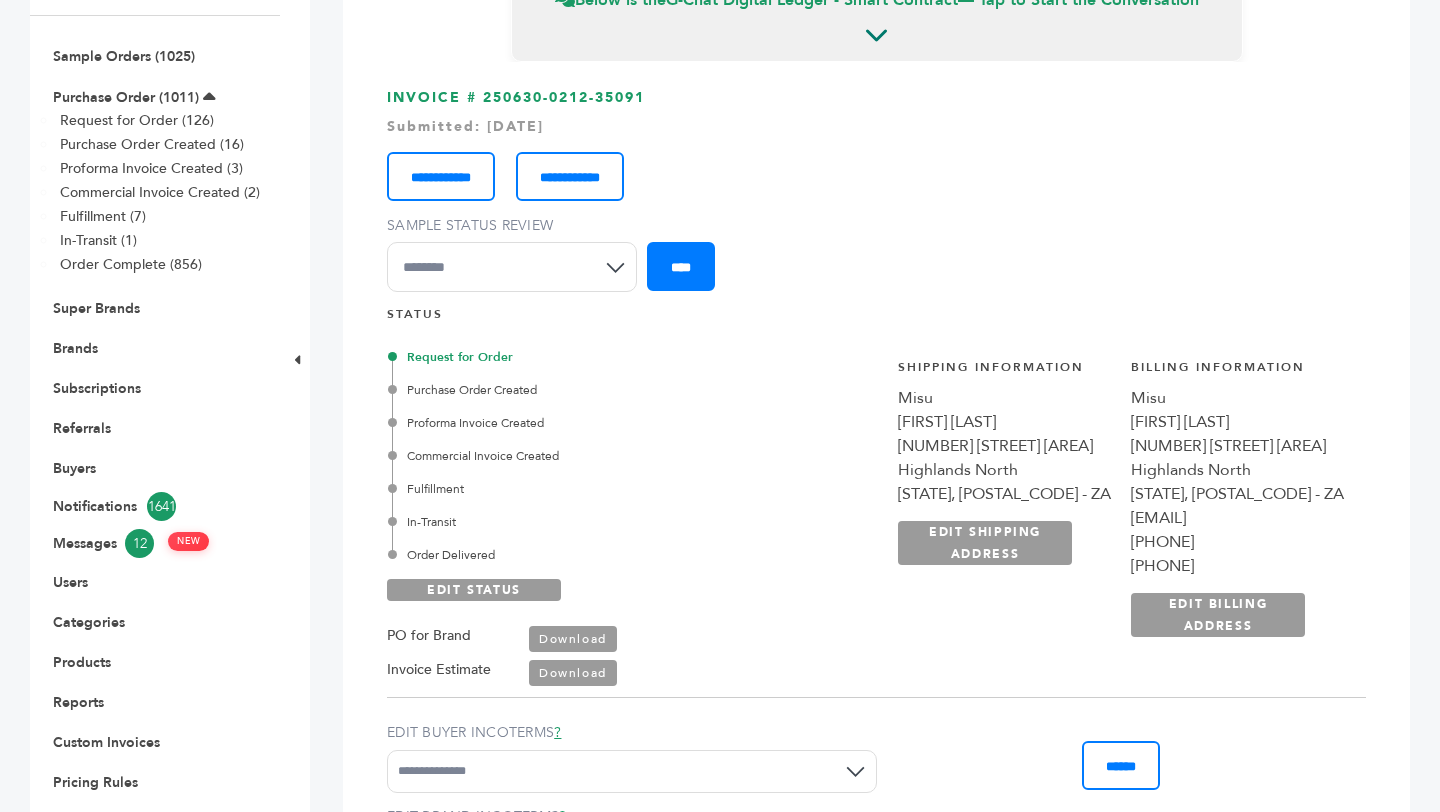 drag, startPoint x: 816, startPoint y: 444, endPoint x: 1067, endPoint y: 446, distance: 251.00797 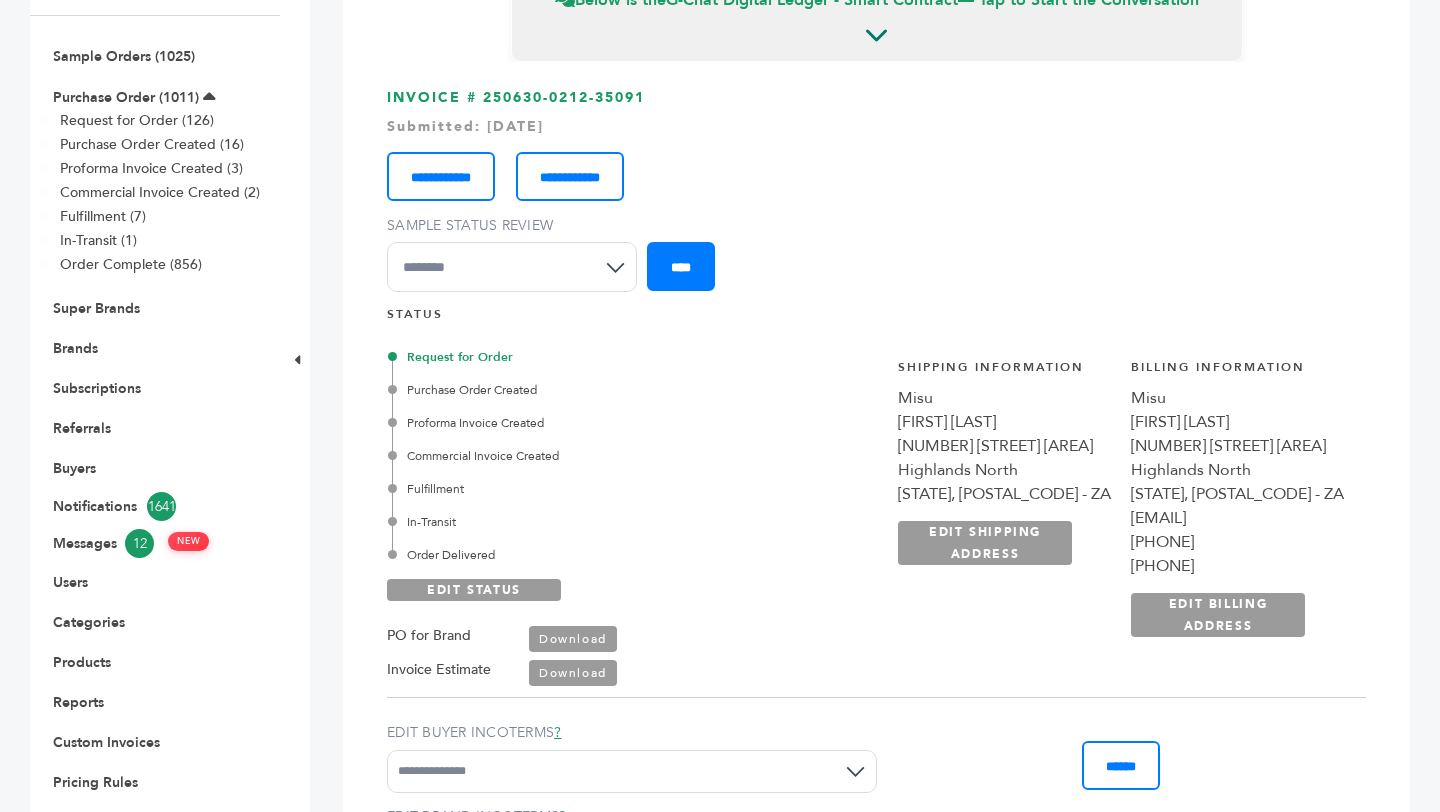 click on "[NUMBER] [STREET]" at bounding box center [1004, 446] 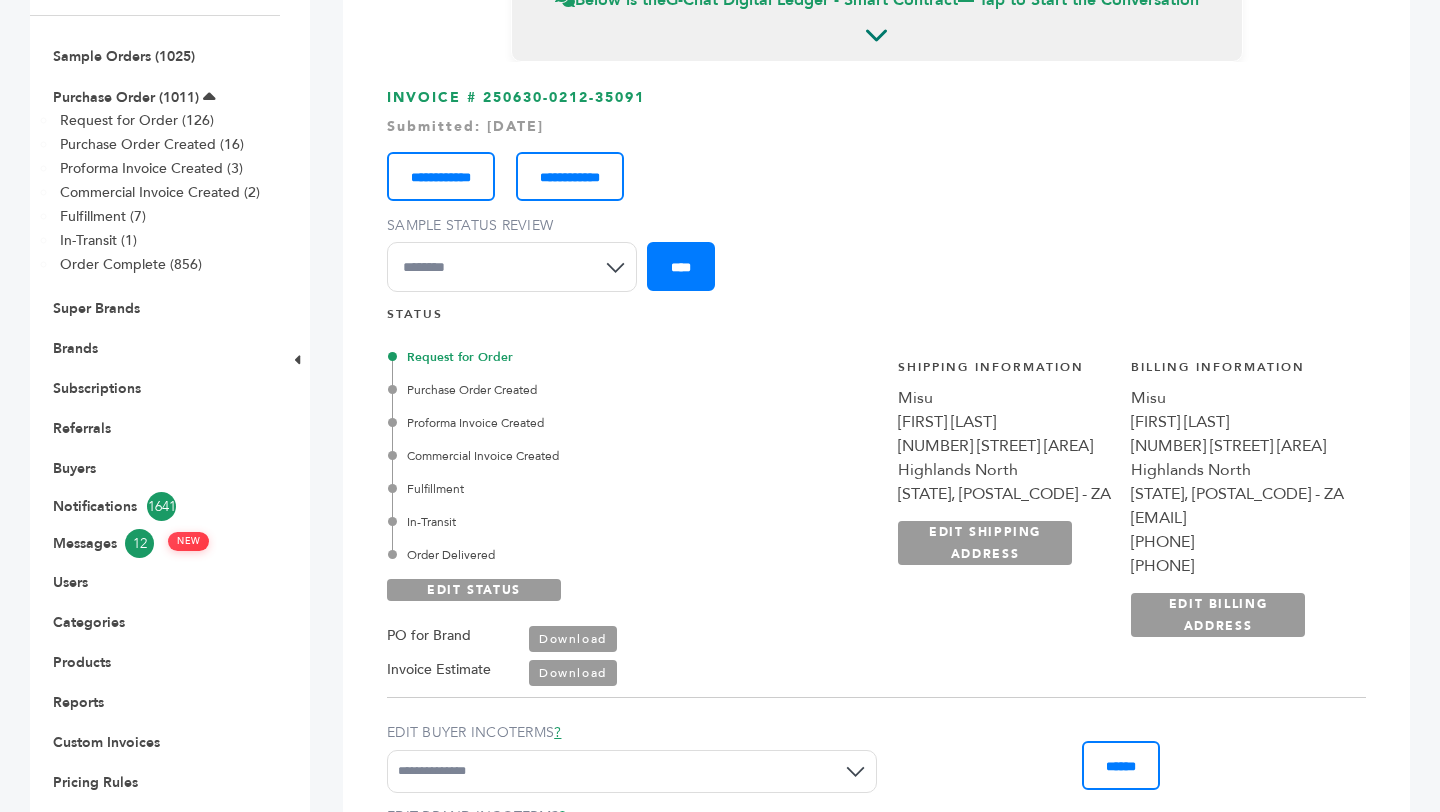 drag, startPoint x: 812, startPoint y: 423, endPoint x: 914, endPoint y: 428, distance: 102.122475 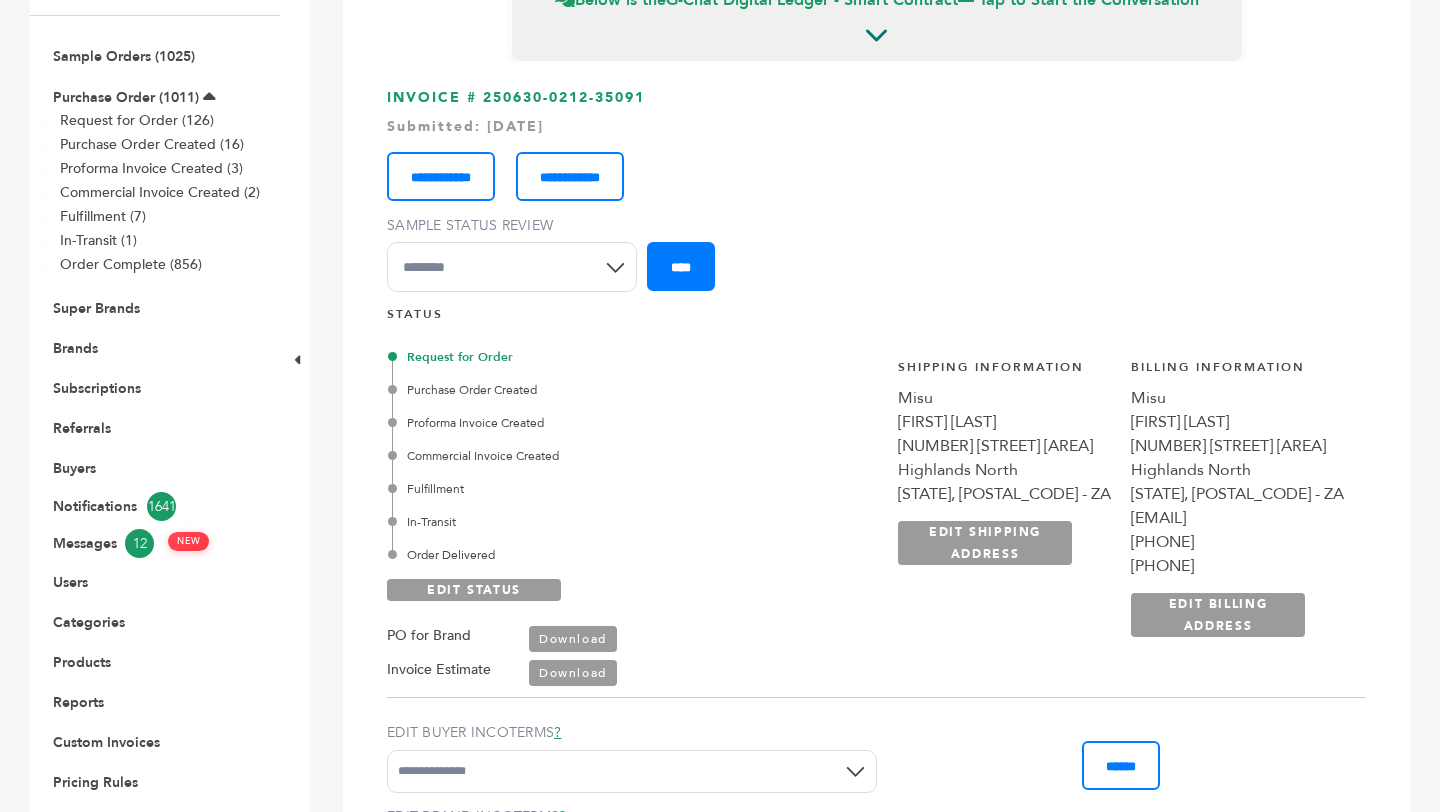 click on "[FIRST] [LAST]" at bounding box center [1004, 422] 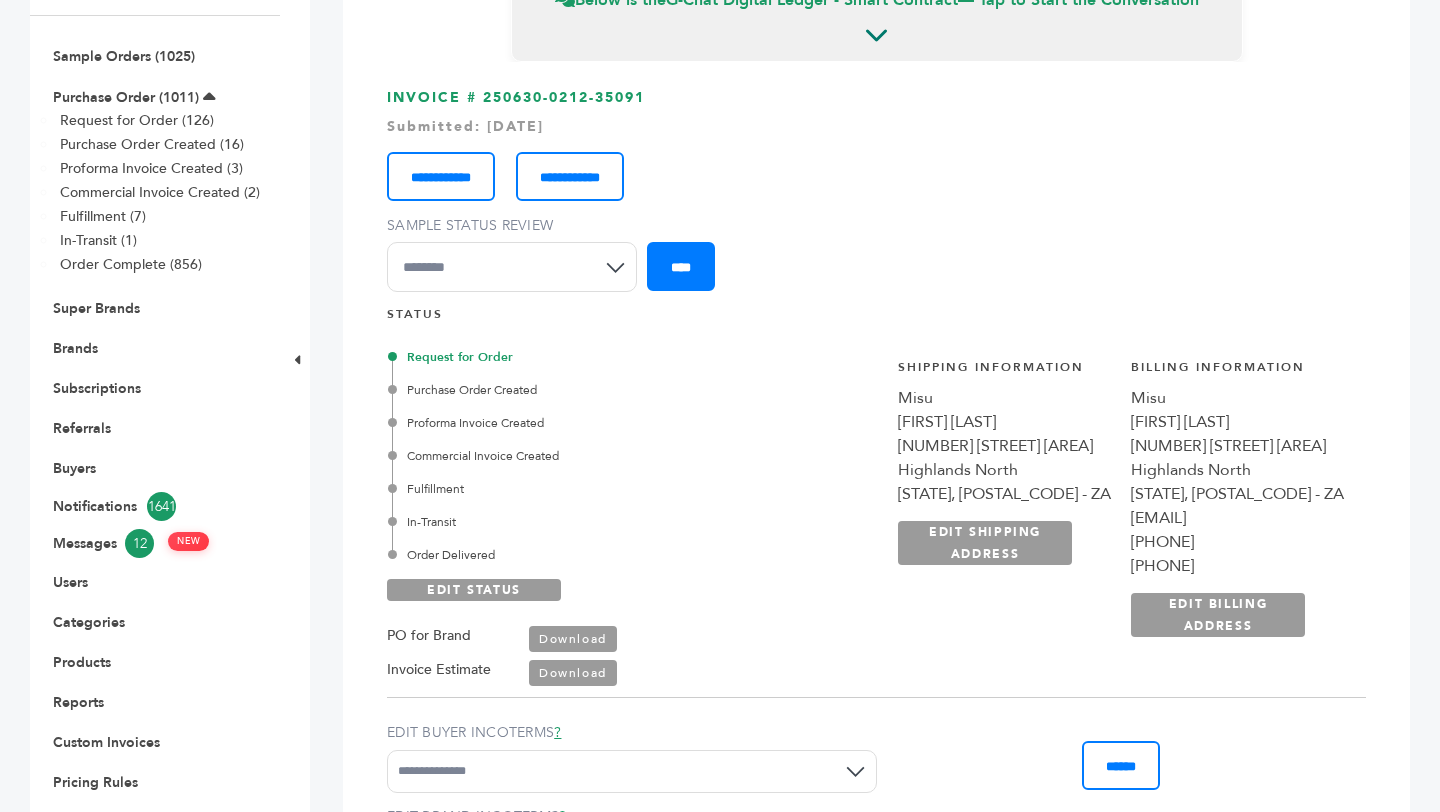 drag, startPoint x: 814, startPoint y: 493, endPoint x: 958, endPoint y: 501, distance: 144.22205 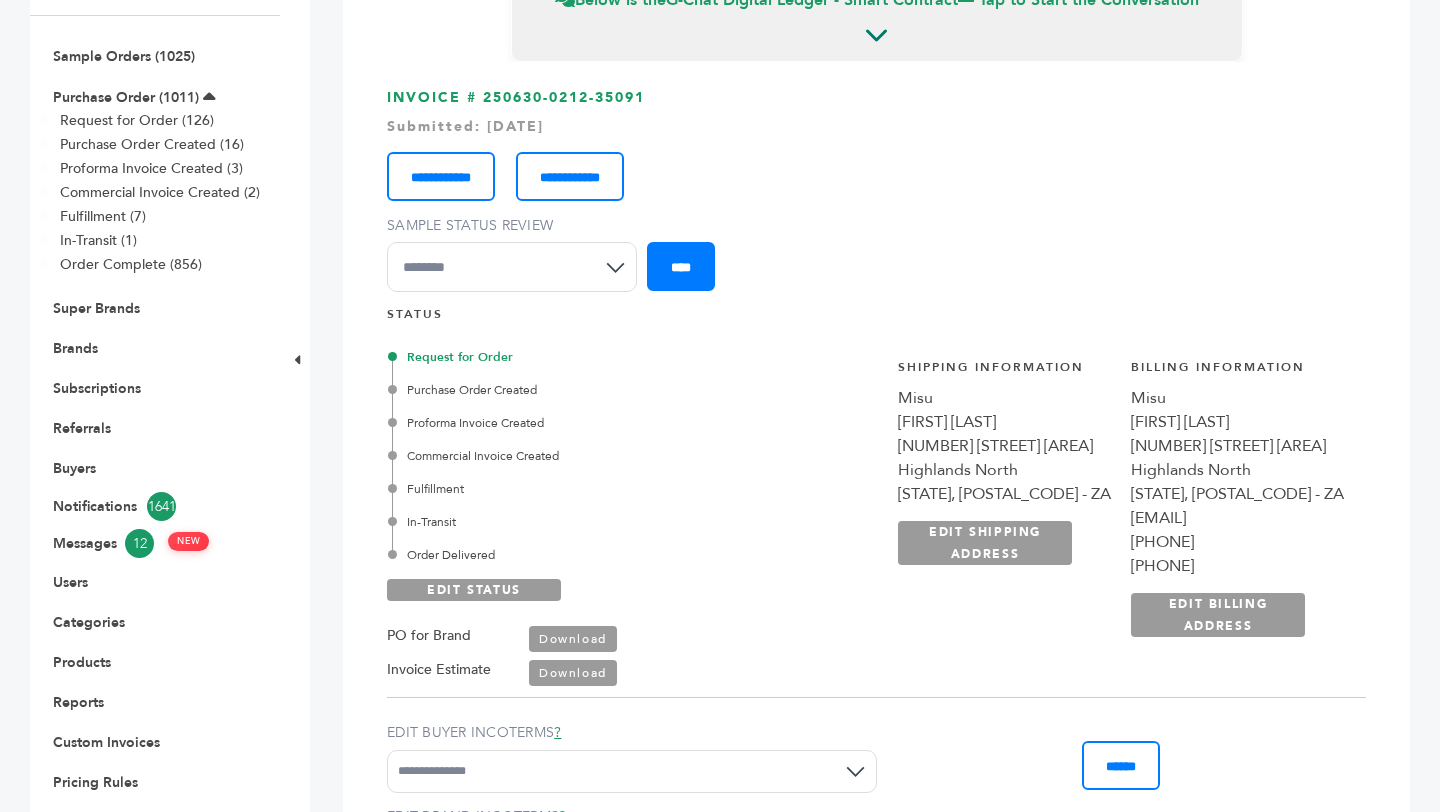 click on "Gauteng,  2192 - ZA" at bounding box center (1004, 494) 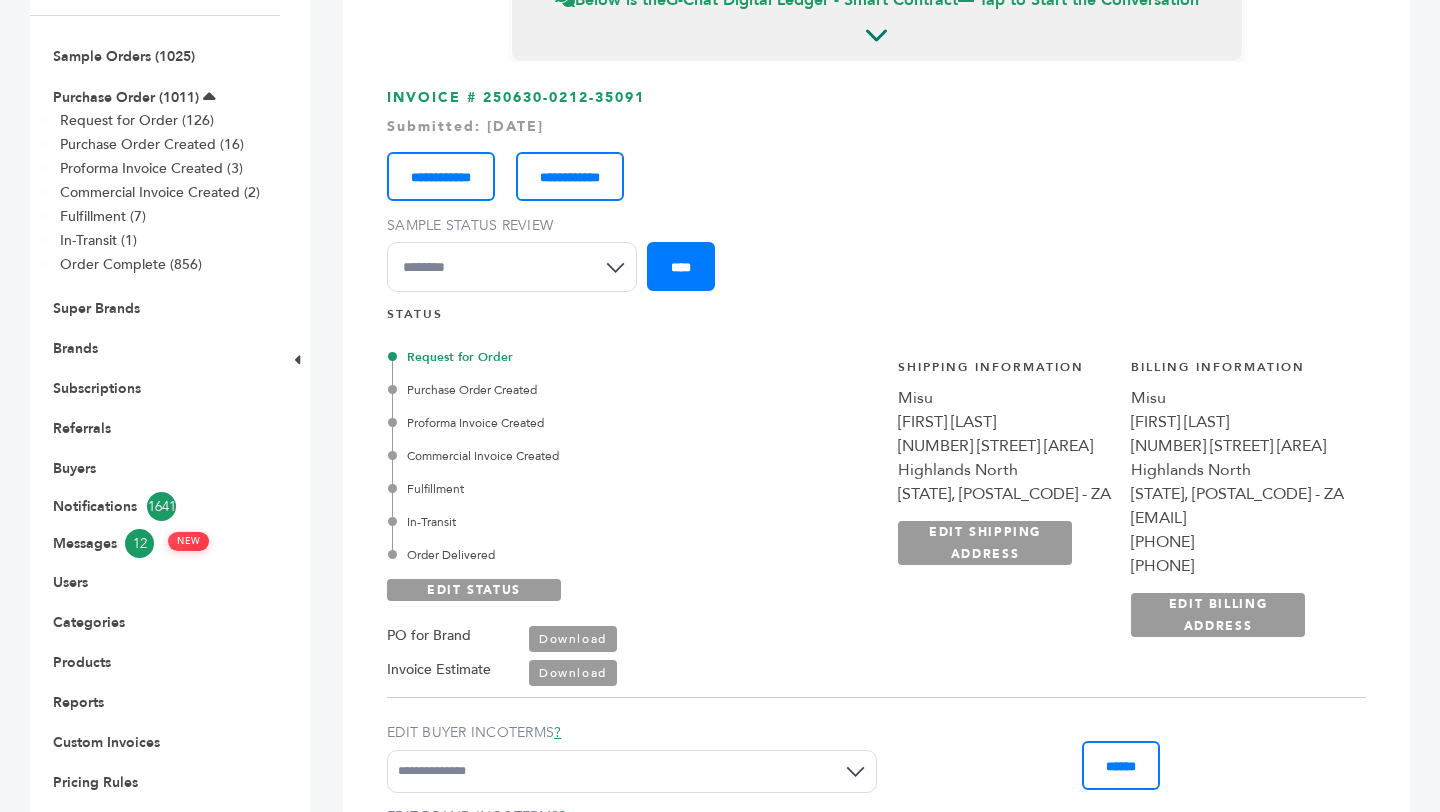 drag, startPoint x: 814, startPoint y: 497, endPoint x: 876, endPoint y: 502, distance: 62.201286 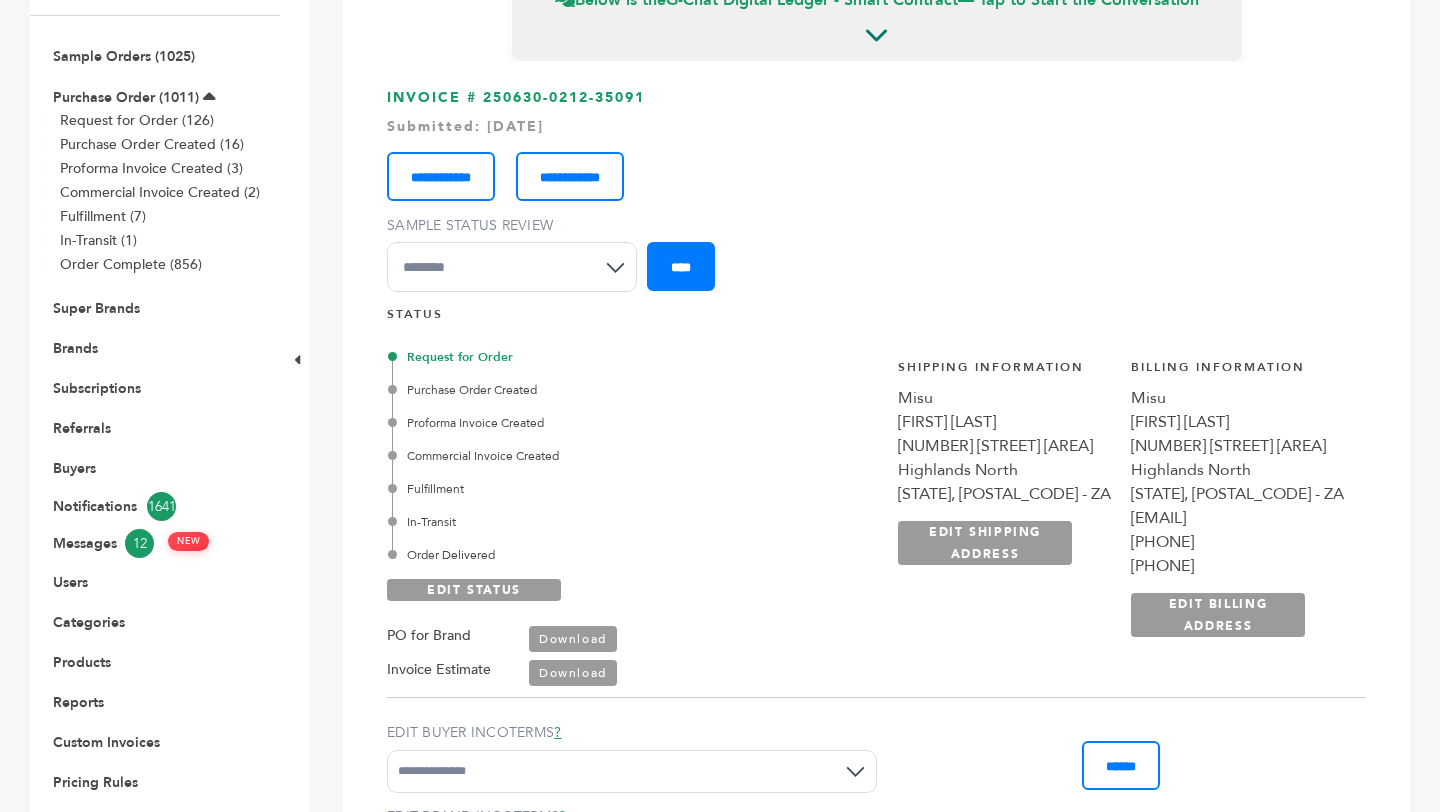 click on "[REGION], [POSTAL_CODE] - [COUNTRY_CODE]" at bounding box center [1004, 494] 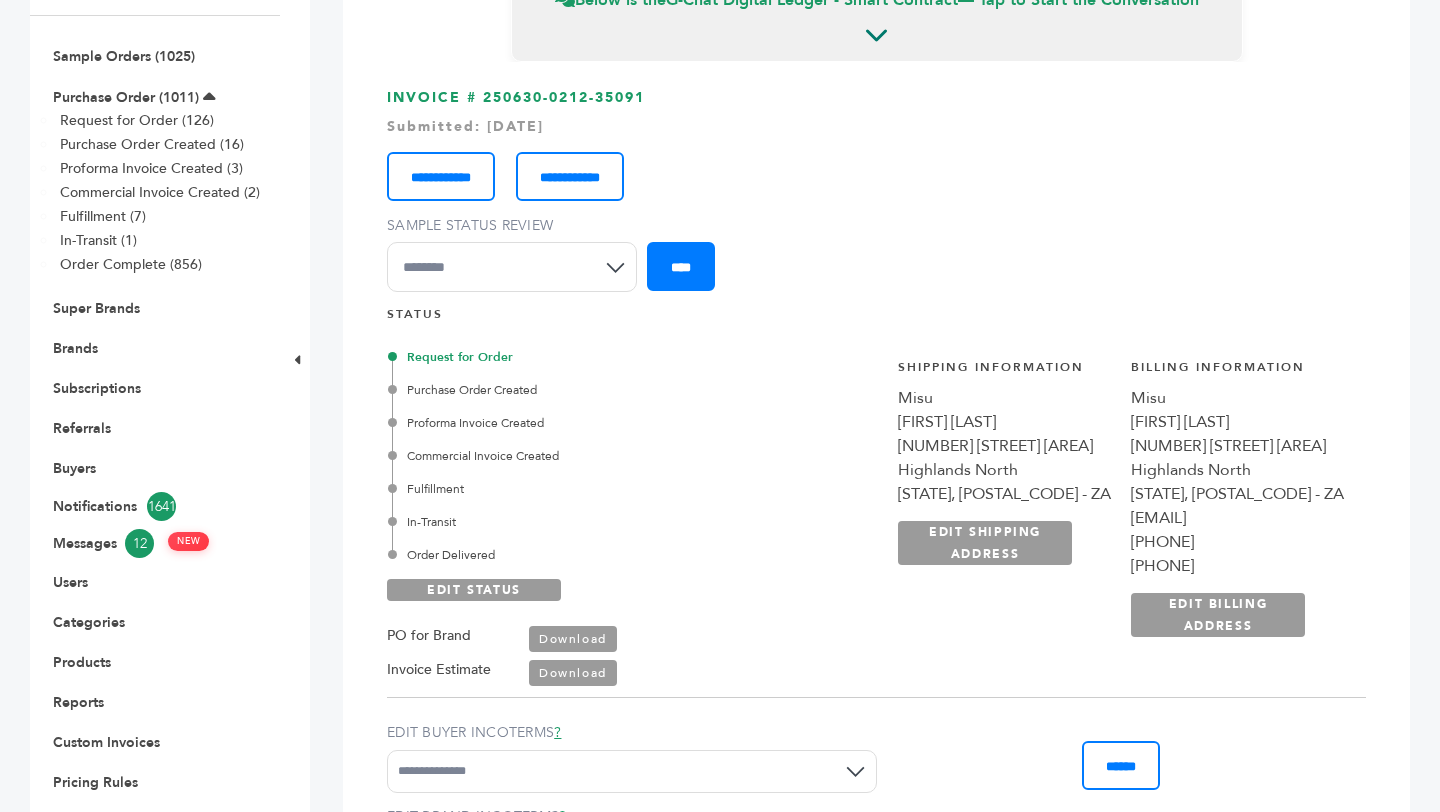 drag, startPoint x: 813, startPoint y: 491, endPoint x: 878, endPoint y: 493, distance: 65.03076 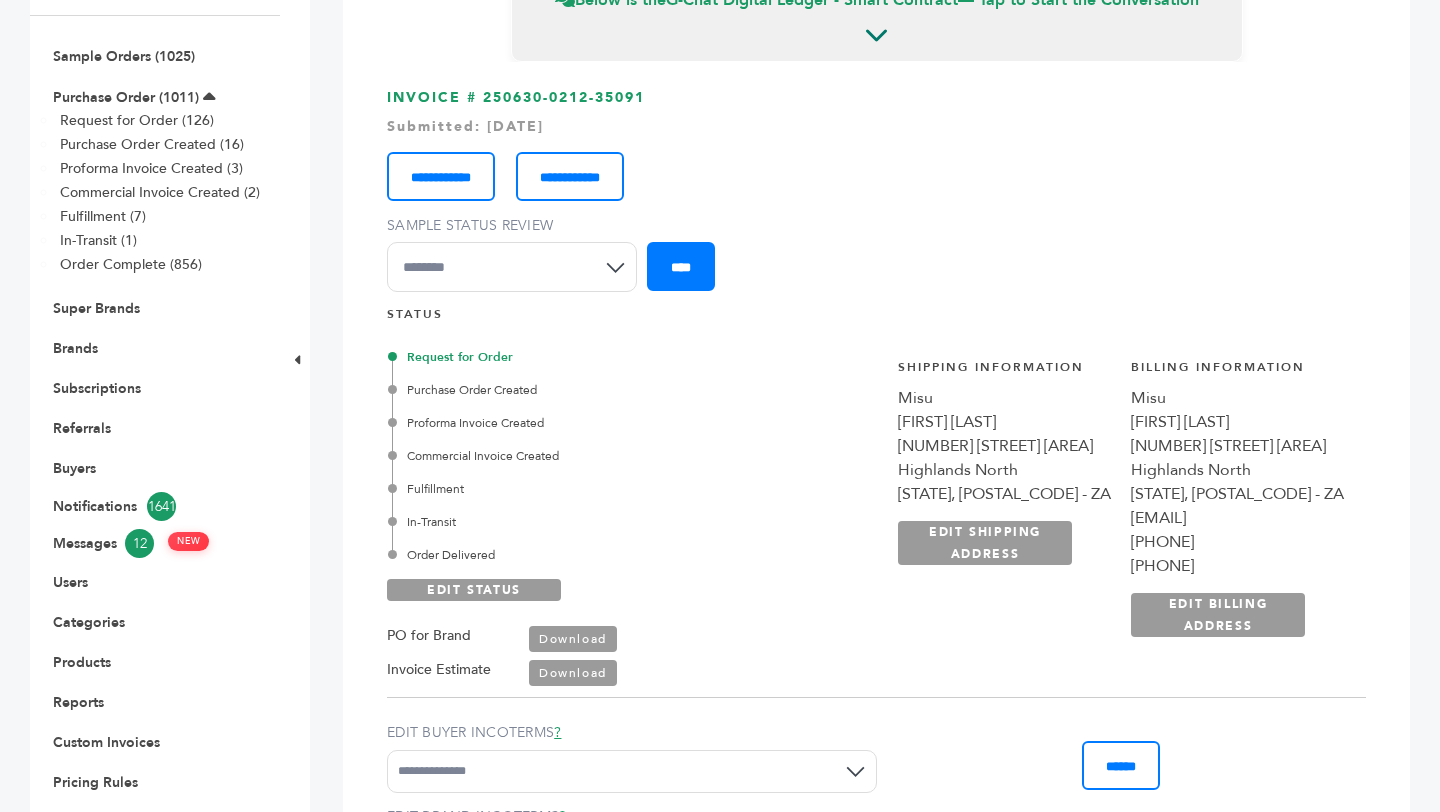 click on "Gauteng,  2192 - ZA" at bounding box center [1004, 494] 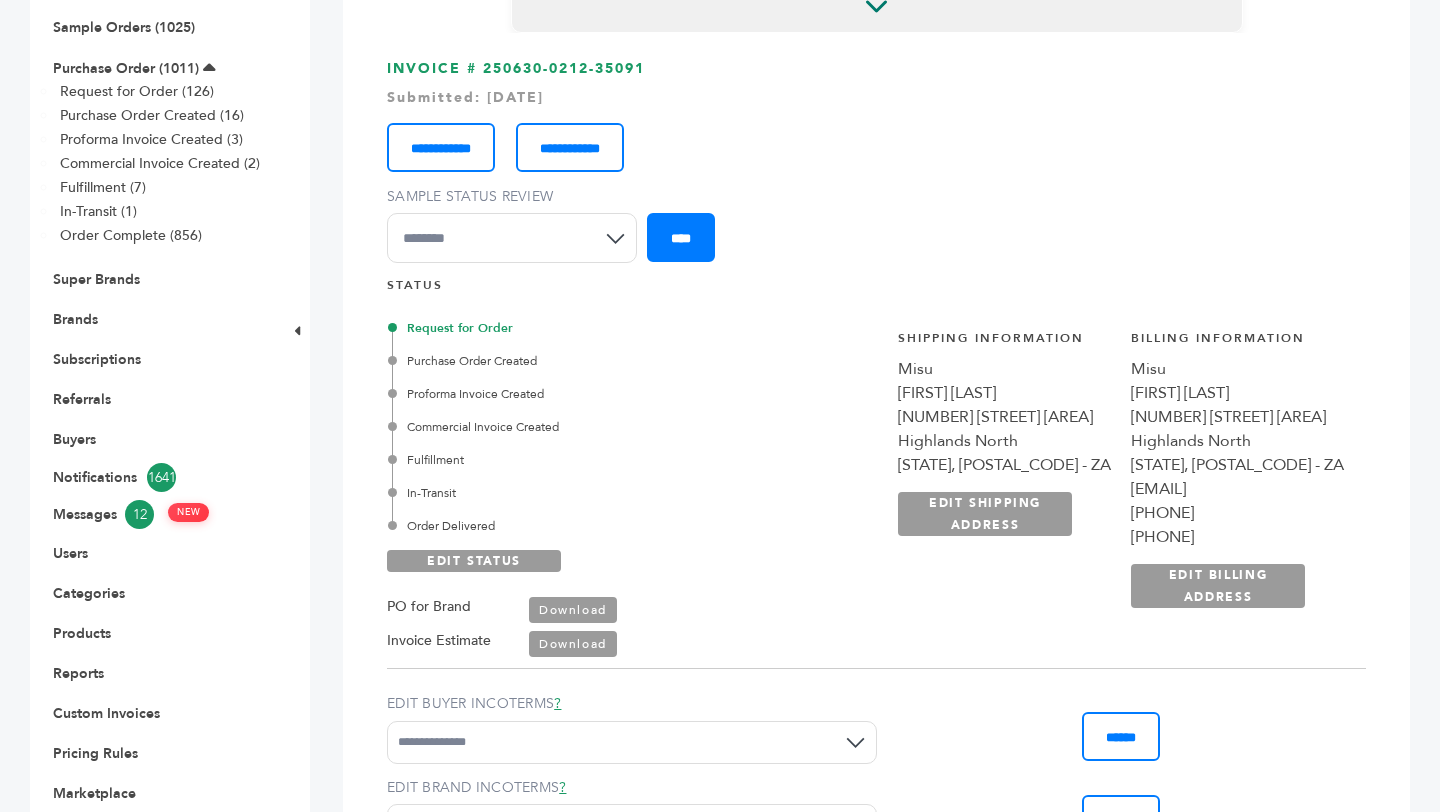 scroll, scrollTop: 225, scrollLeft: 0, axis: vertical 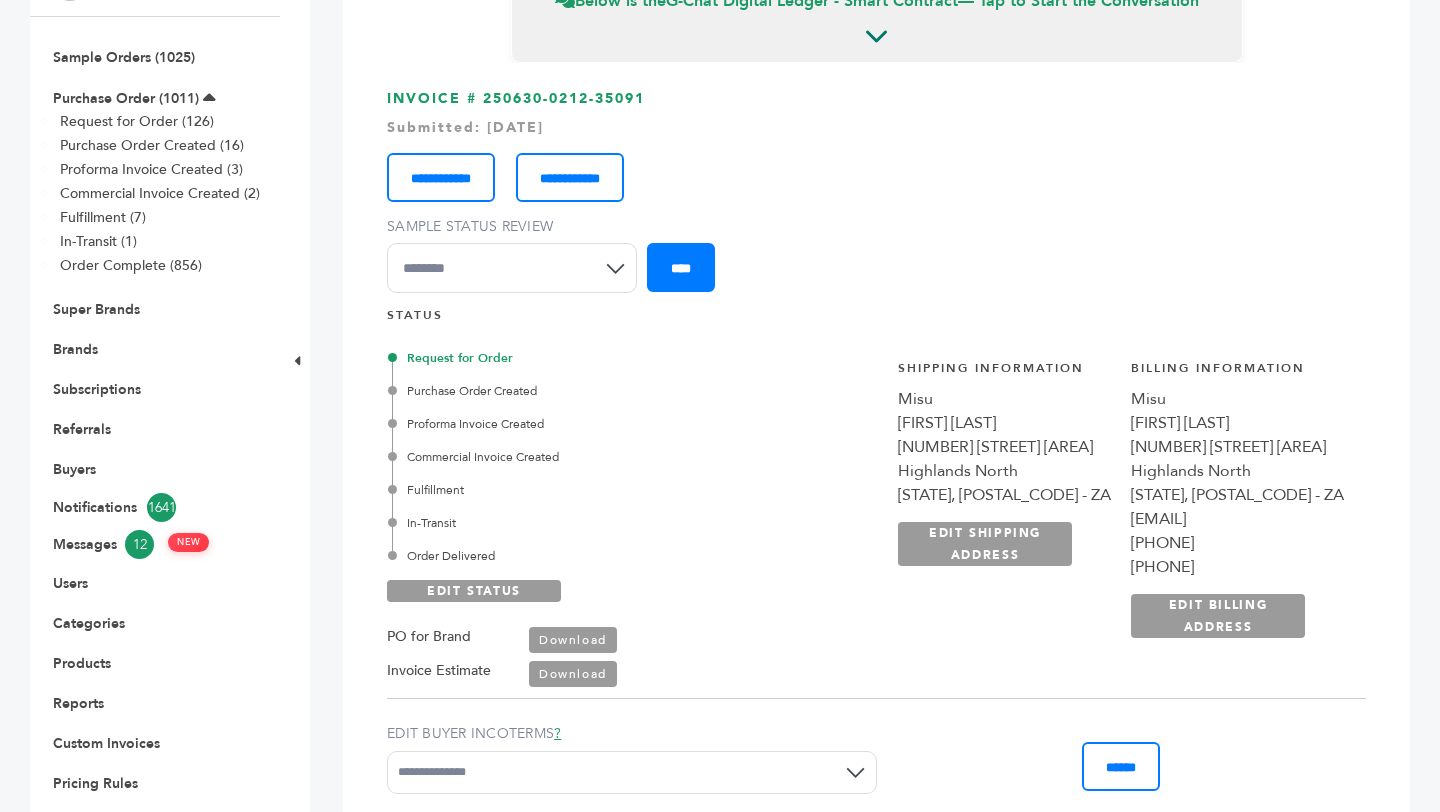 click on "**********" at bounding box center [1121, 509] 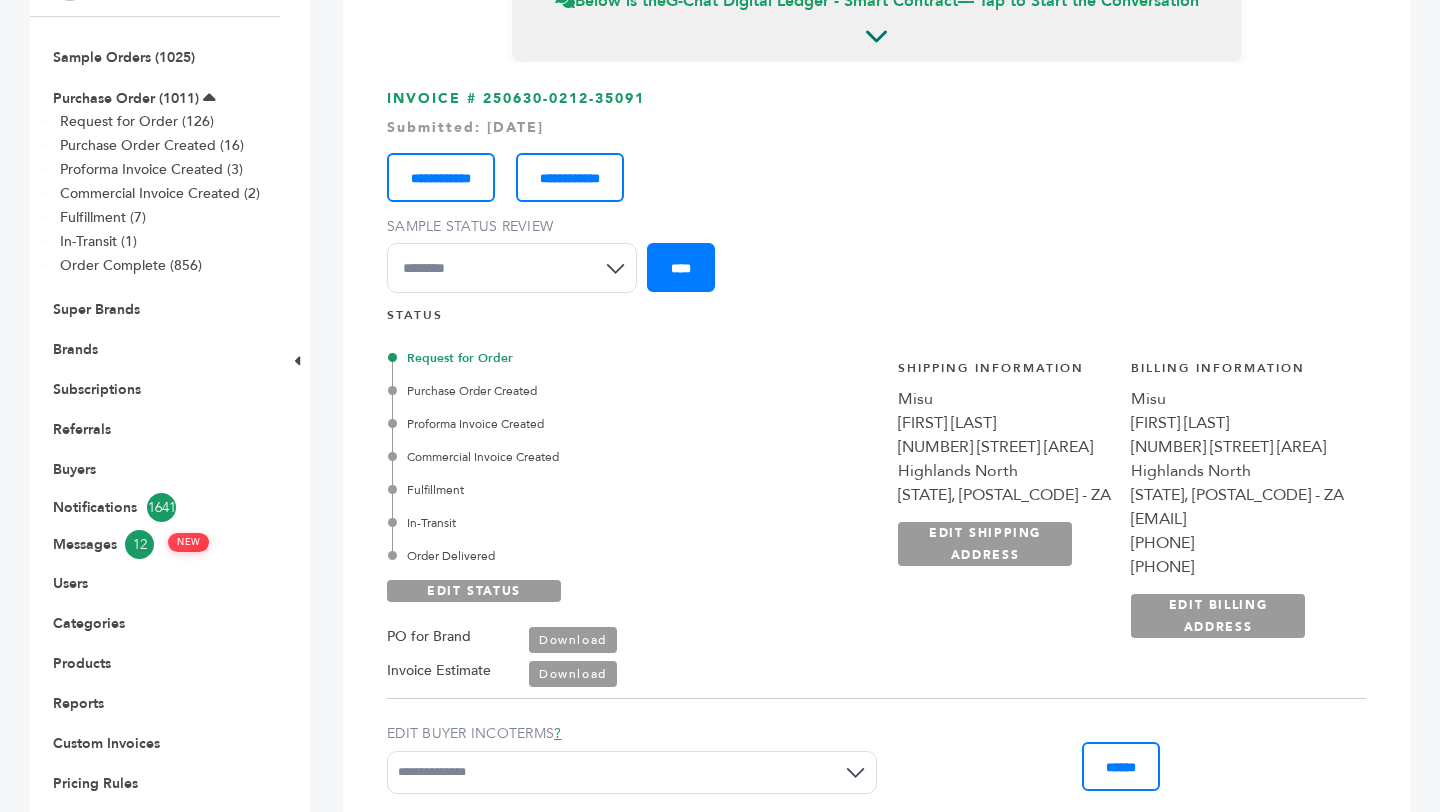drag, startPoint x: 812, startPoint y: 444, endPoint x: 988, endPoint y: 490, distance: 181.91206 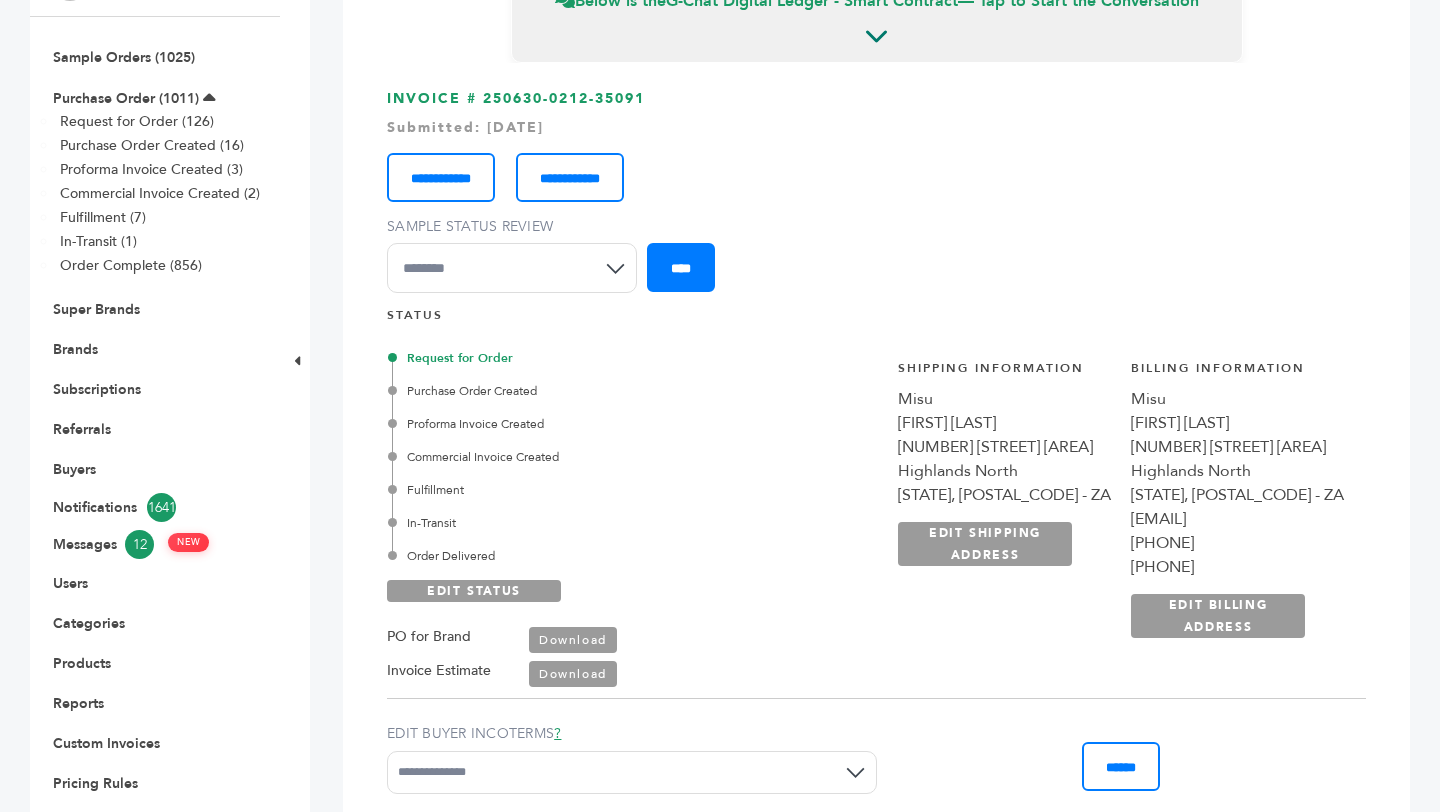 click on "**********" at bounding box center [1004, 499] 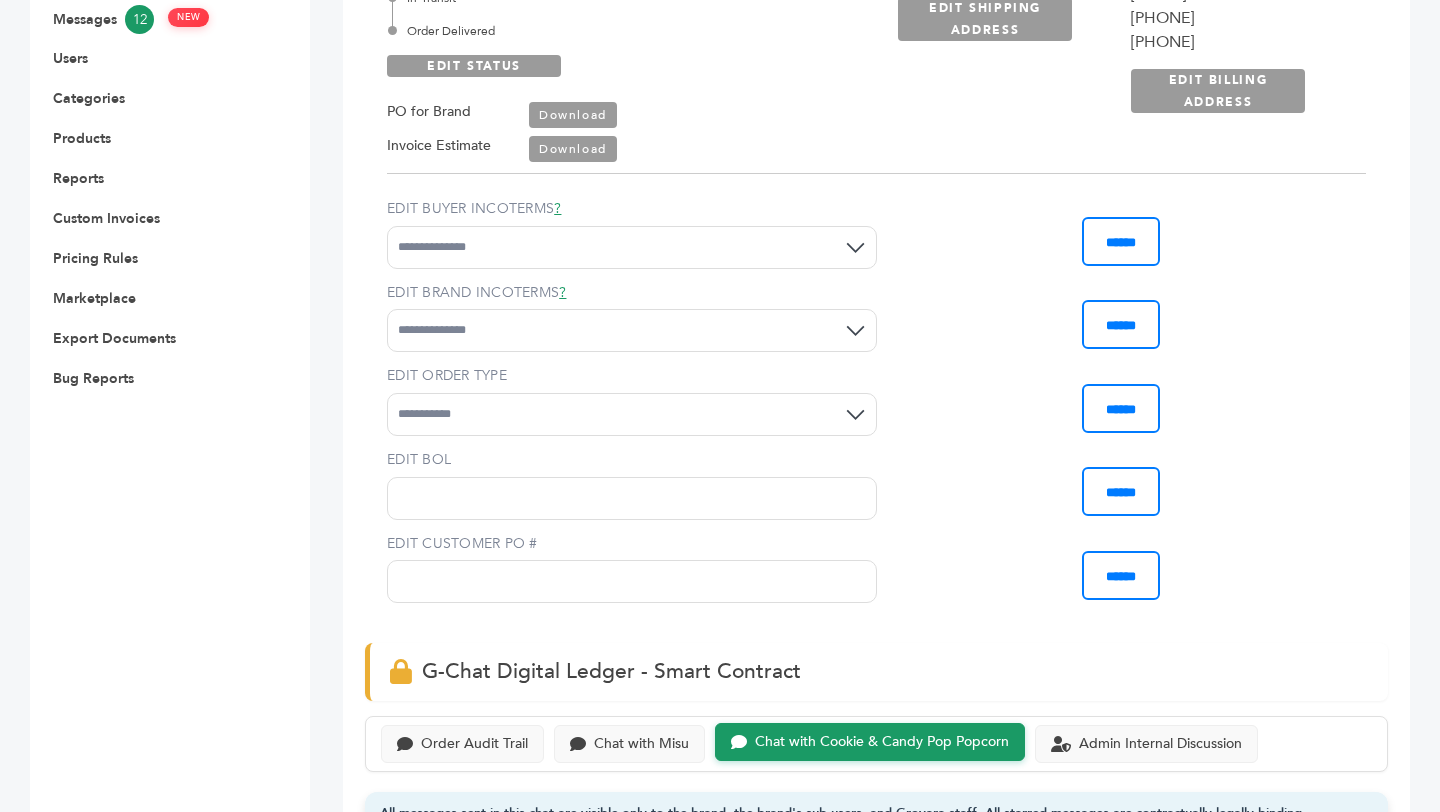 scroll, scrollTop: 1153, scrollLeft: 0, axis: vertical 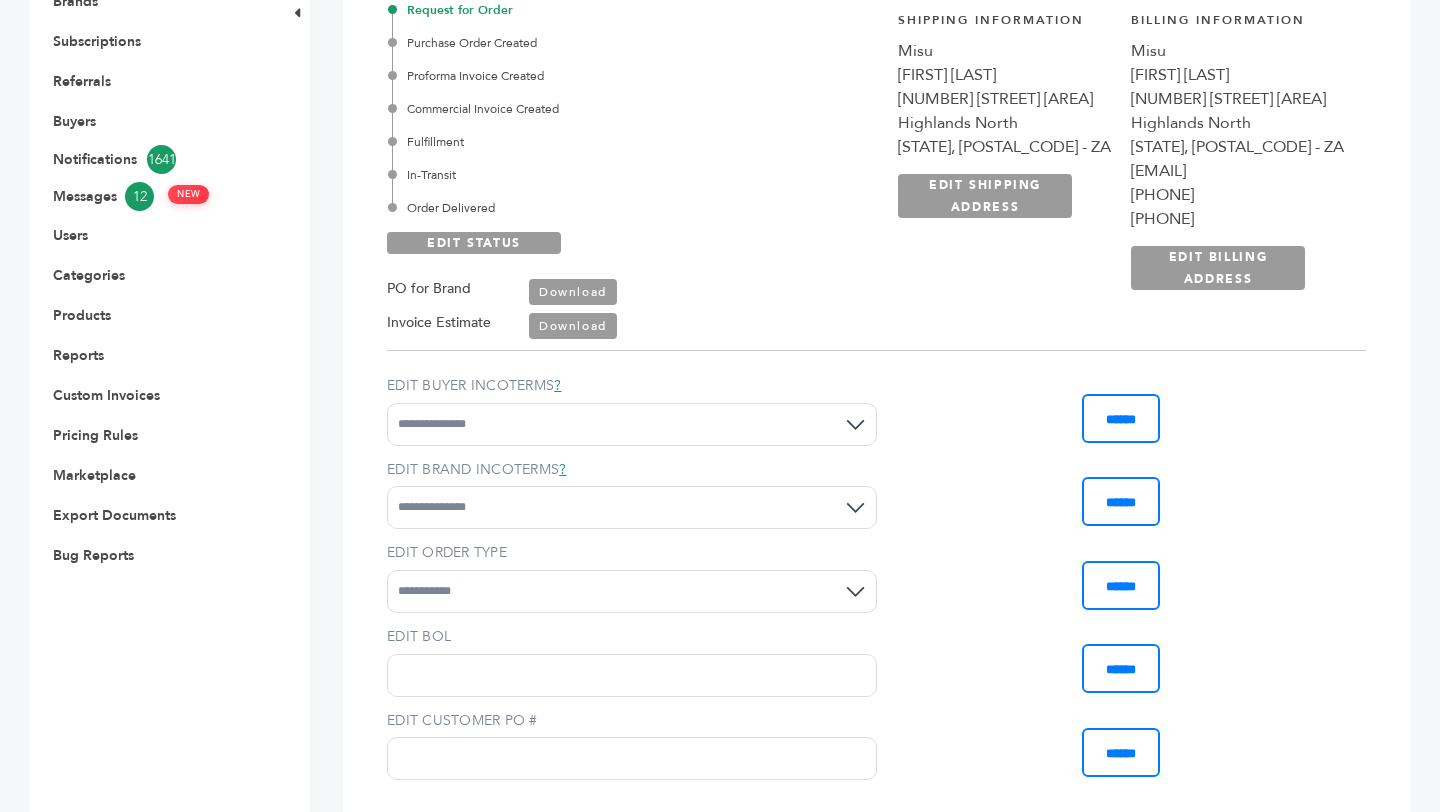 click on "Download" at bounding box center [573, 326] 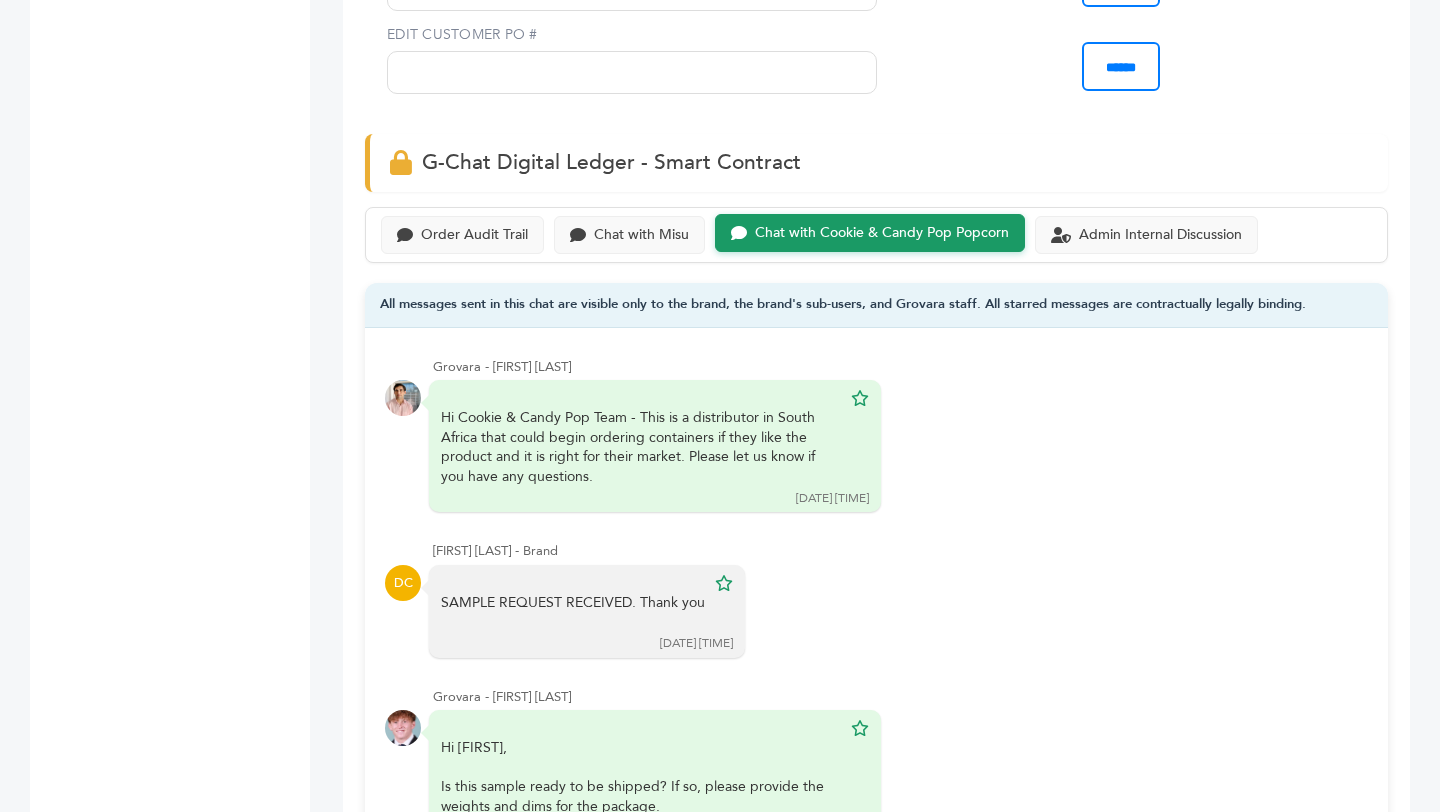 scroll, scrollTop: 1695, scrollLeft: 0, axis: vertical 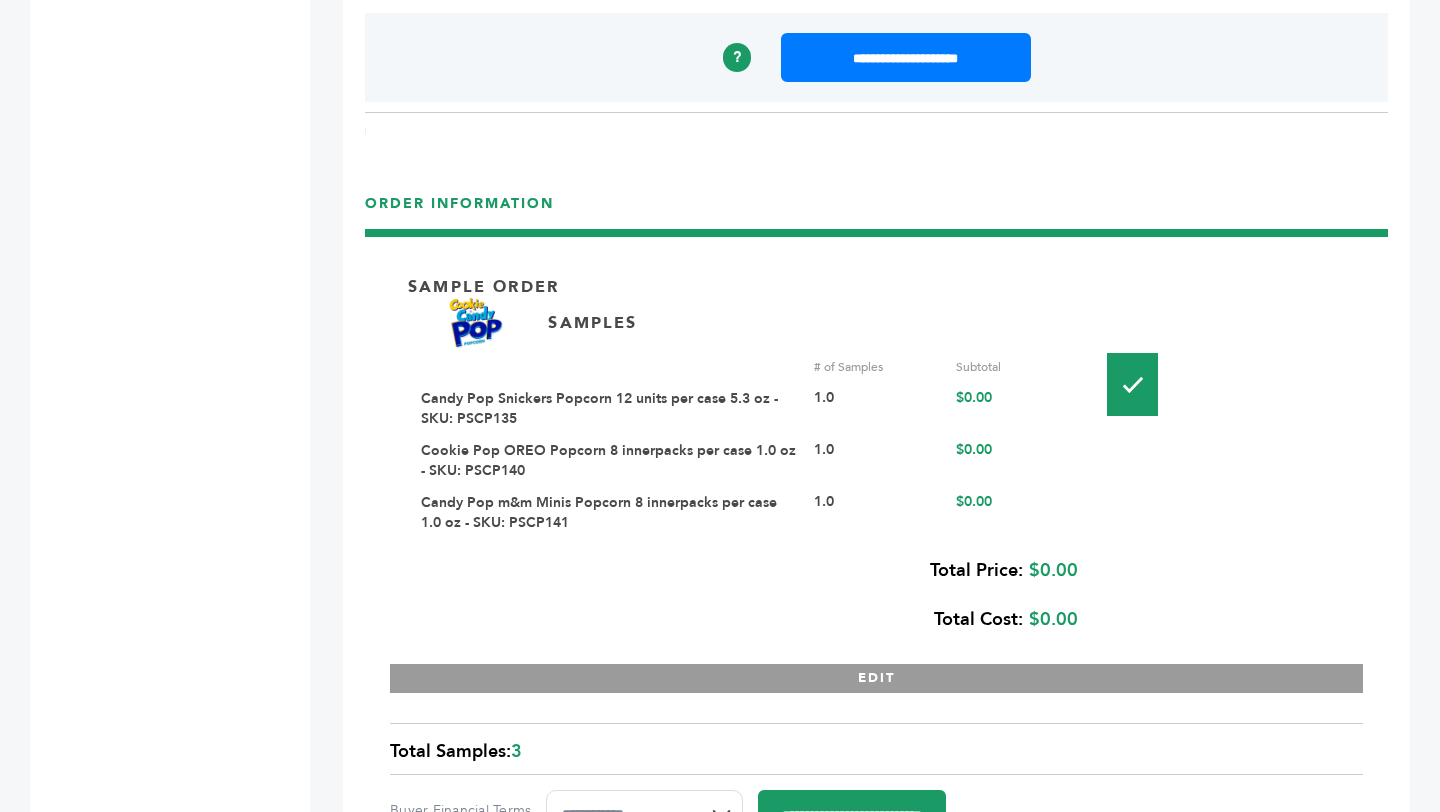 click on "Candy Pop Snickers Popcorn 12 units per case 5.3 oz - SKU: PSCP135" at bounding box center [599, 408] 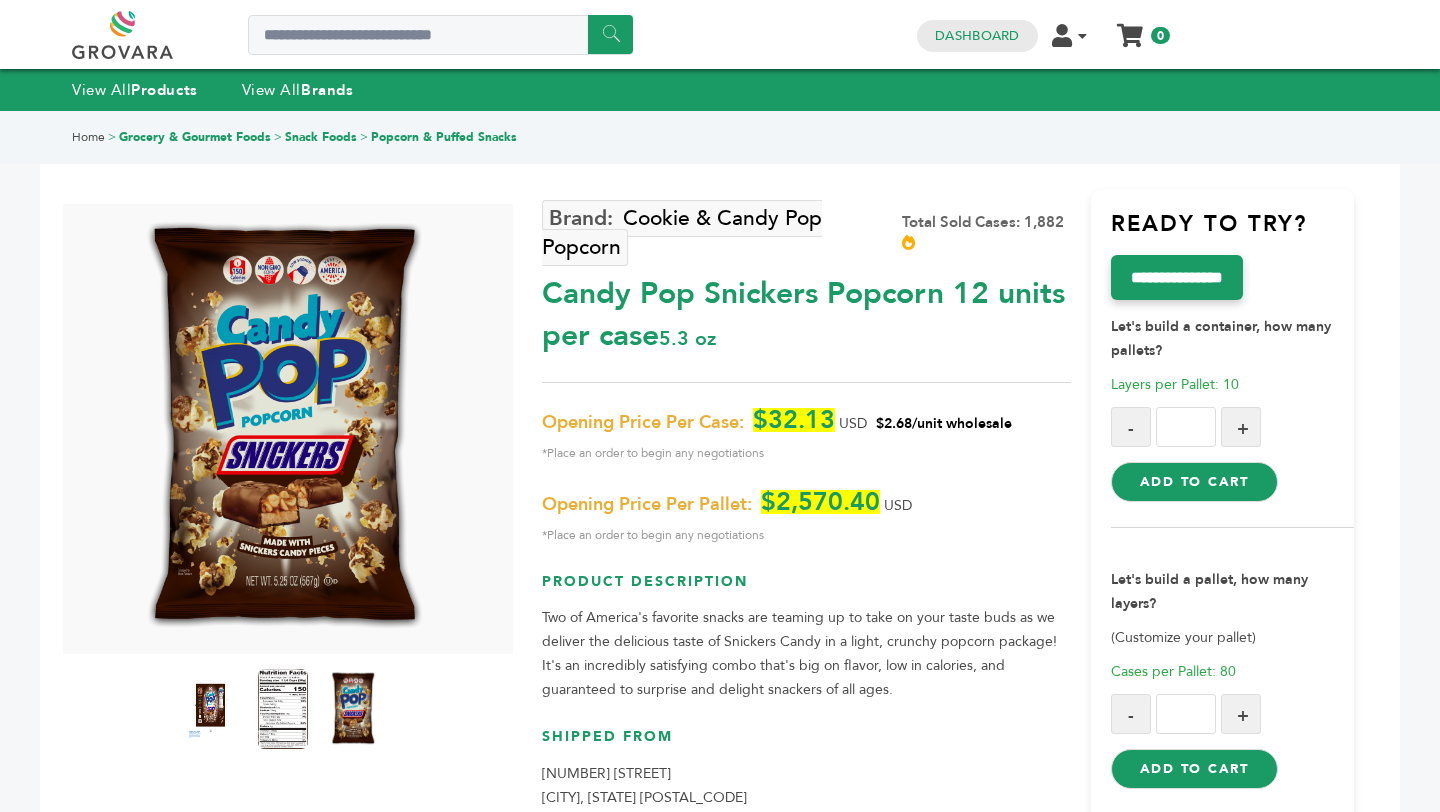 scroll, scrollTop: 0, scrollLeft: 0, axis: both 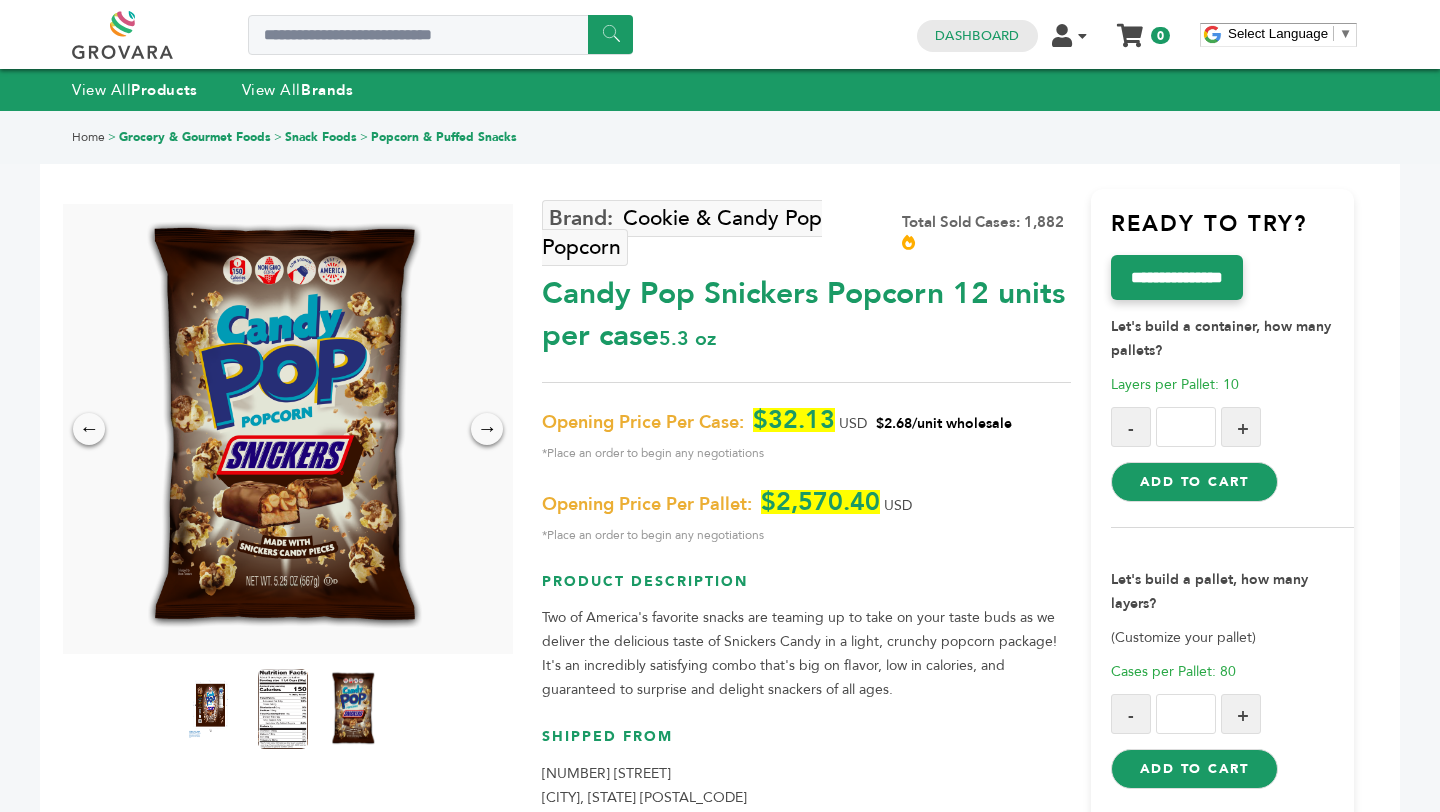 drag, startPoint x: 533, startPoint y: 291, endPoint x: 878, endPoint y: 310, distance: 345.5228 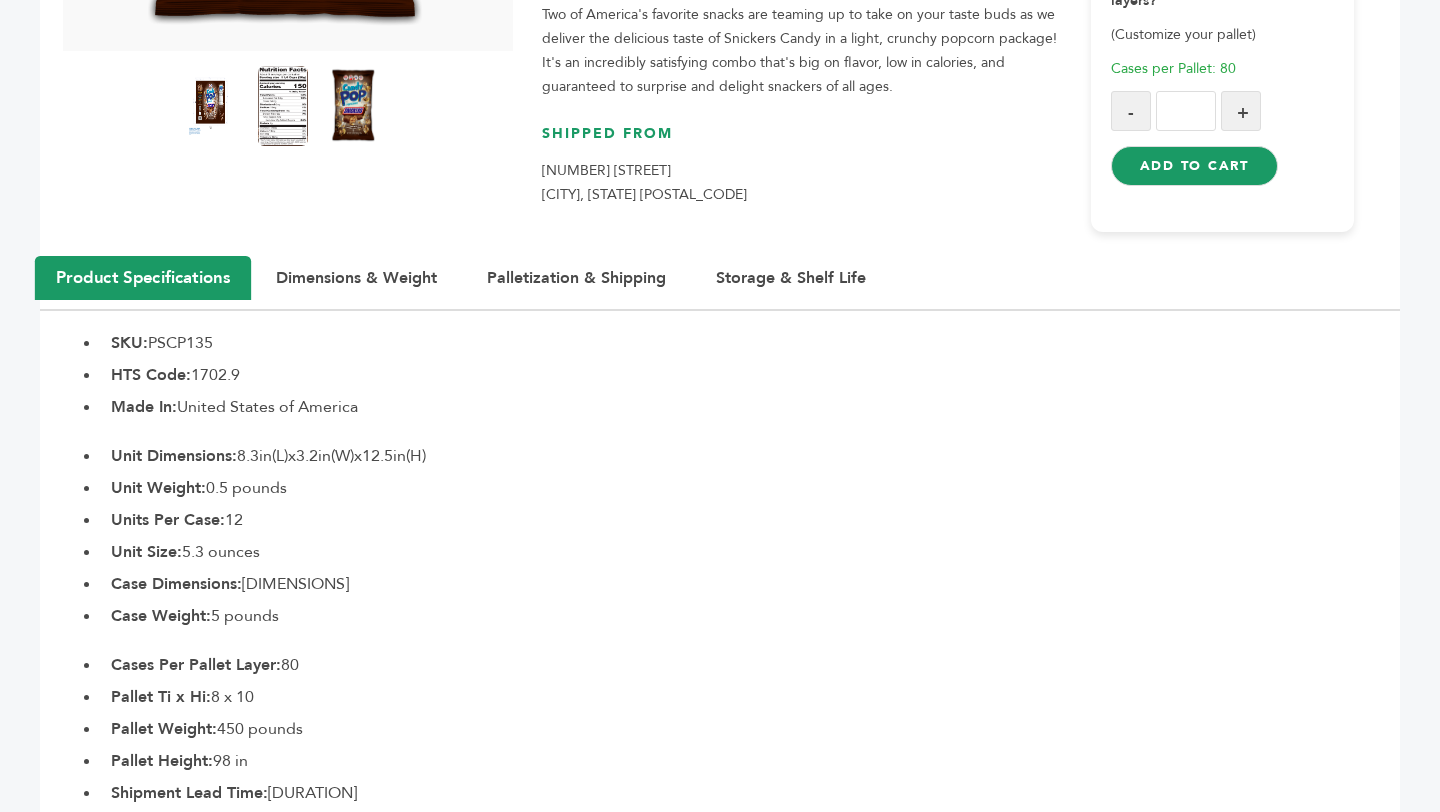 scroll, scrollTop: 606, scrollLeft: 0, axis: vertical 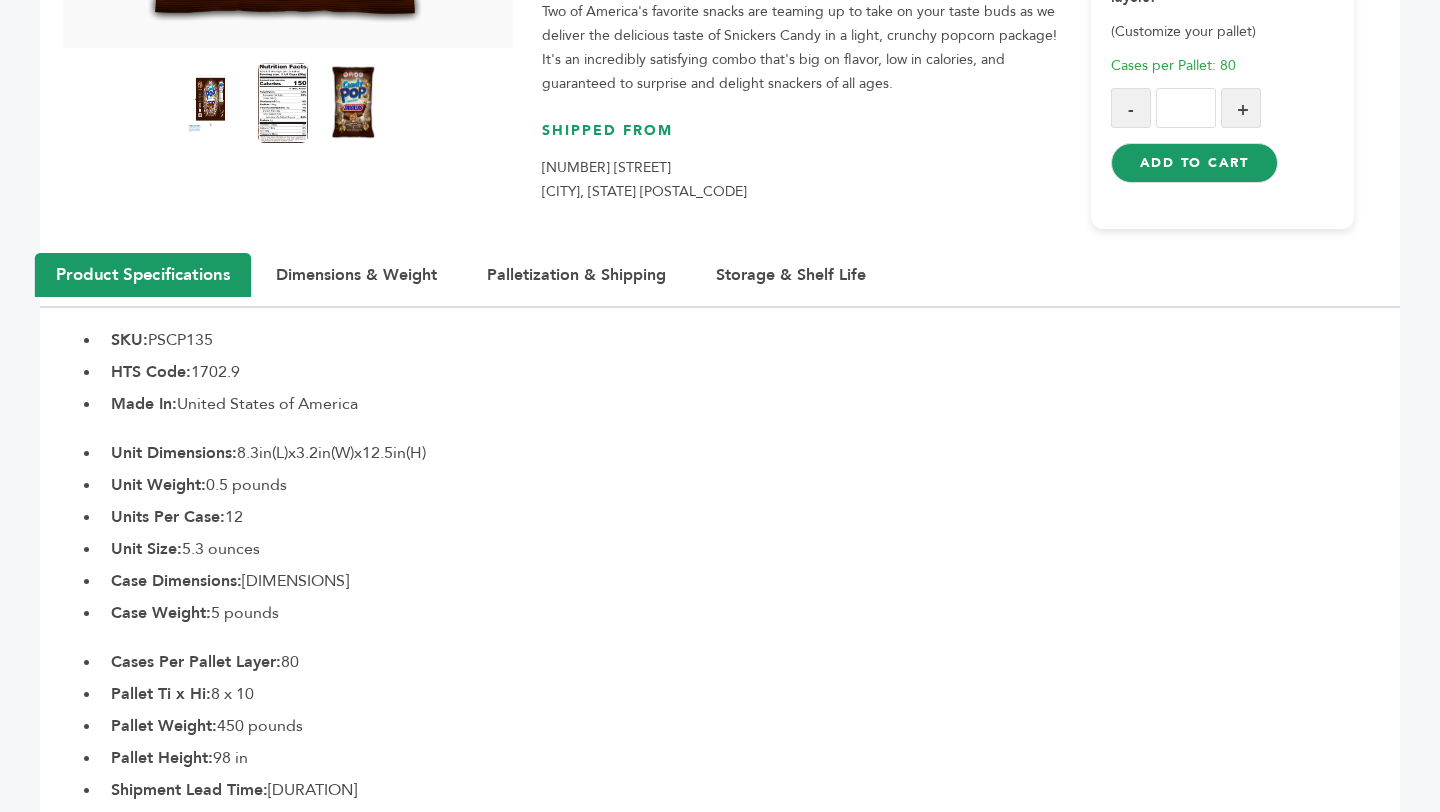 drag, startPoint x: 194, startPoint y: 372, endPoint x: 250, endPoint y: 370, distance: 56.0357 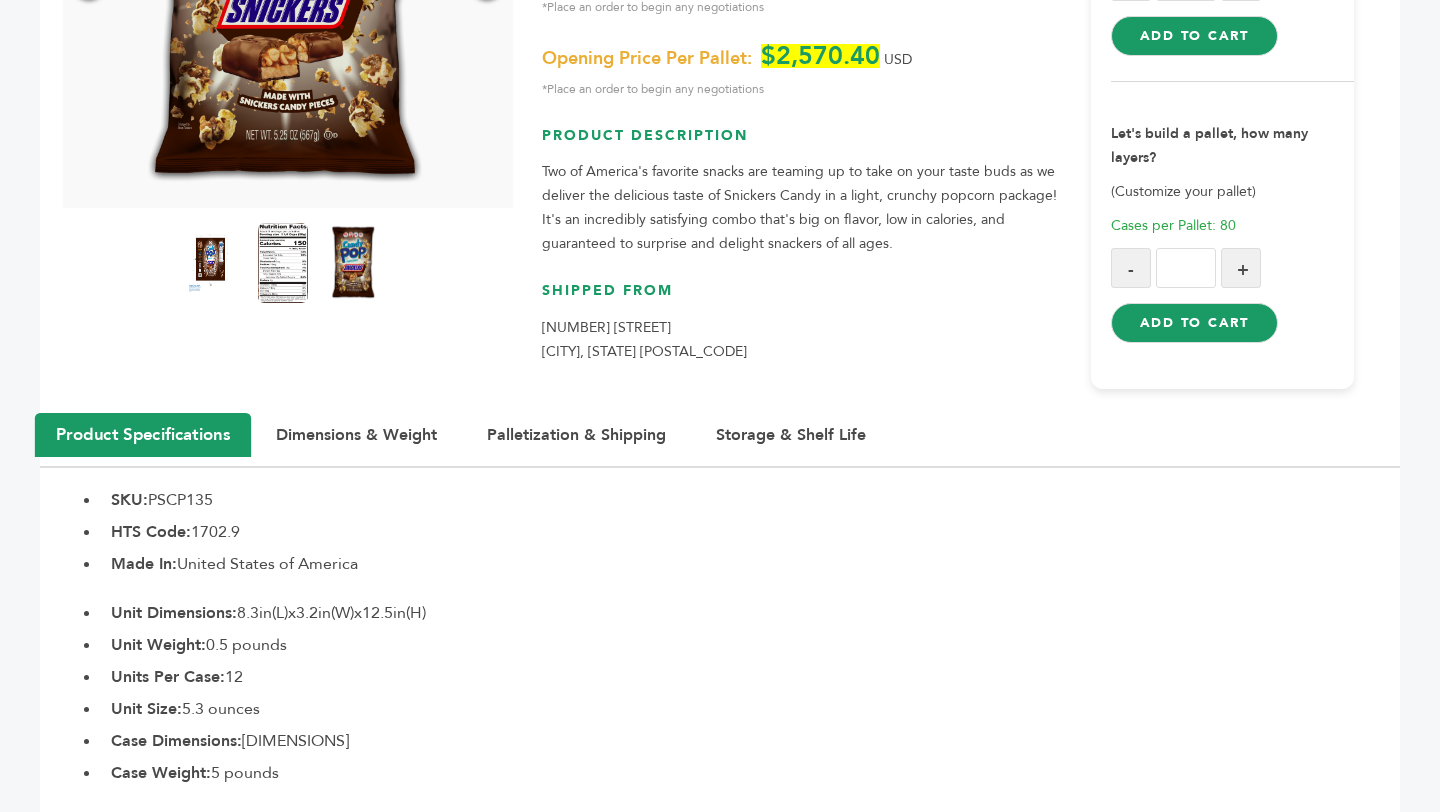 scroll, scrollTop: 0, scrollLeft: 0, axis: both 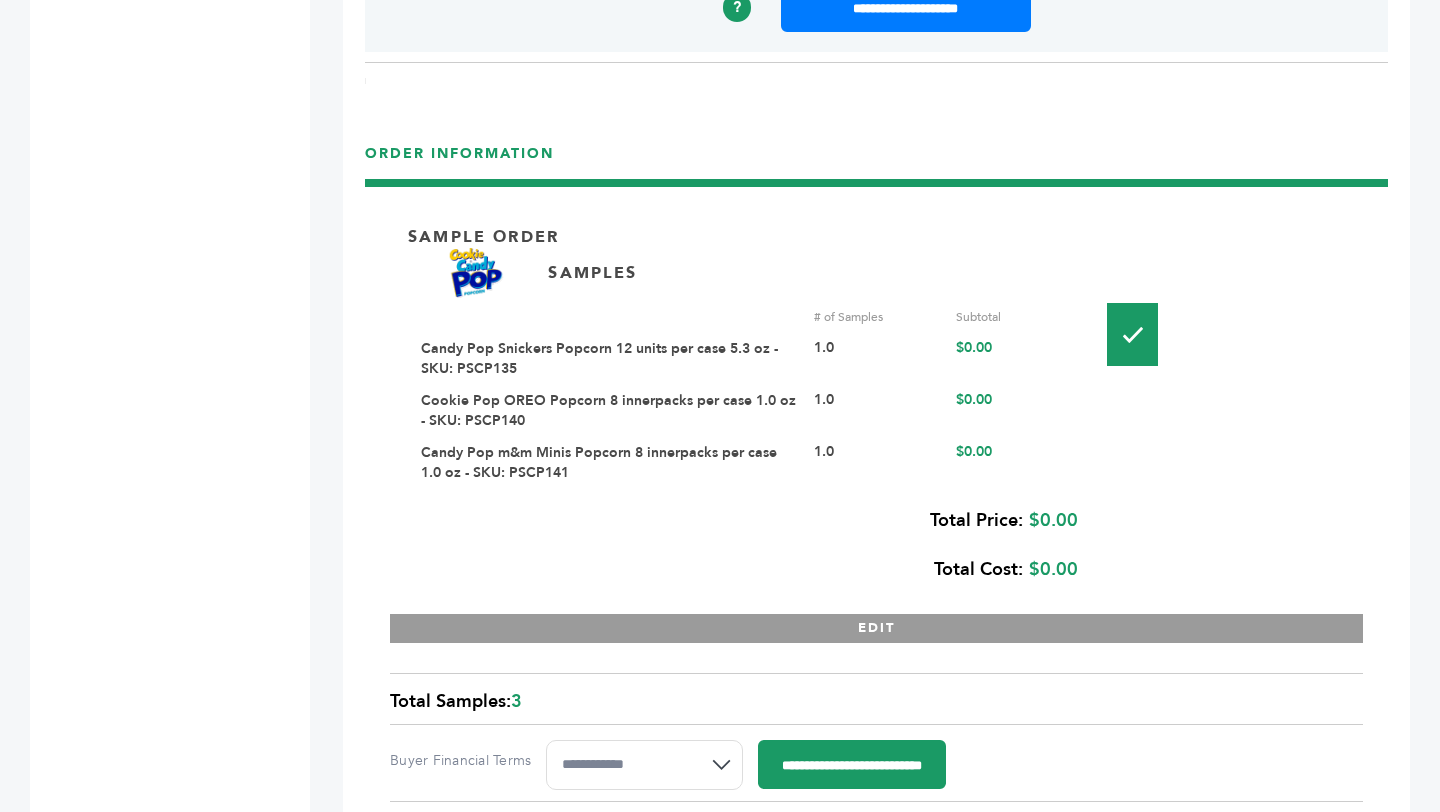 click on "Cookie Pop OREO Popcorn 8 innerpacks per case 1.0 oz - SKU: PSCP140" at bounding box center [608, 410] 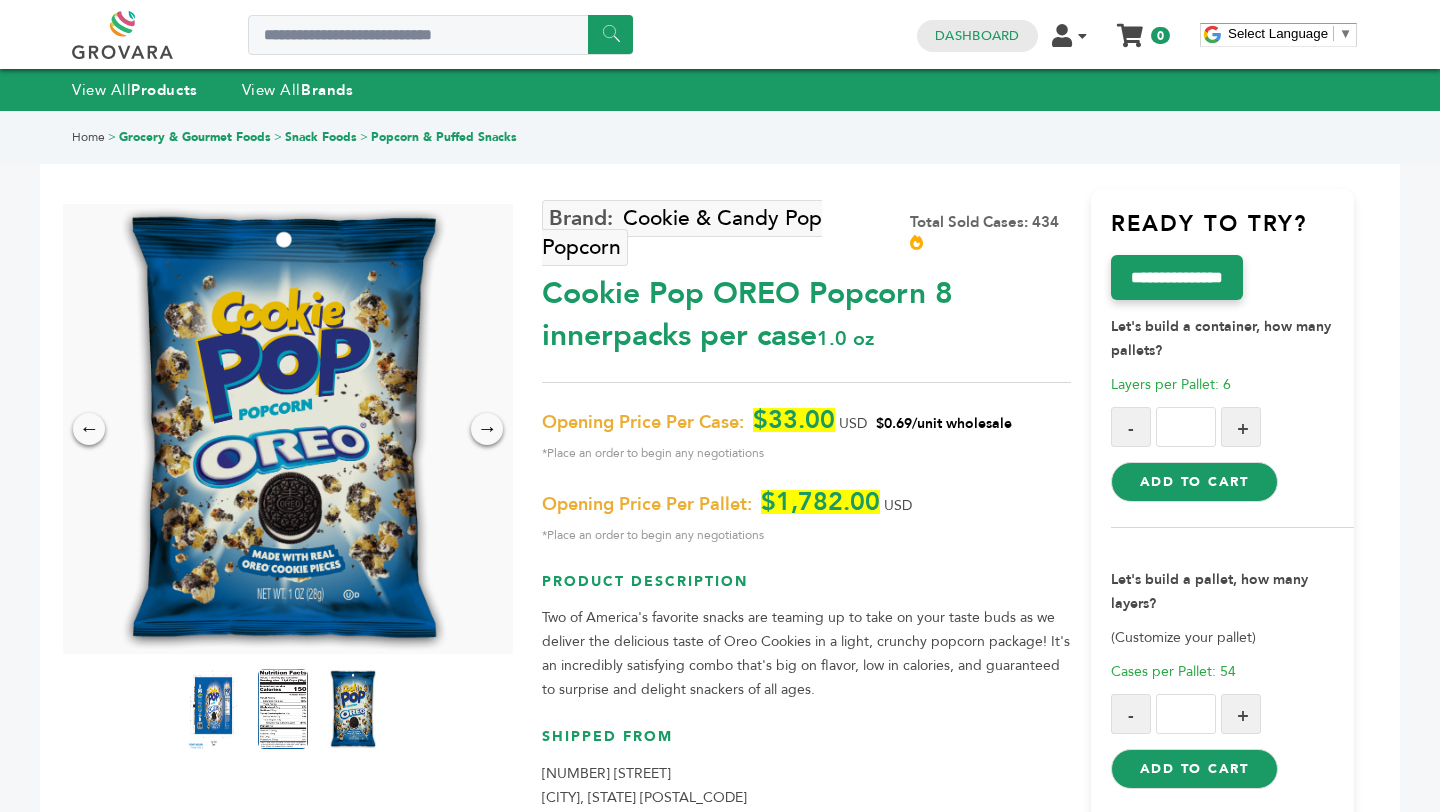 scroll, scrollTop: 534, scrollLeft: 0, axis: vertical 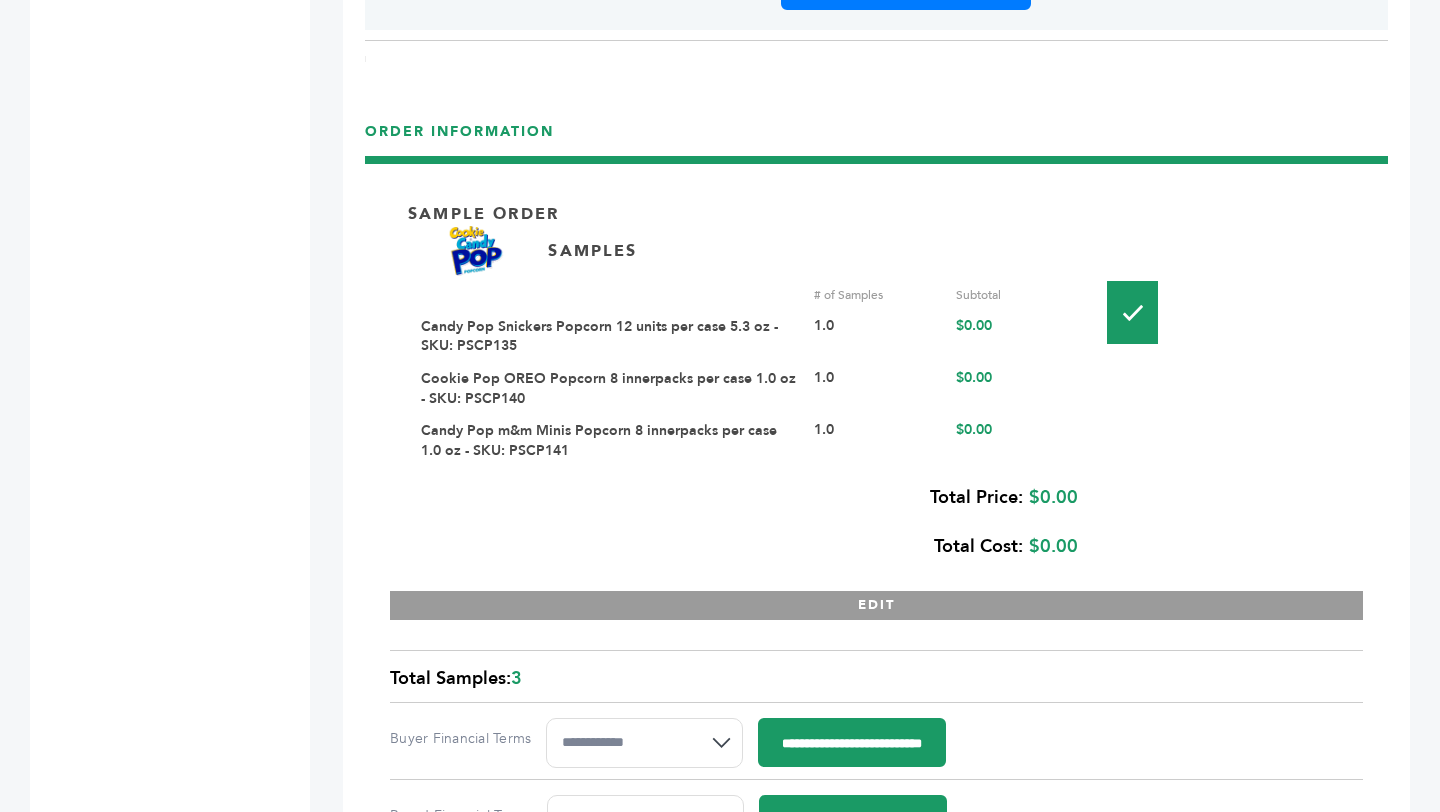 click on "Candy Pop m&m Minis Popcorn 8 innerpacks per case 1.0 oz - SKU: PSCP141" at bounding box center [599, 440] 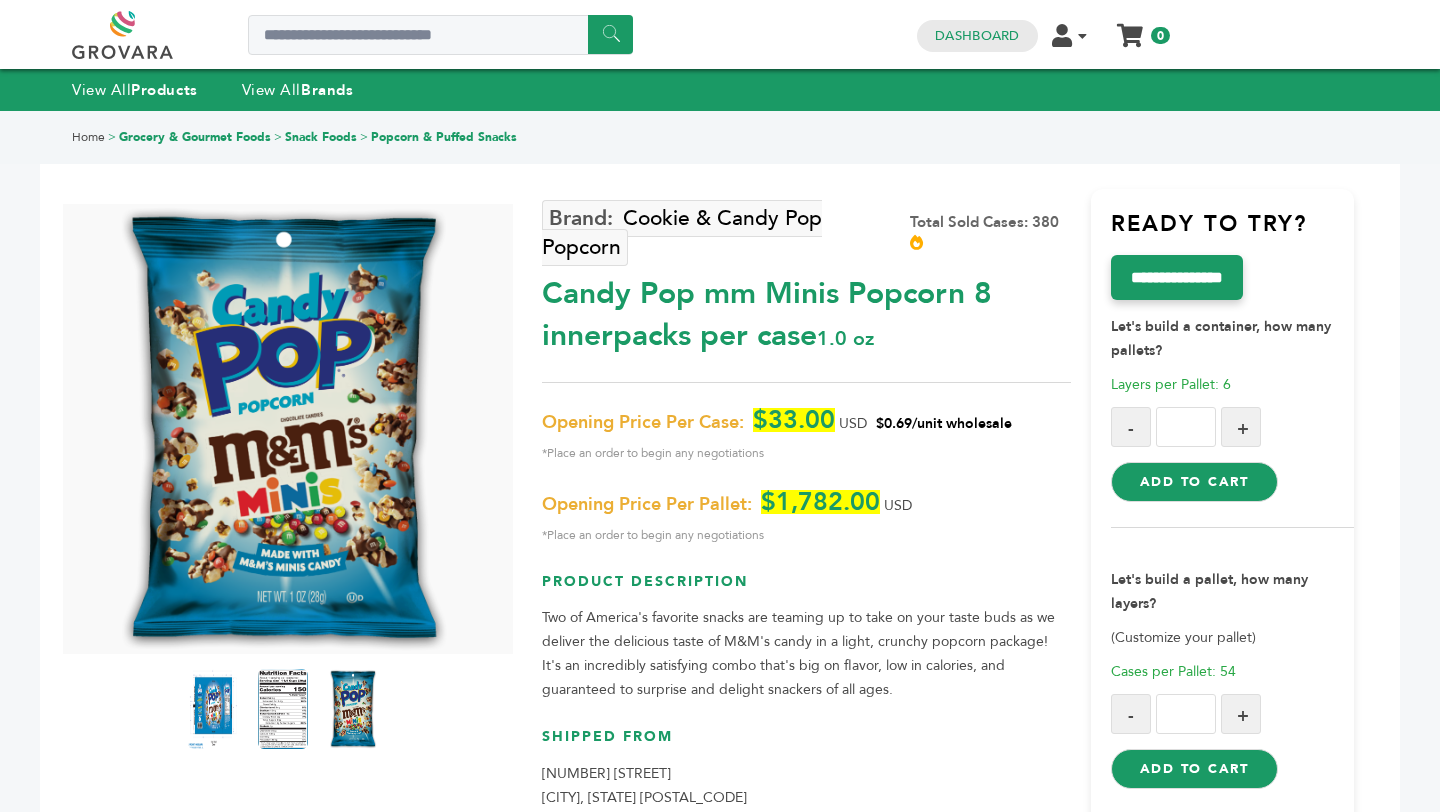 scroll, scrollTop: 0, scrollLeft: 0, axis: both 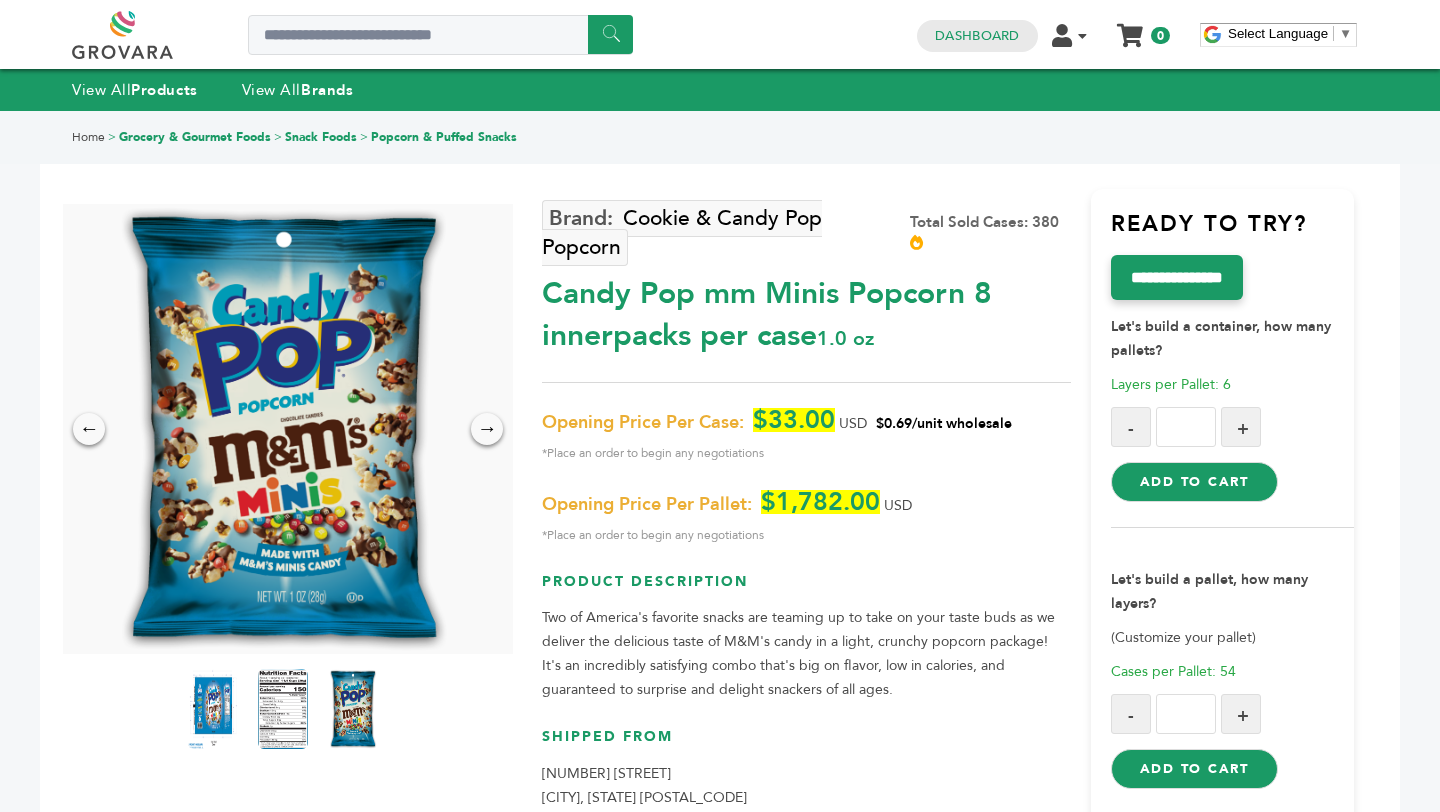 drag, startPoint x: 544, startPoint y: 293, endPoint x: 961, endPoint y: 300, distance: 417.05875 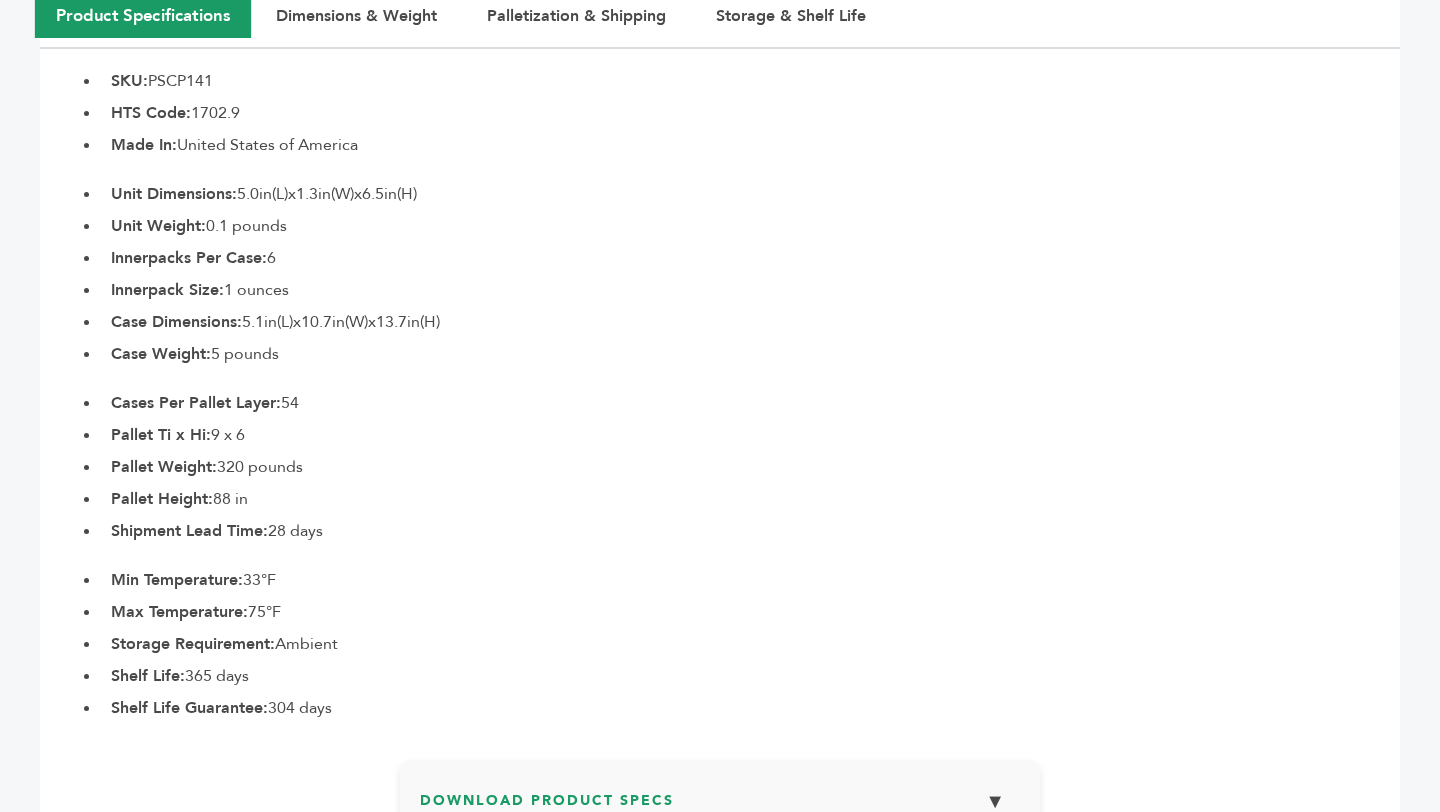 scroll, scrollTop: 0, scrollLeft: 0, axis: both 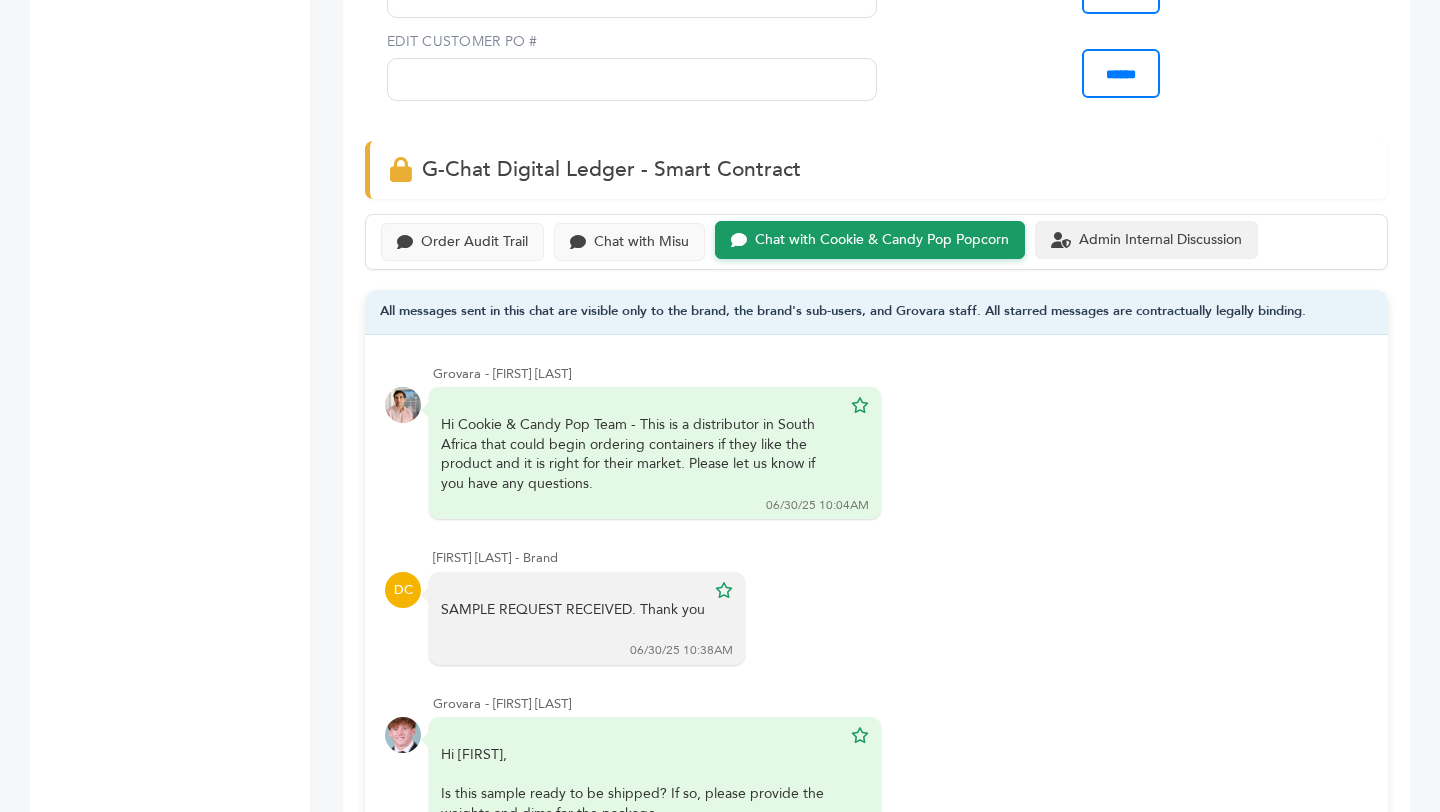 click on "Admin Internal Discussion" at bounding box center [474, 242] 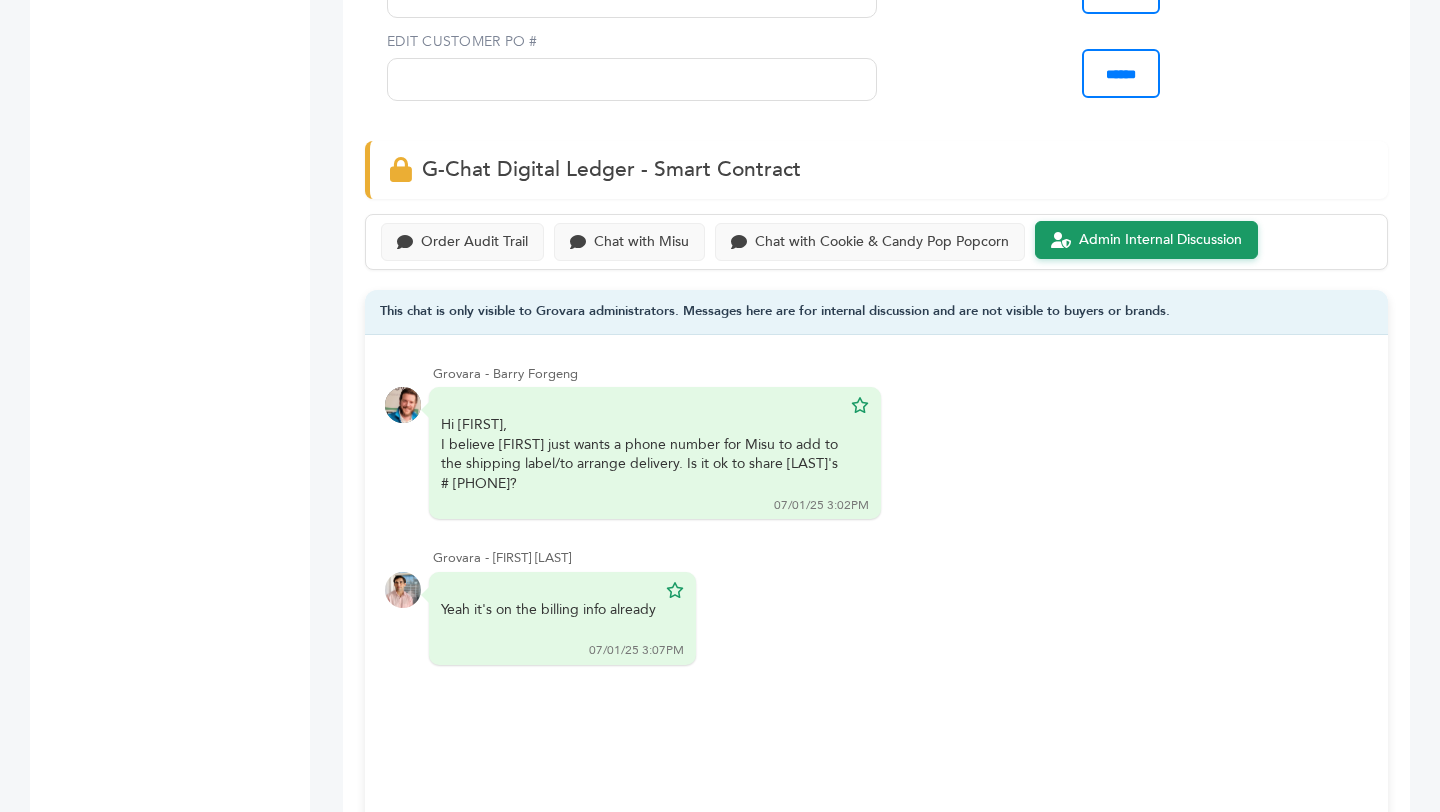 scroll, scrollTop: 0, scrollLeft: 0, axis: both 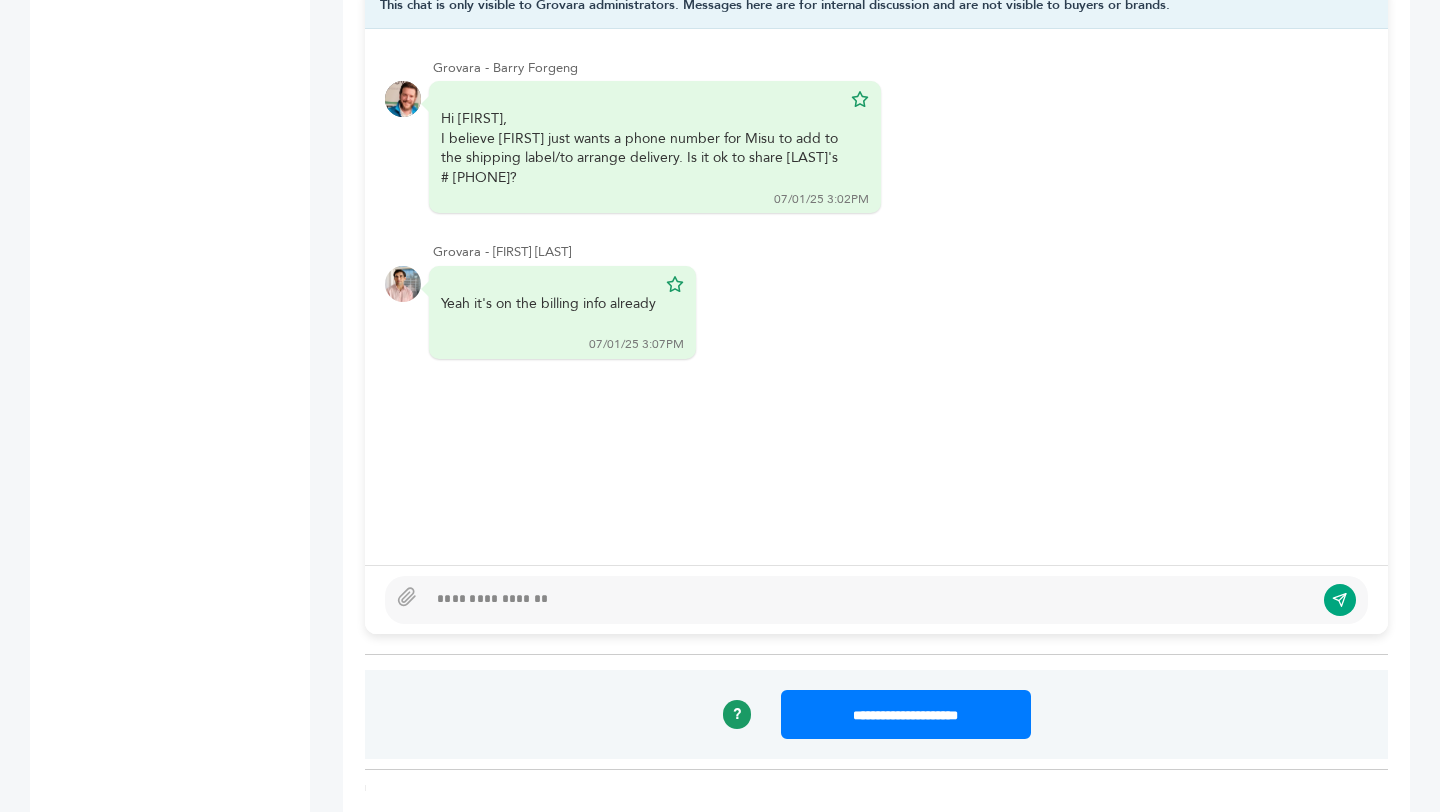 click at bounding box center (876, 600) 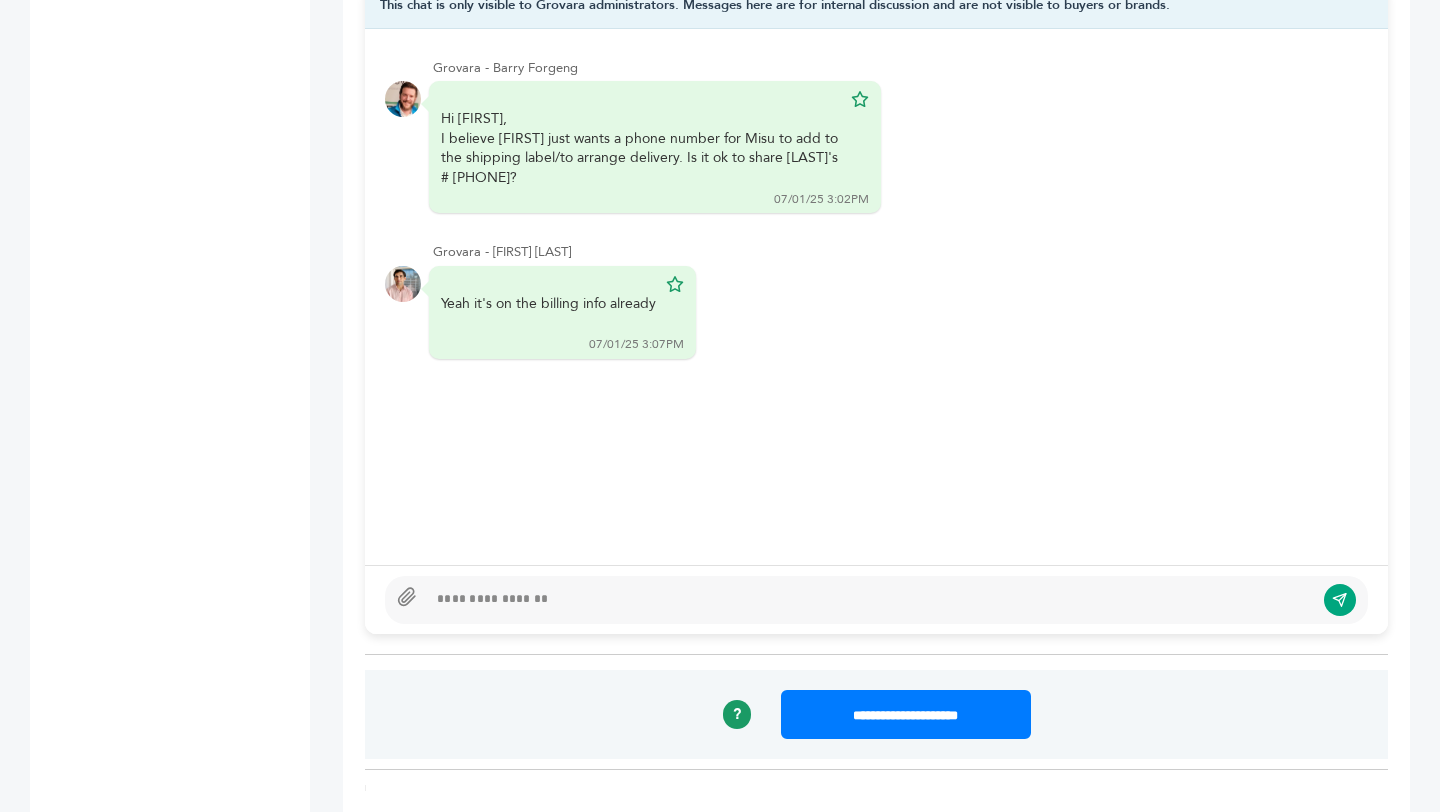 click at bounding box center [407, 596] 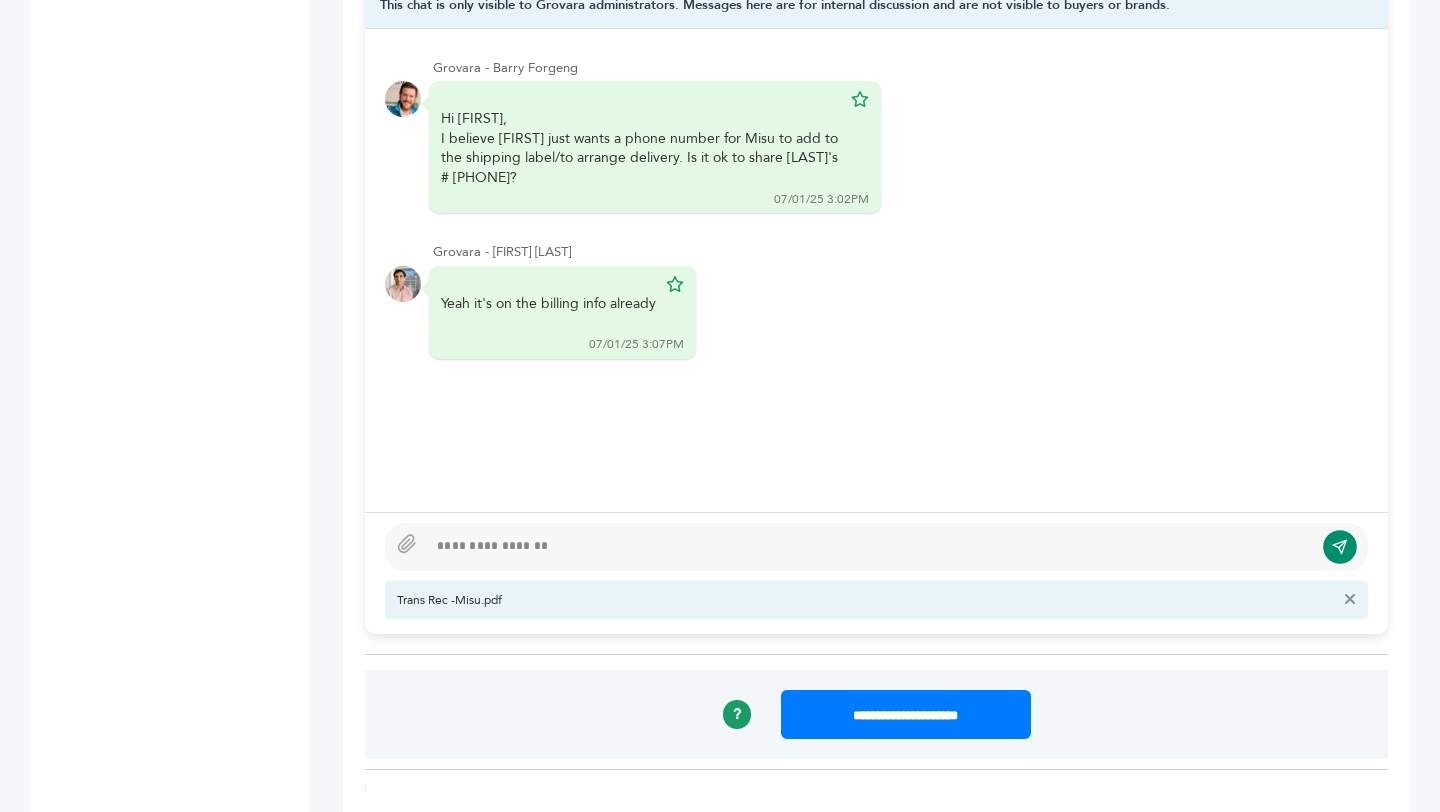 click at bounding box center [1340, 547] 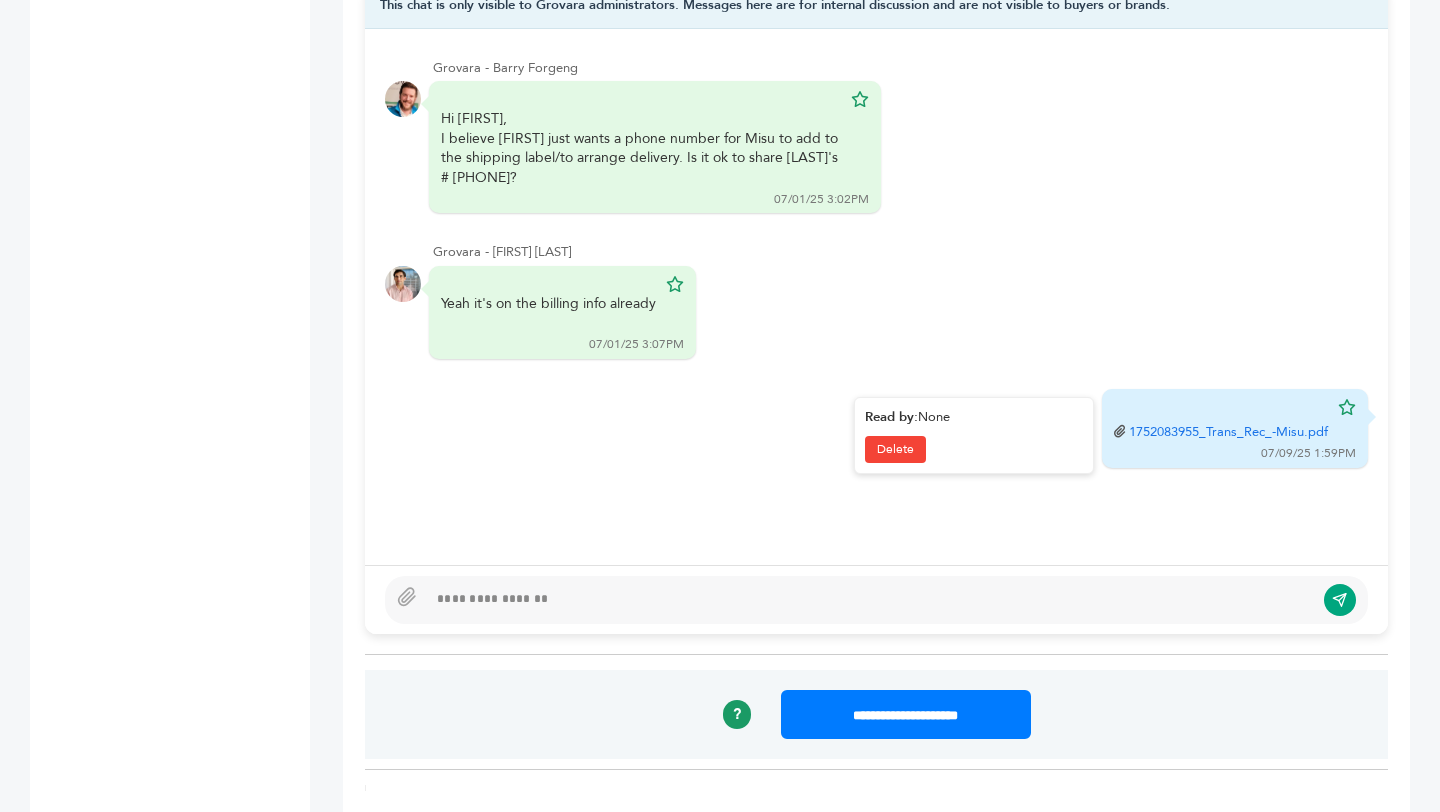 click on "1752083955_Trans_Rec_-Misu.pdf" at bounding box center (1228, 432) 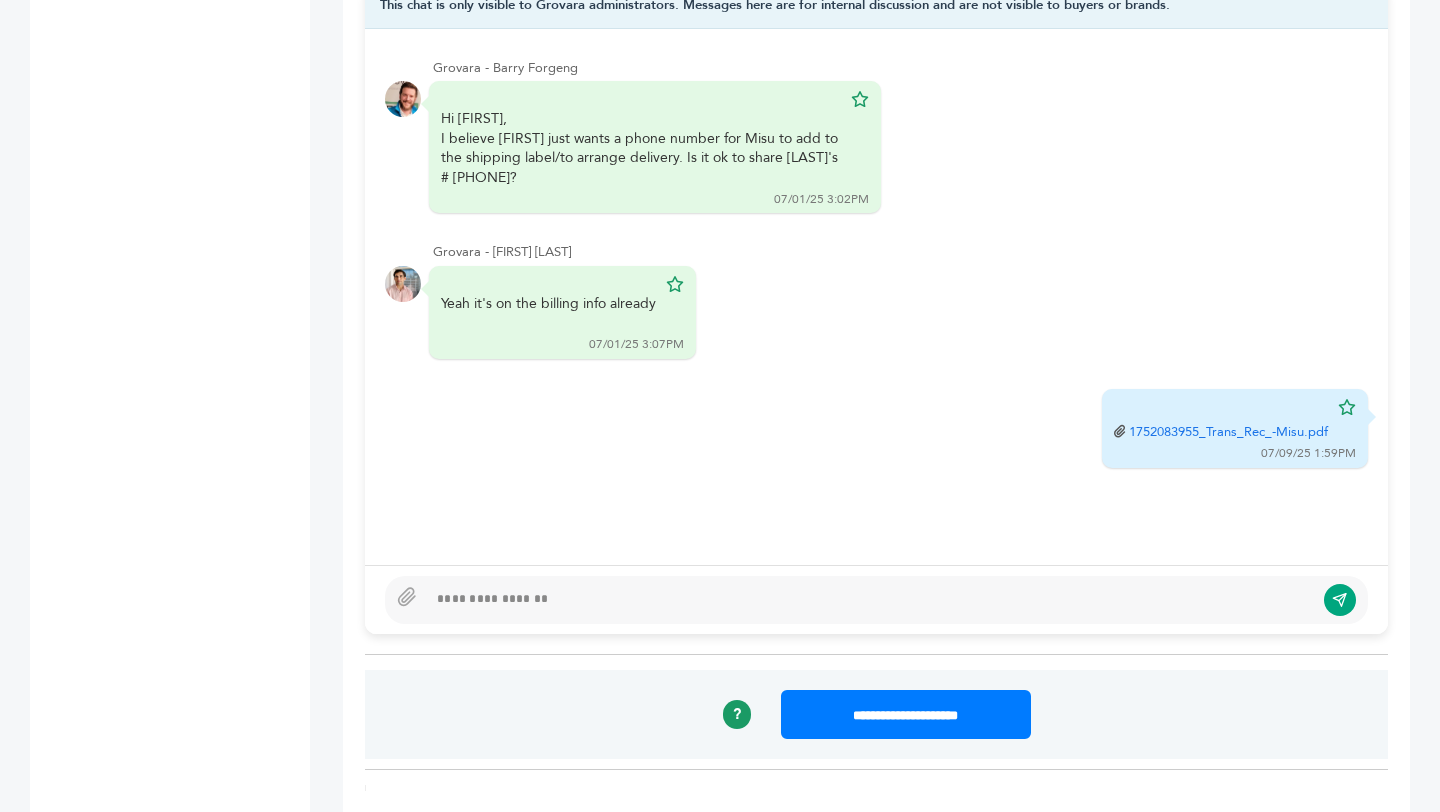 click at bounding box center (870, 600) 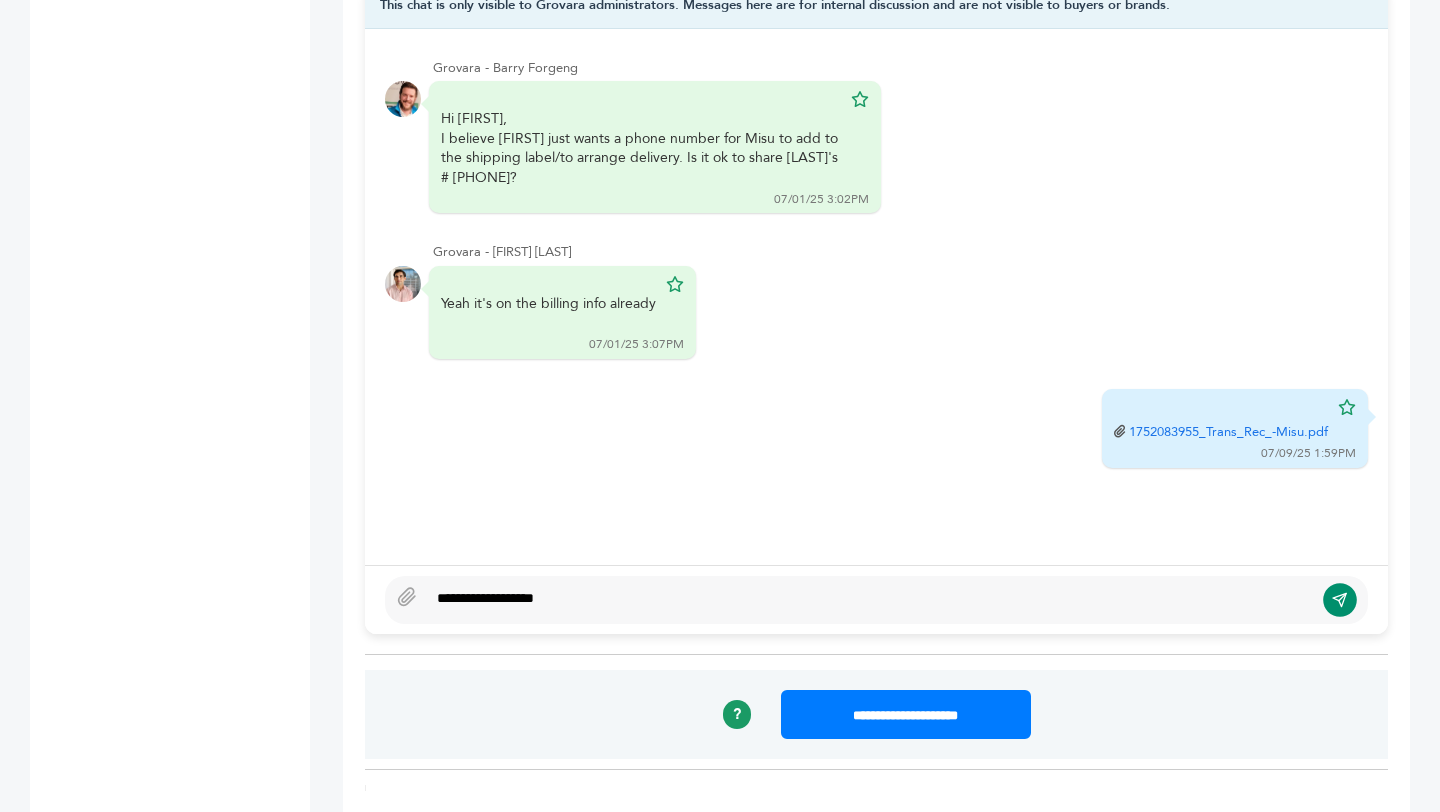 click at bounding box center [1340, 600] 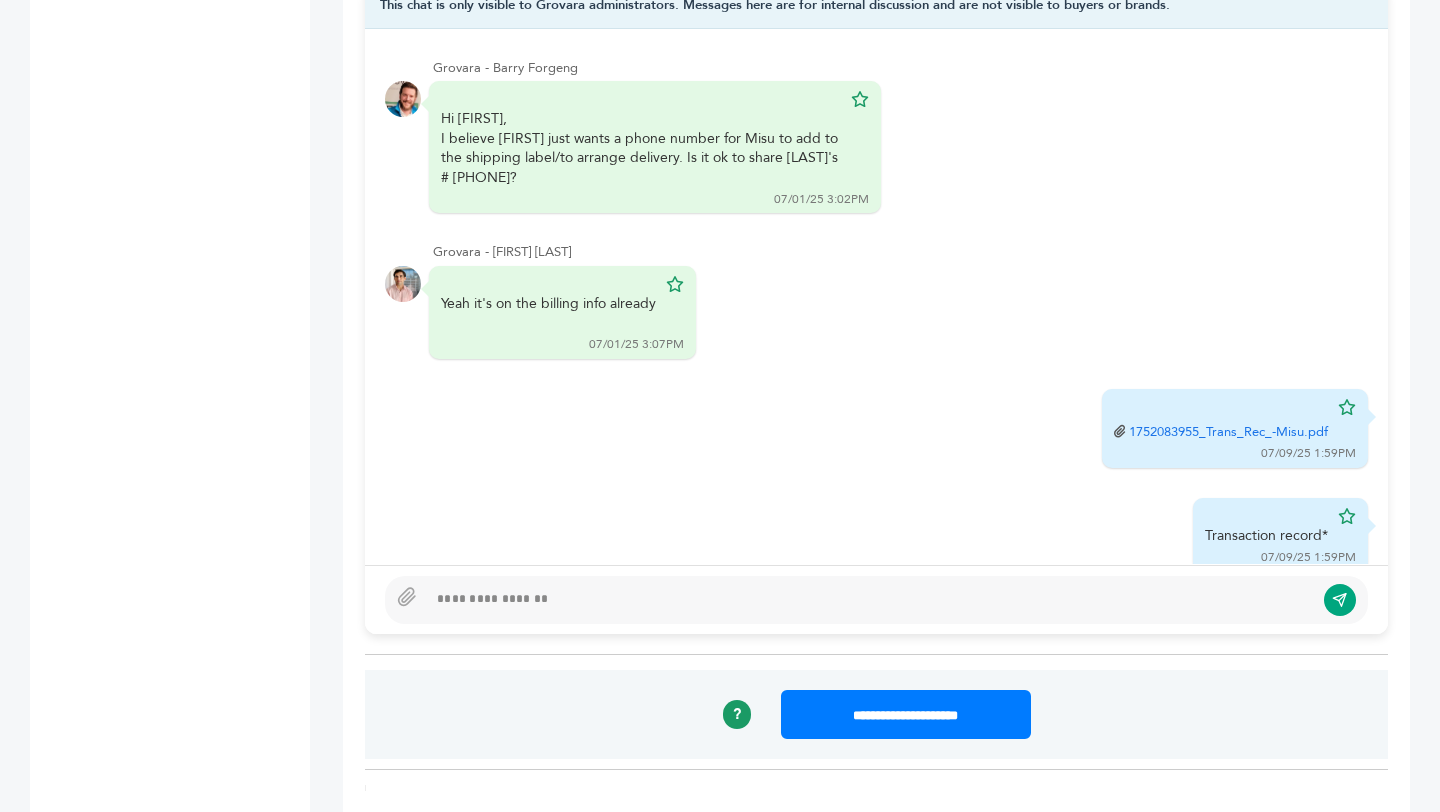 scroll, scrollTop: 40, scrollLeft: 0, axis: vertical 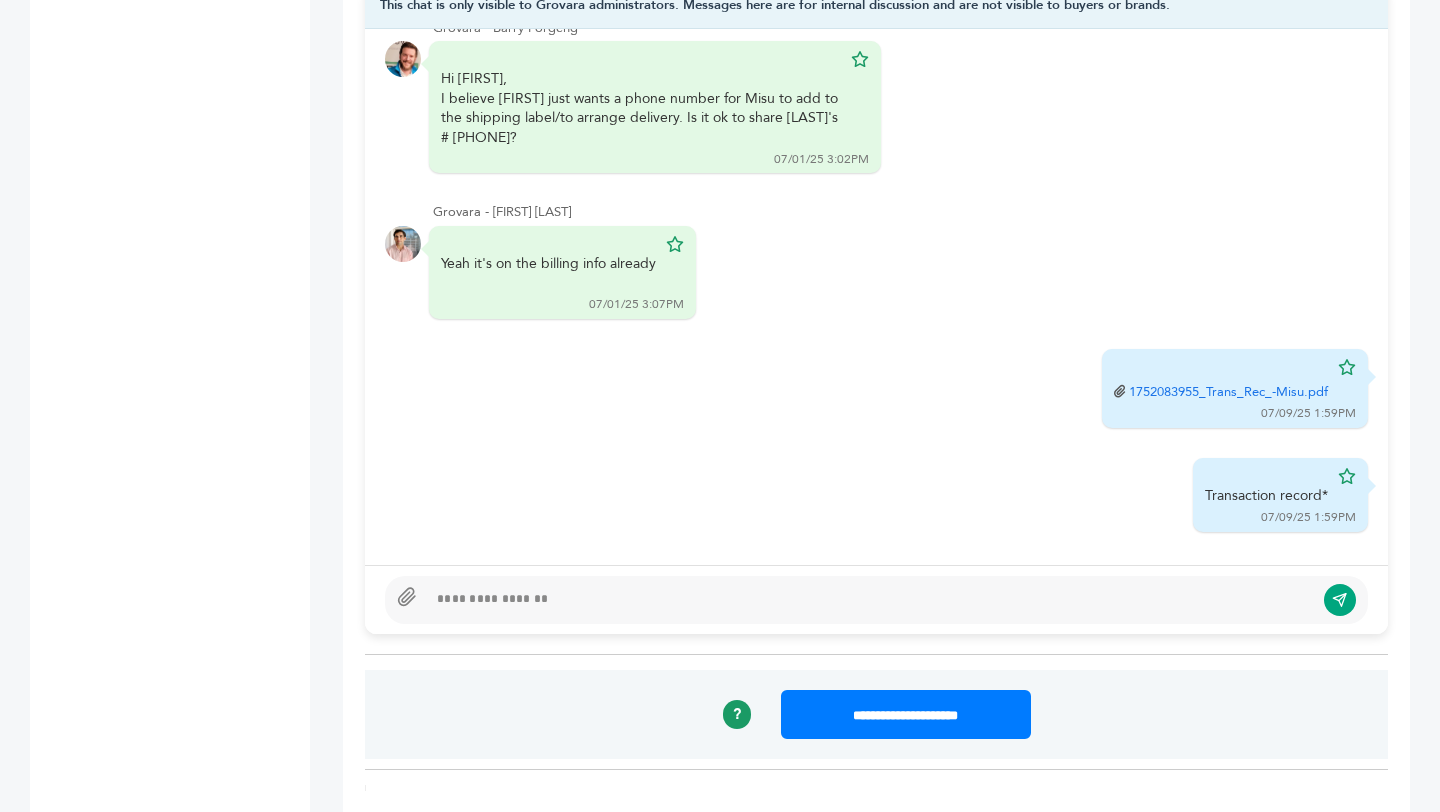 click at bounding box center (407, 597) 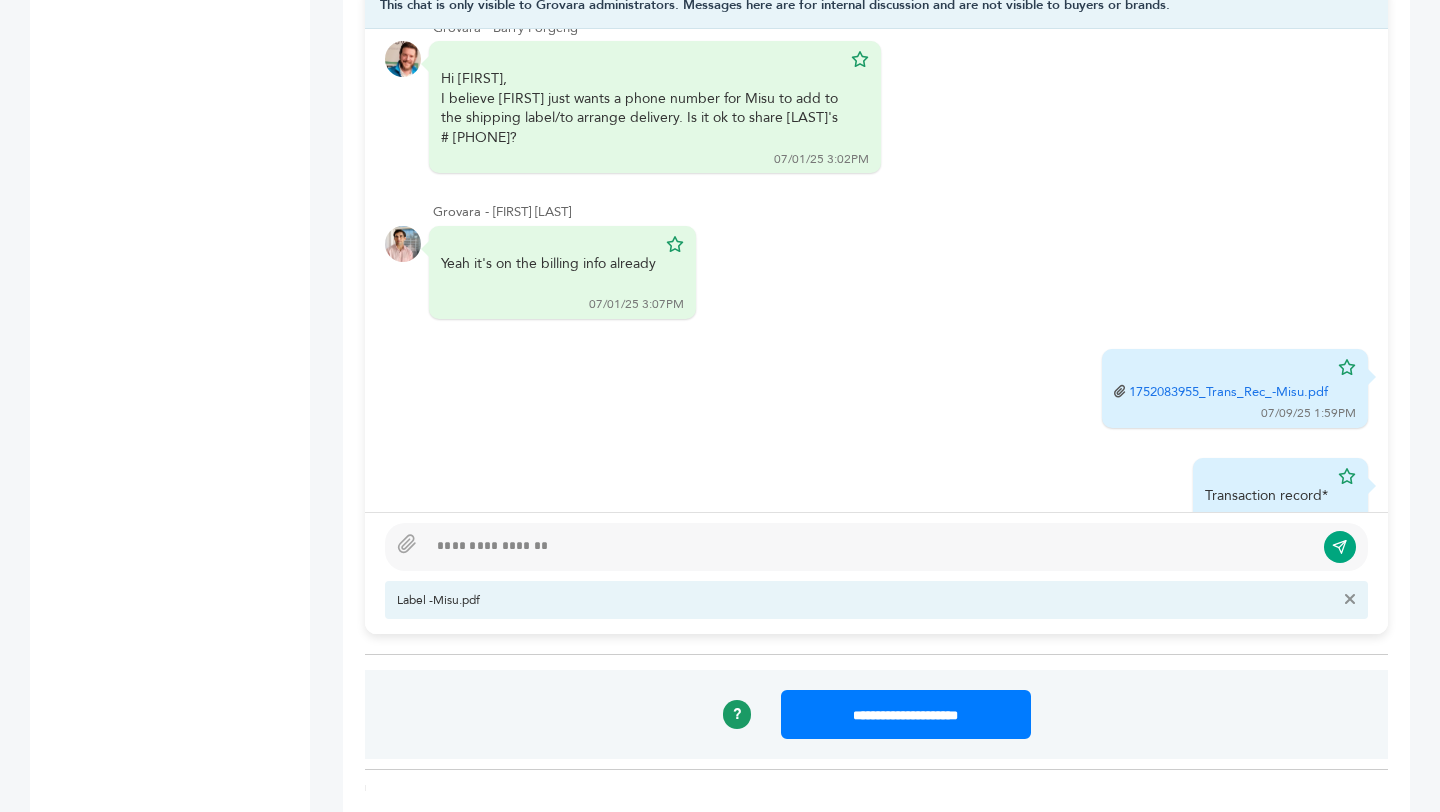 click at bounding box center (870, 547) 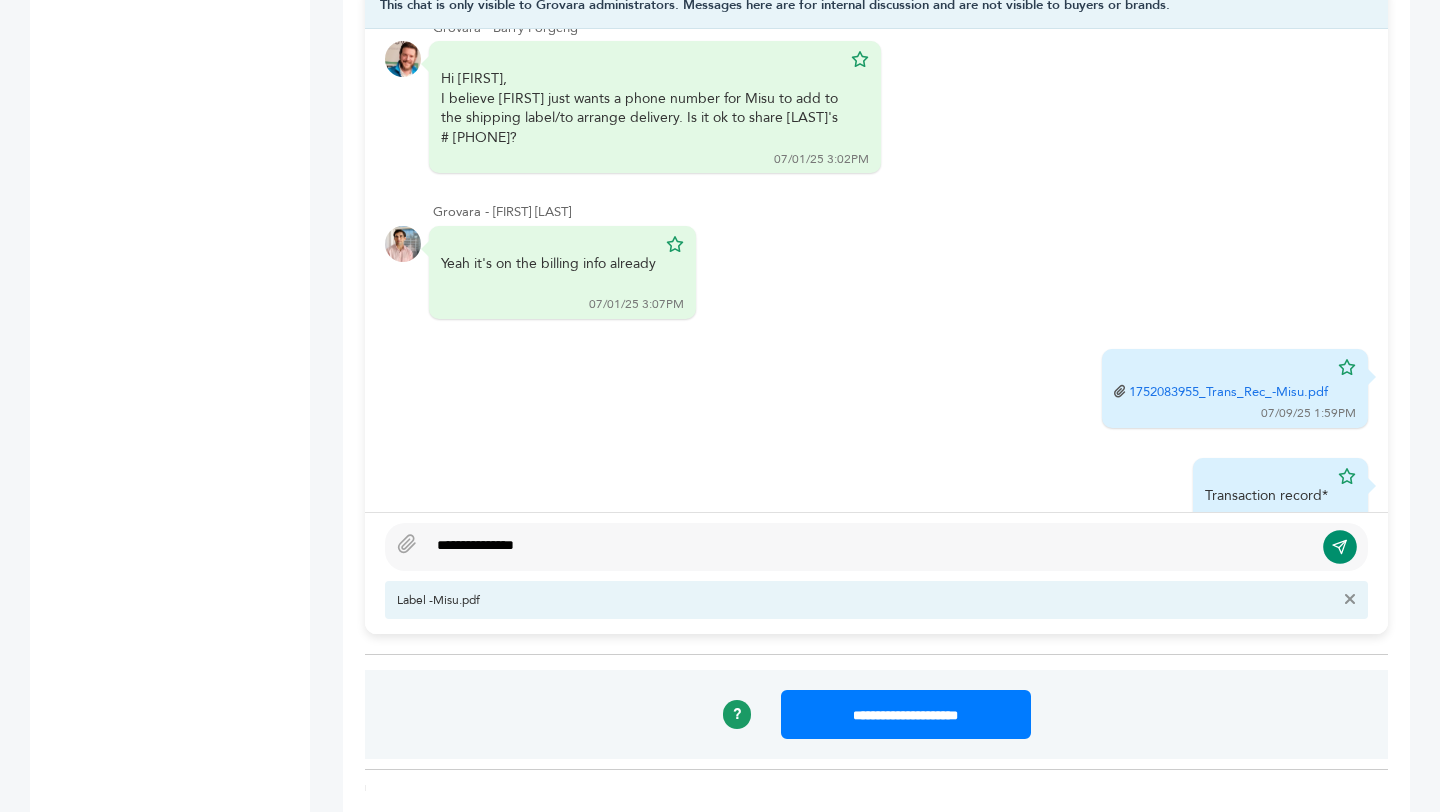 click at bounding box center (1339, 546) 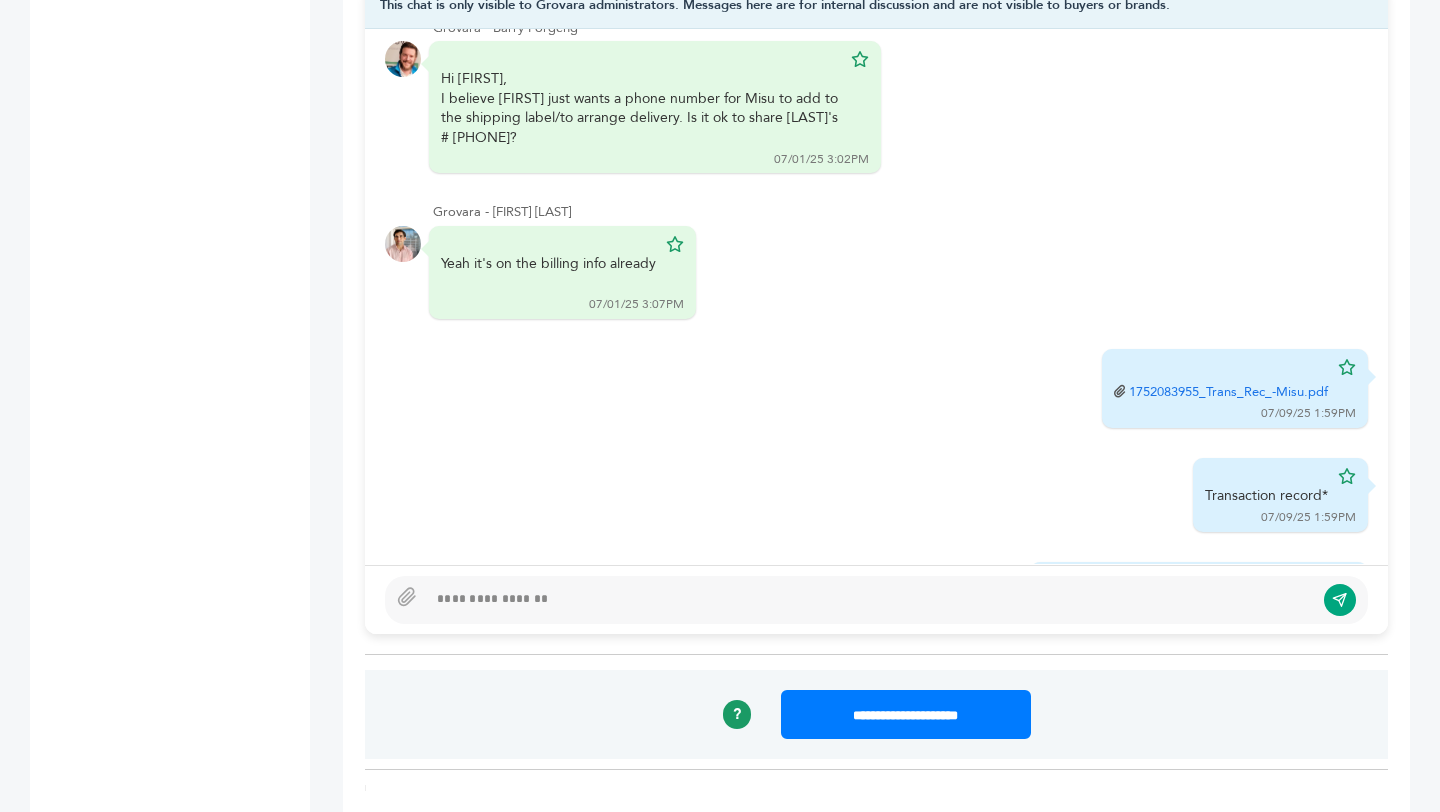 scroll, scrollTop: 150, scrollLeft: 0, axis: vertical 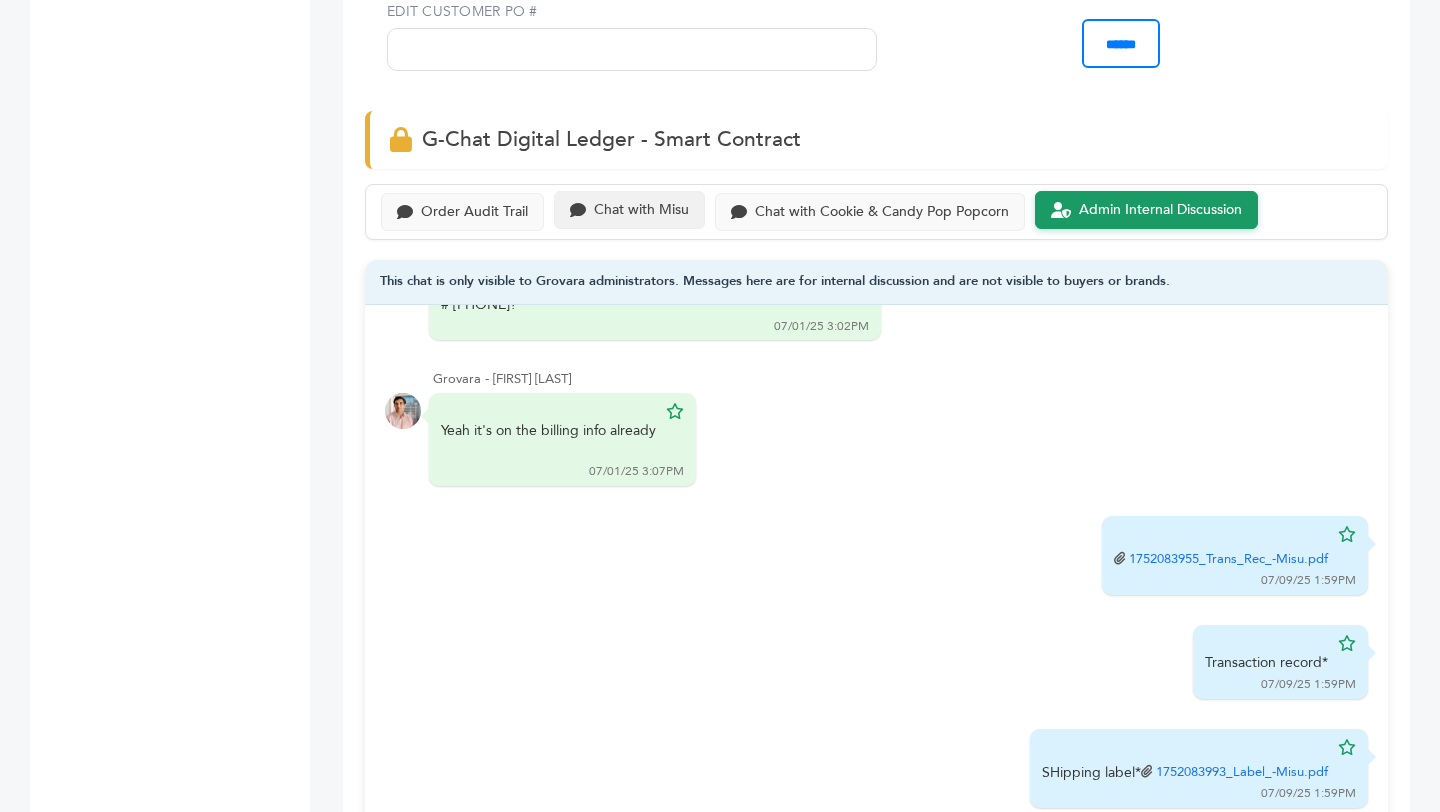 click on "Chat with Misu" at bounding box center (629, 210) 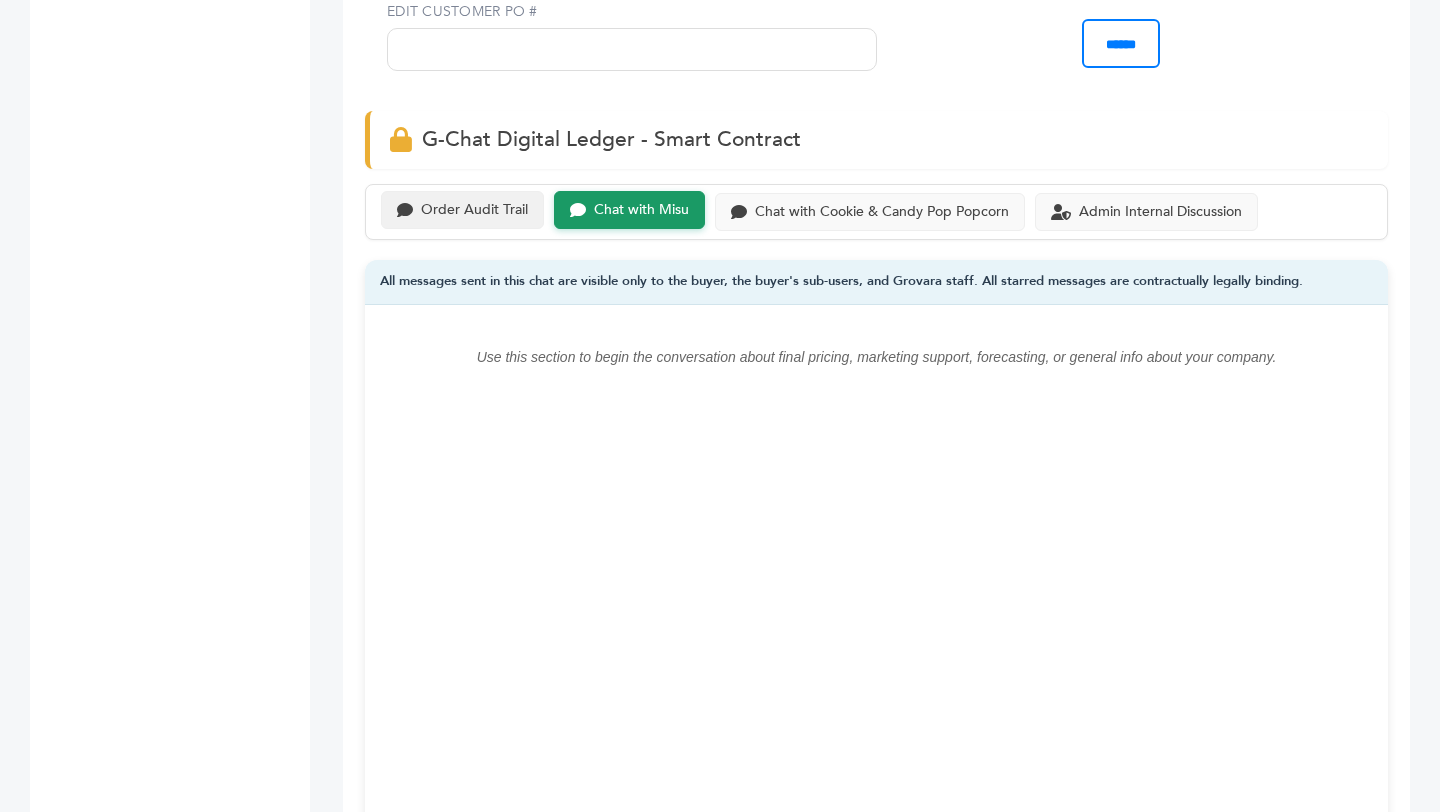 click on "Order Audit Trail" at bounding box center [474, 210] 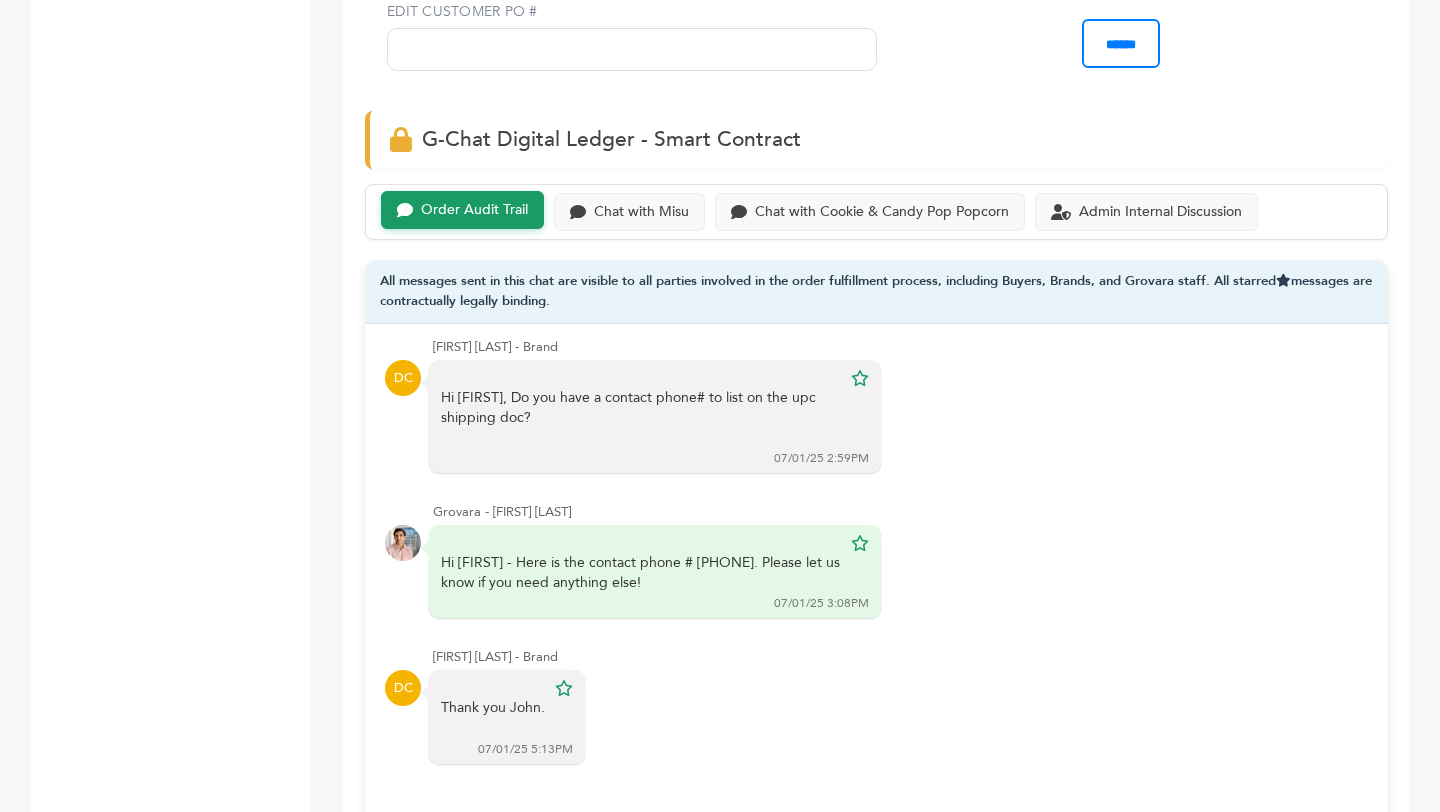 scroll, scrollTop: 606, scrollLeft: 0, axis: vertical 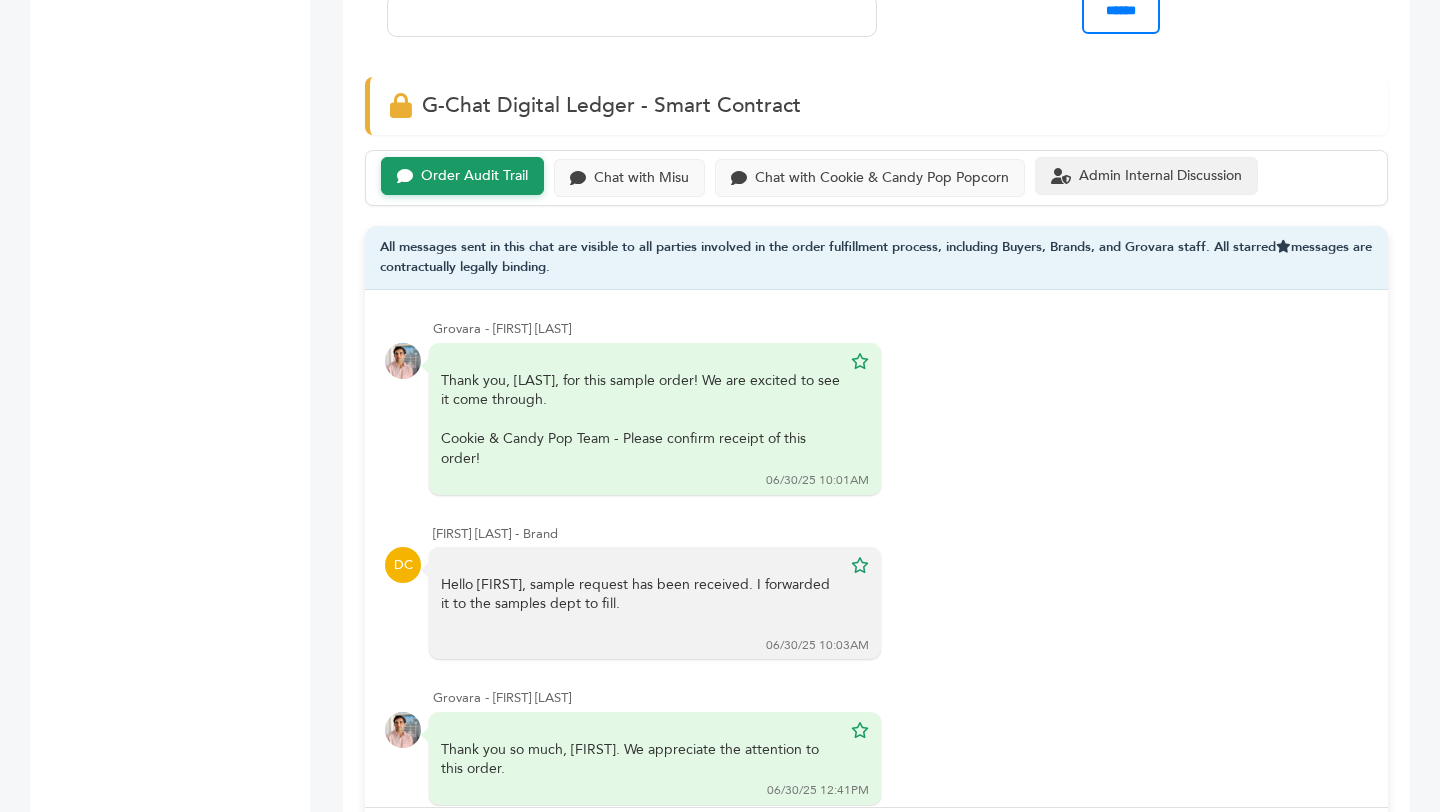 click on "Admin Internal Discussion" at bounding box center [474, 176] 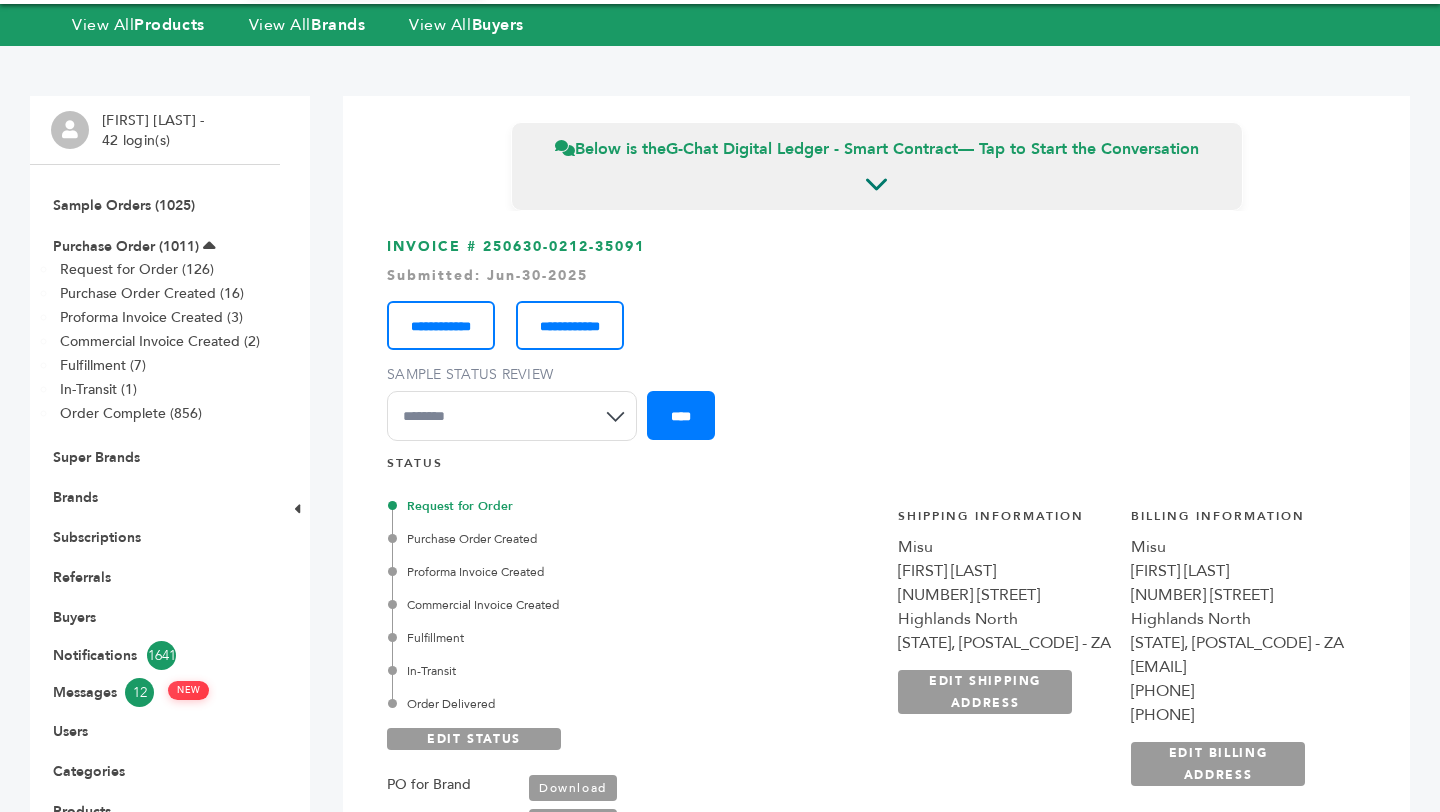 scroll, scrollTop: 0, scrollLeft: 0, axis: both 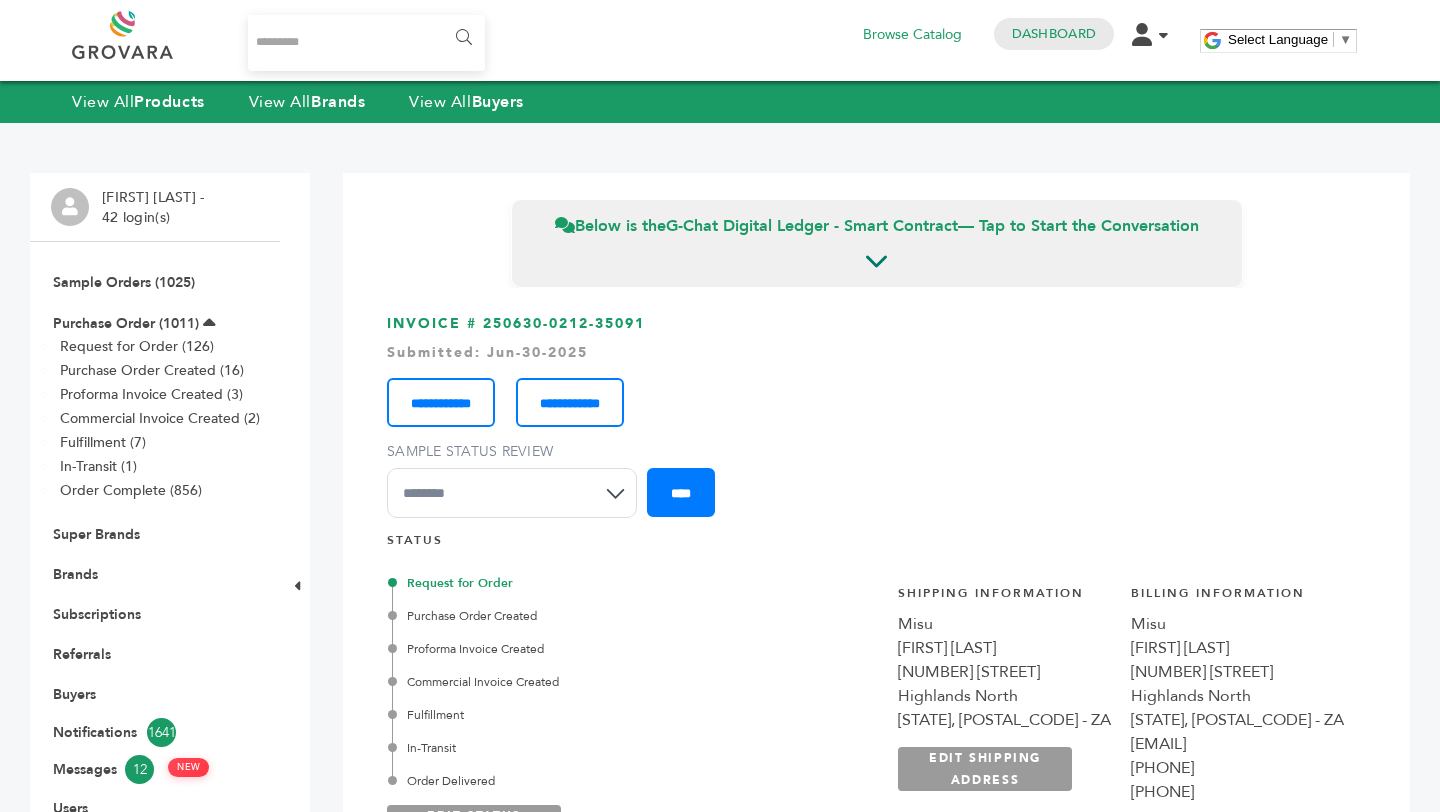click at bounding box center [366, 43] 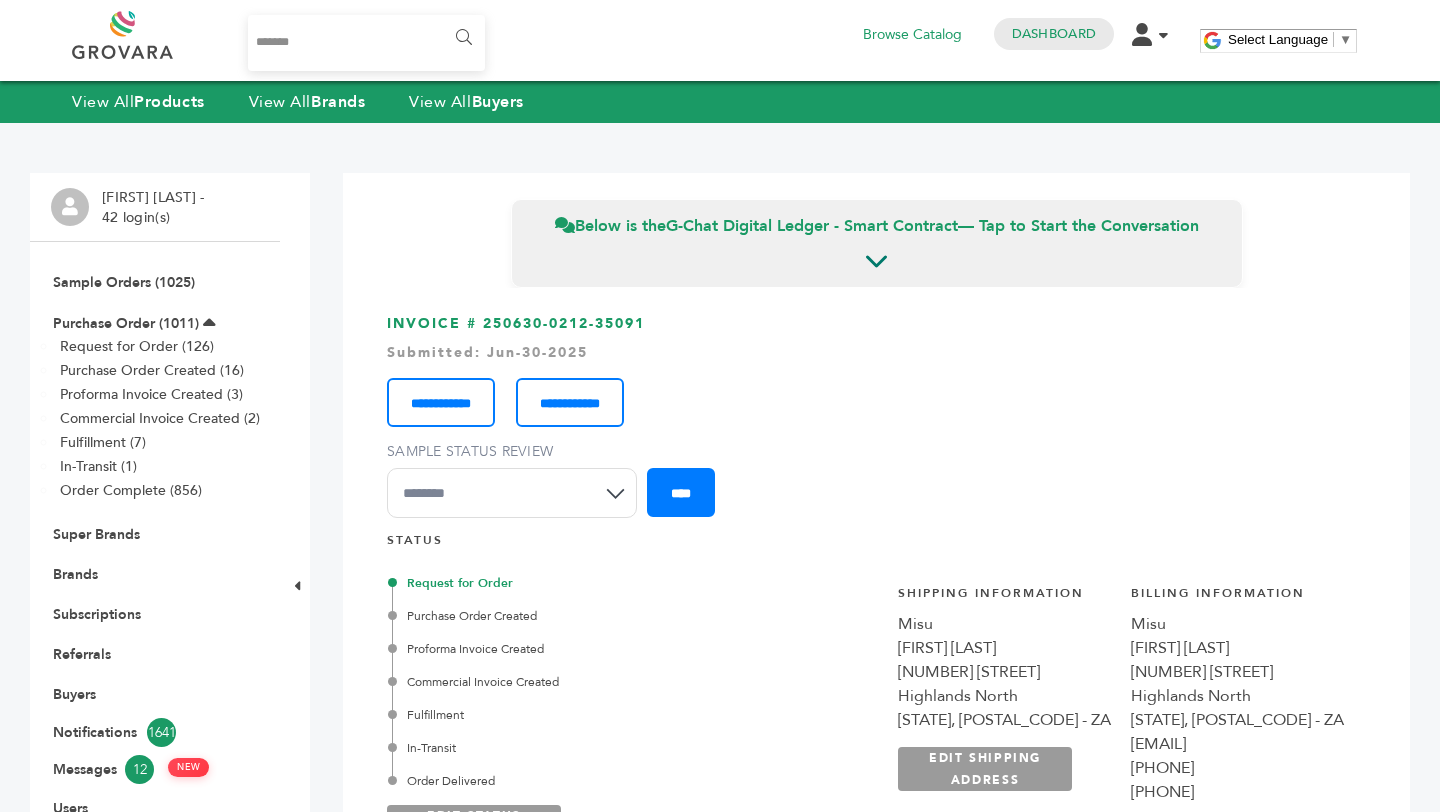 type on "*******" 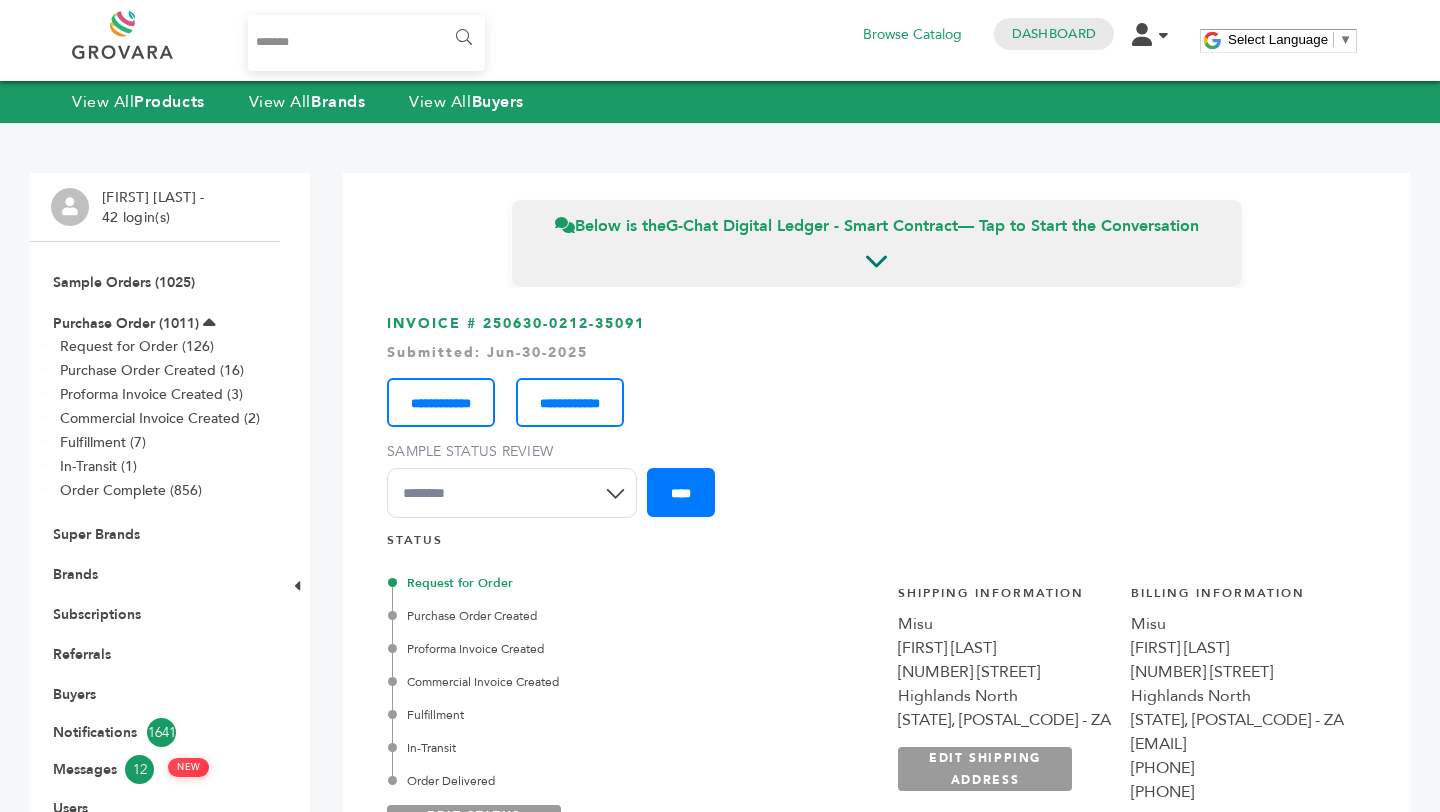 click on "******" at bounding box center [462, 38] 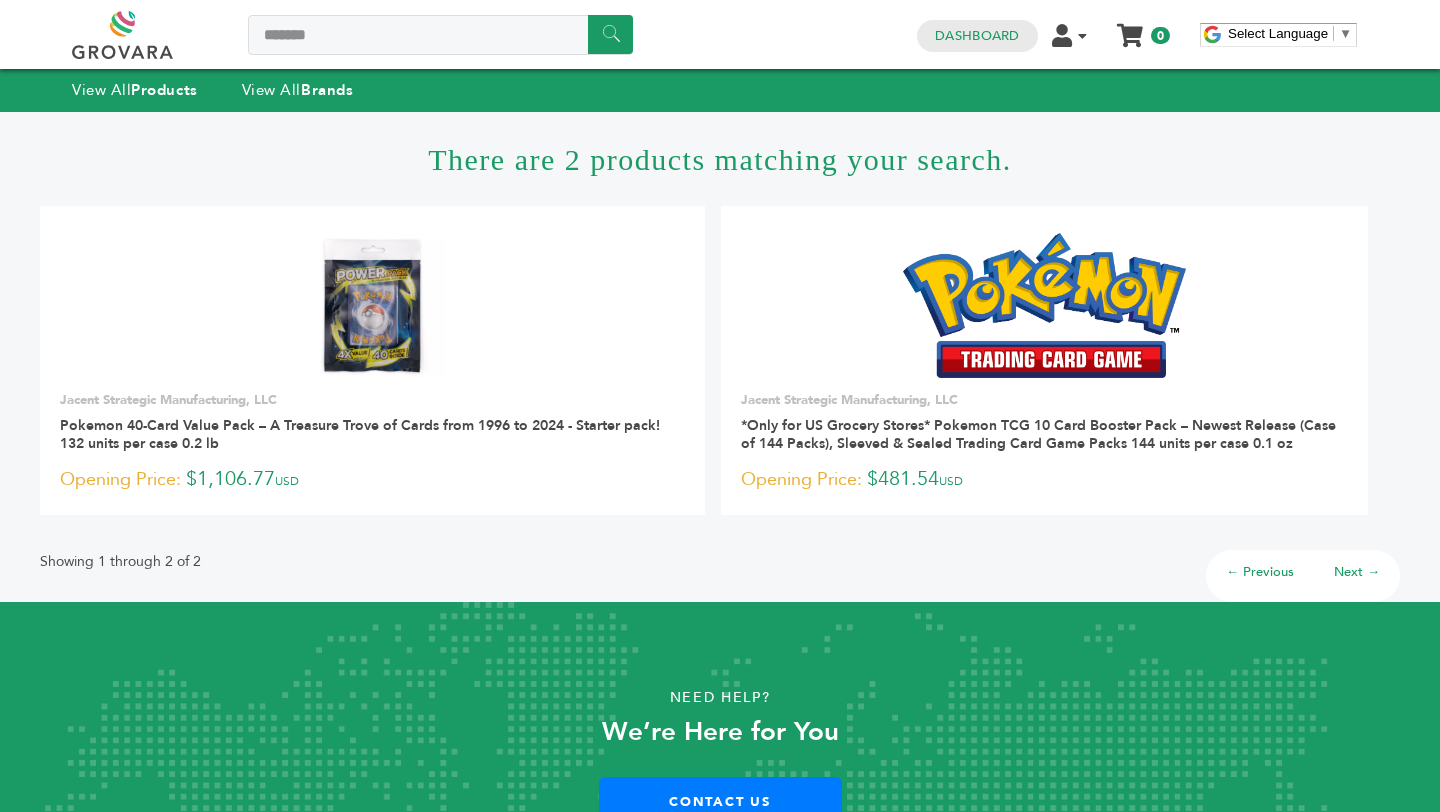 scroll, scrollTop: 0, scrollLeft: 0, axis: both 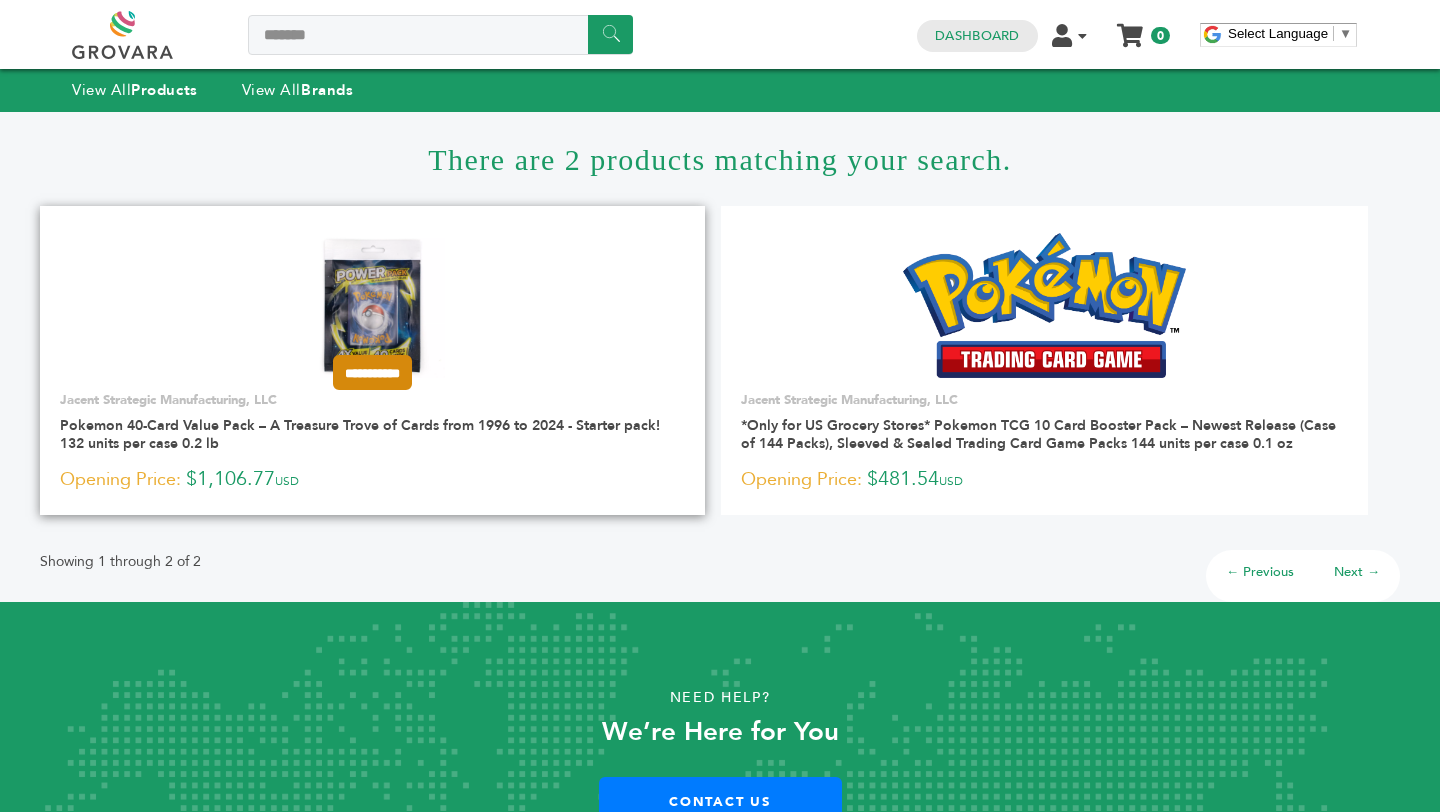 click on "**********" at bounding box center [372, 372] 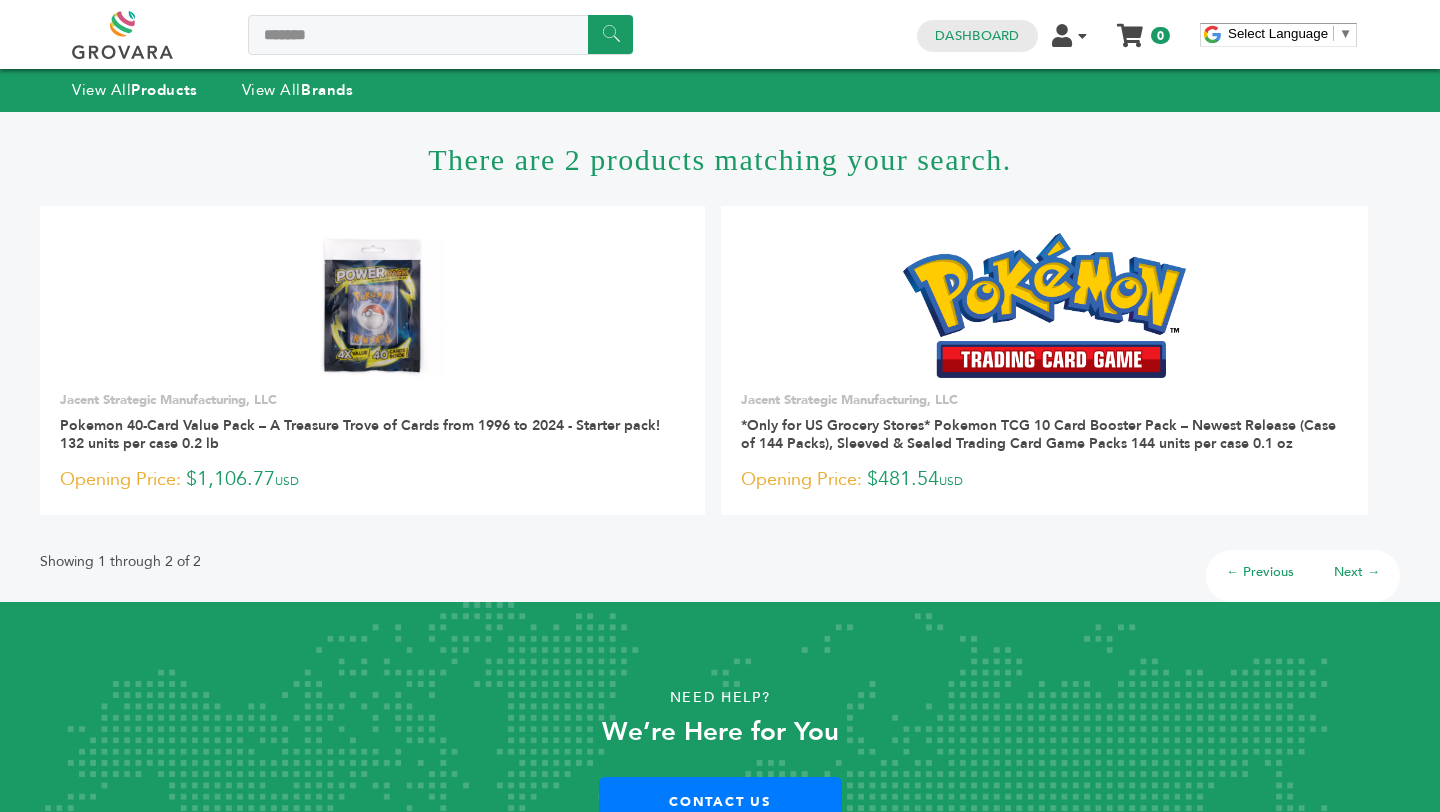 click on "Need Help?
We’re Here for You
Contact Us" at bounding box center (720, 754) 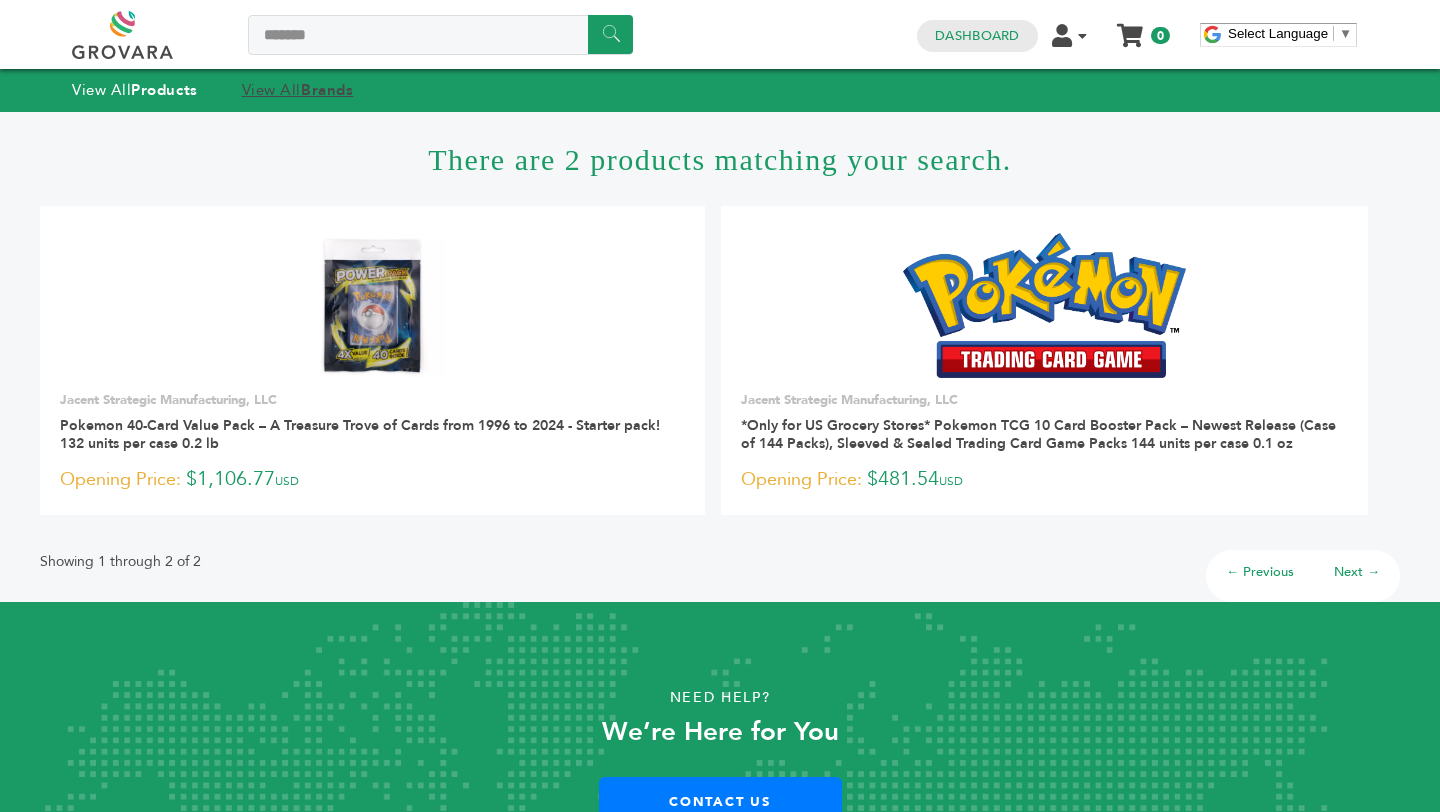 click on "View All  Brands" at bounding box center (298, 90) 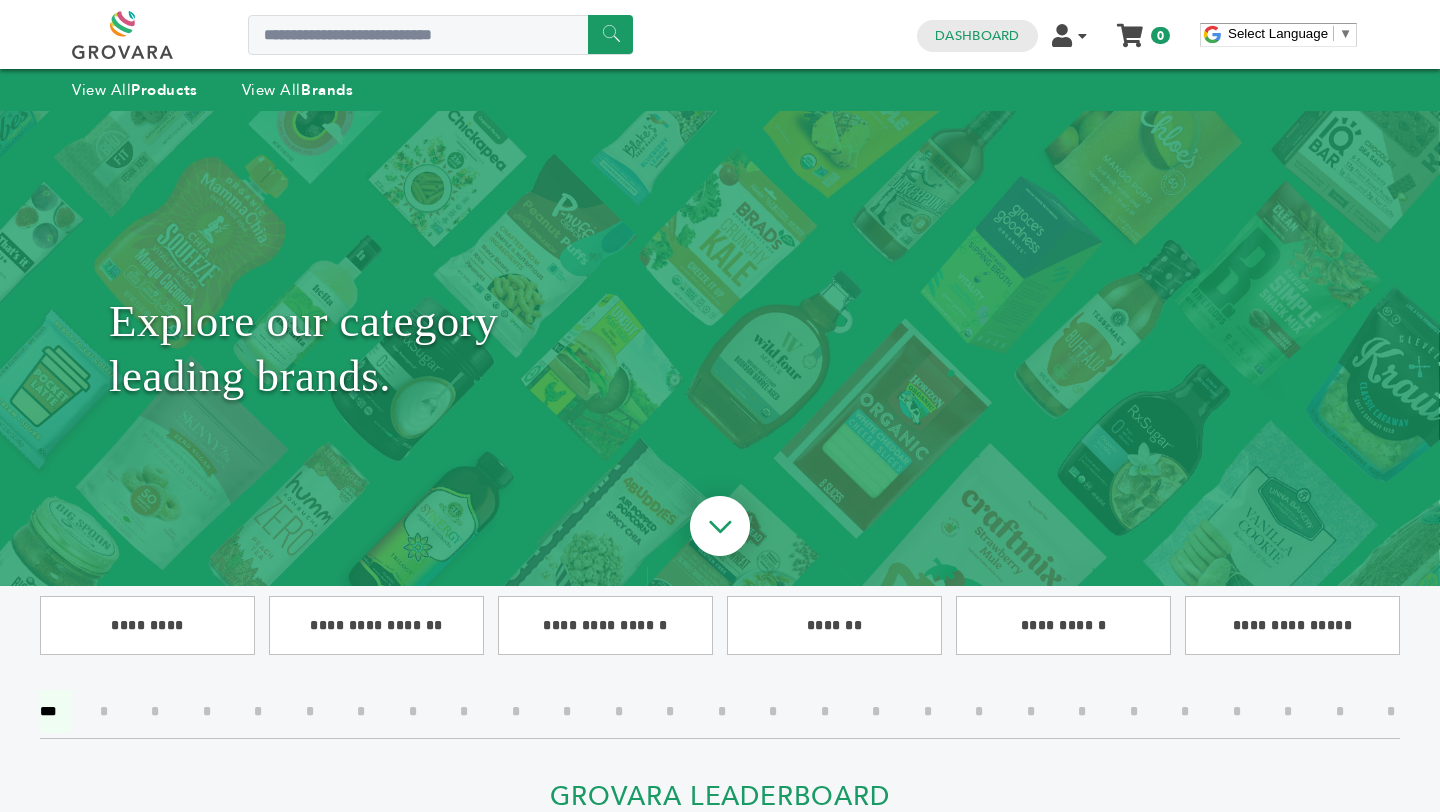 scroll, scrollTop: 0, scrollLeft: 0, axis: both 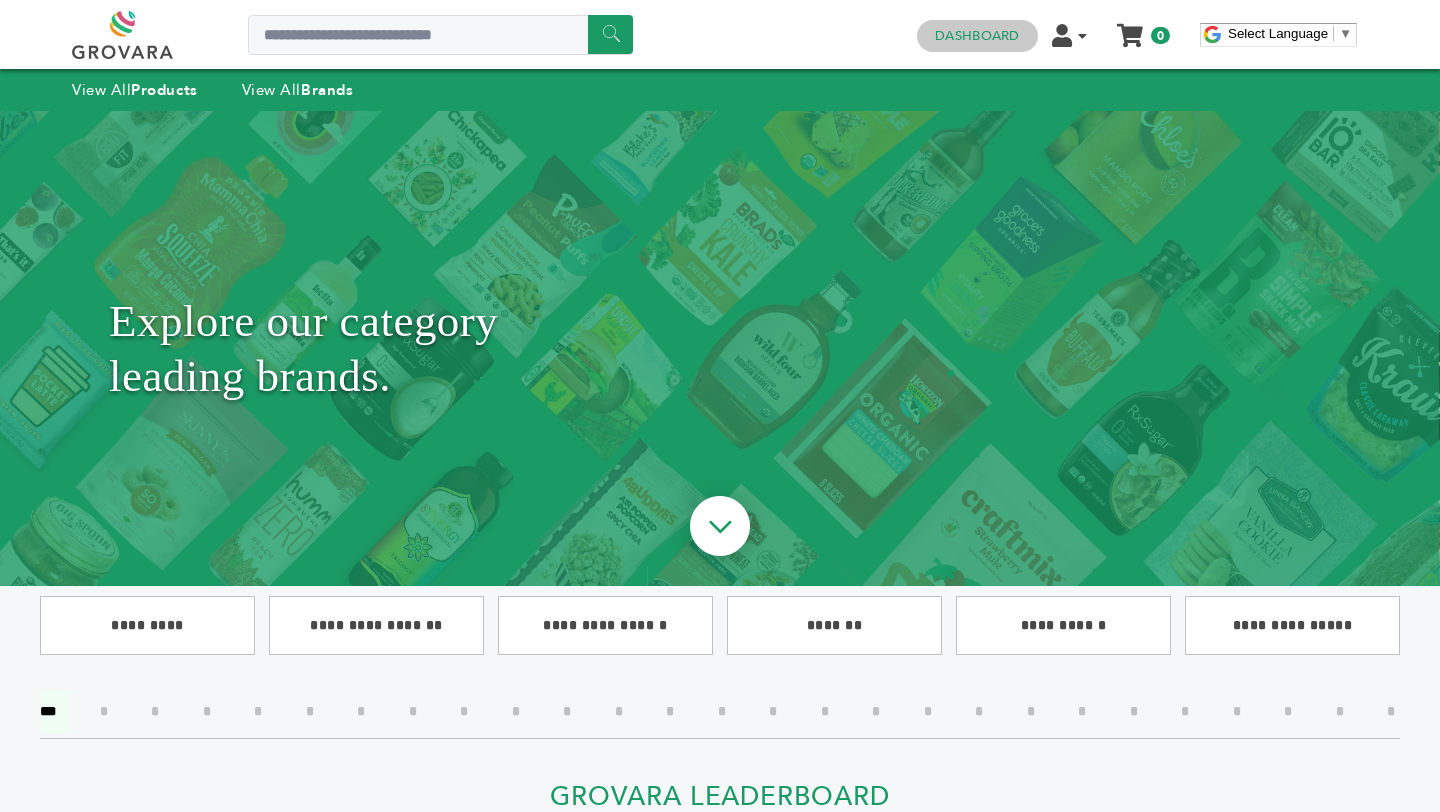 click on "Dashboard" at bounding box center (977, 36) 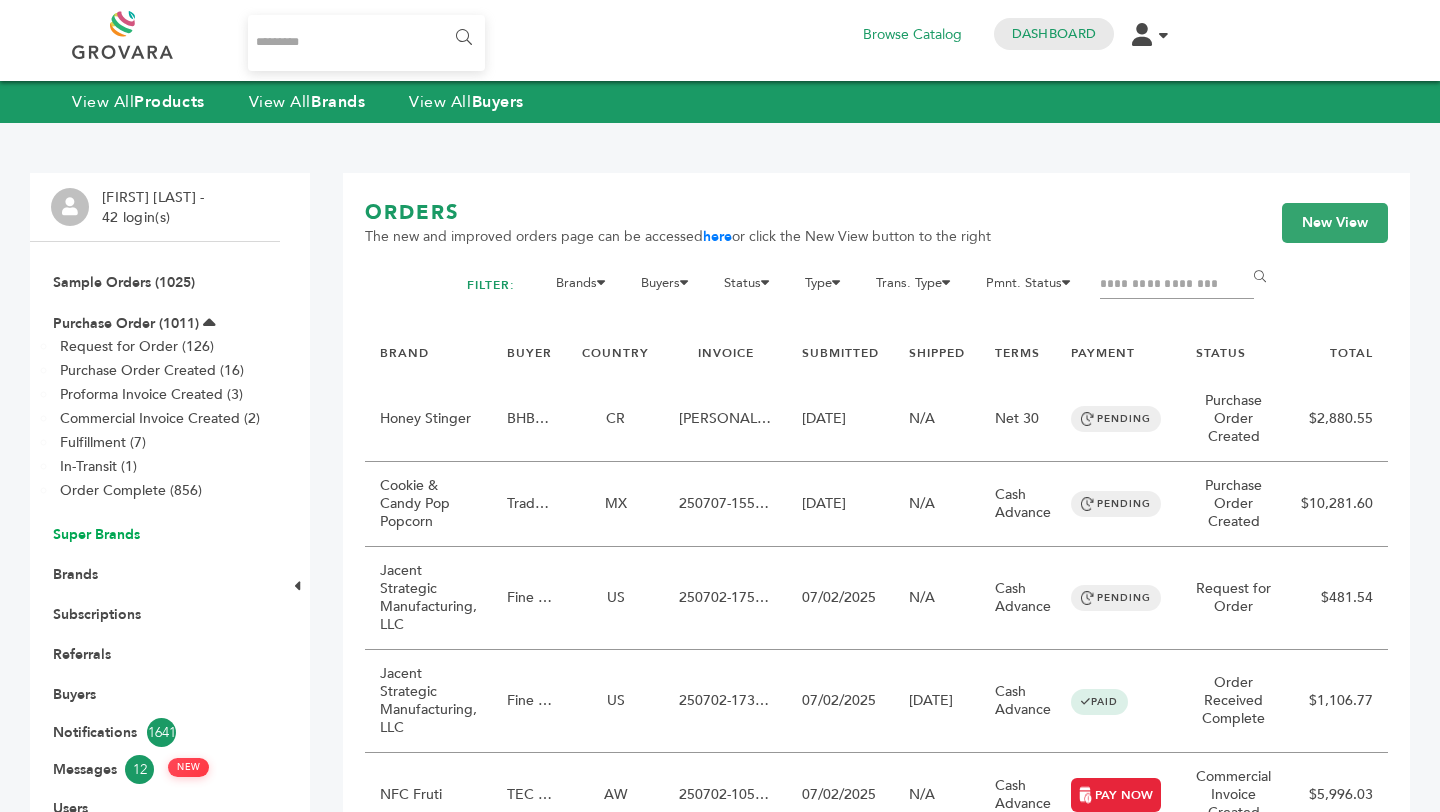 scroll, scrollTop: 0, scrollLeft: 0, axis: both 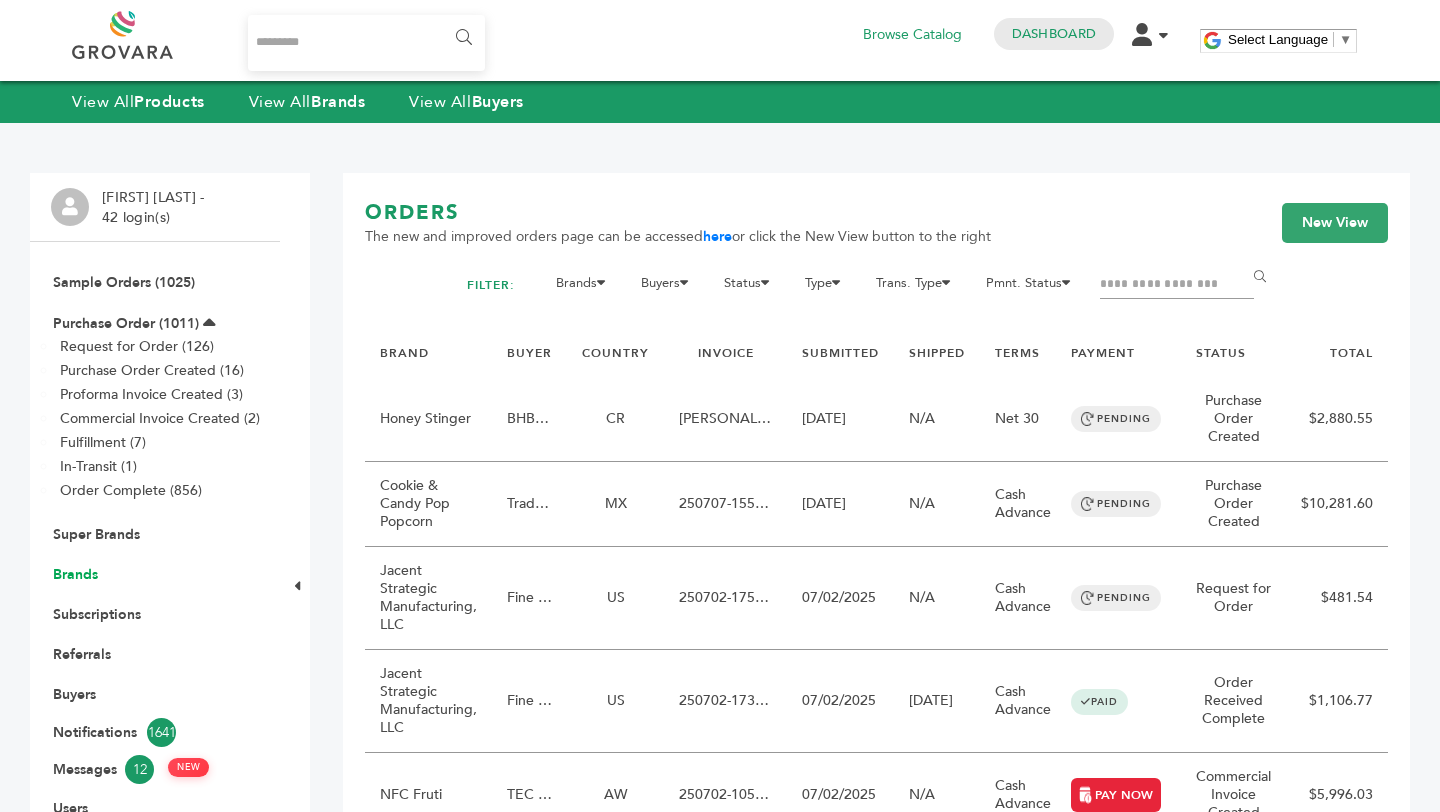 click on "Brands" at bounding box center [75, 574] 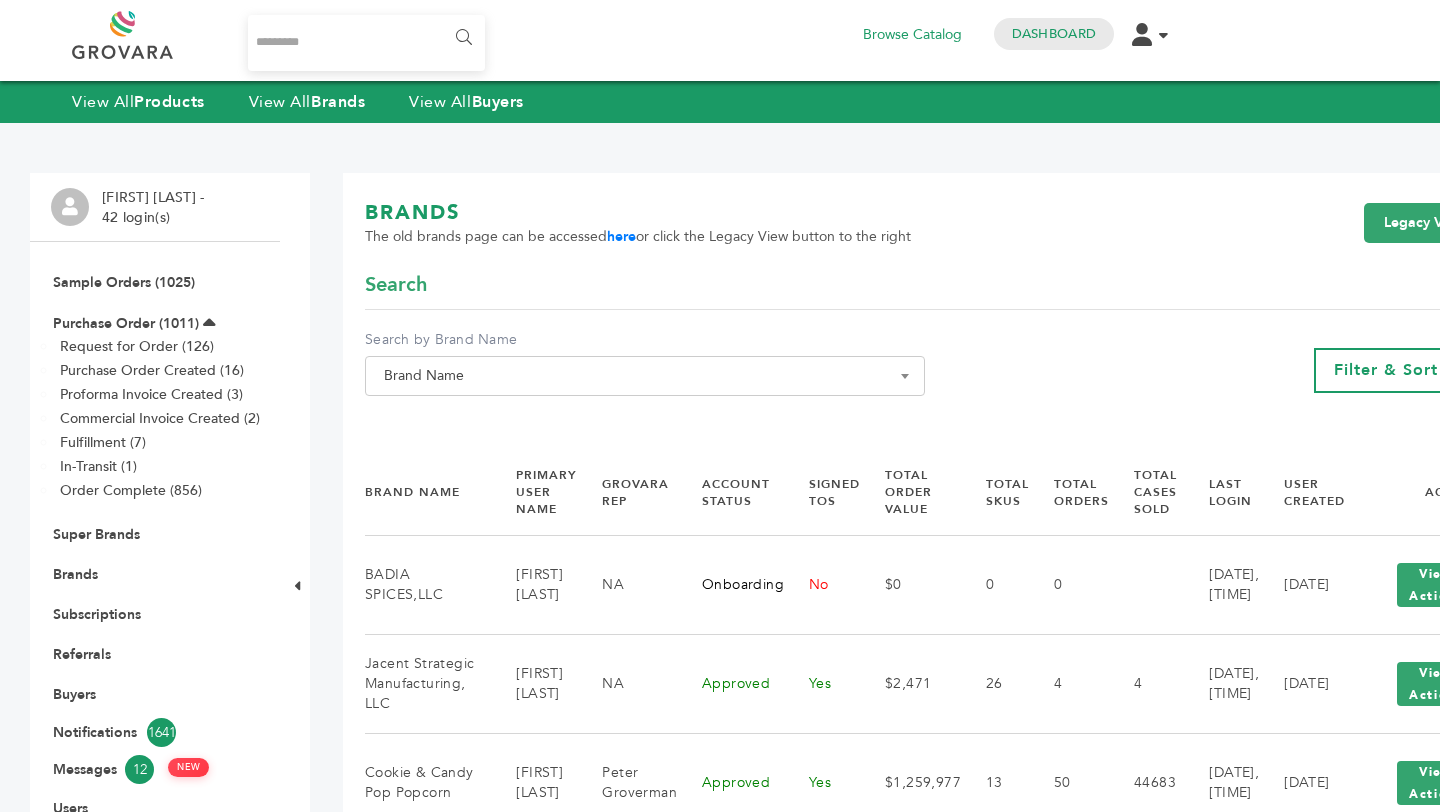 scroll, scrollTop: 0, scrollLeft: 0, axis: both 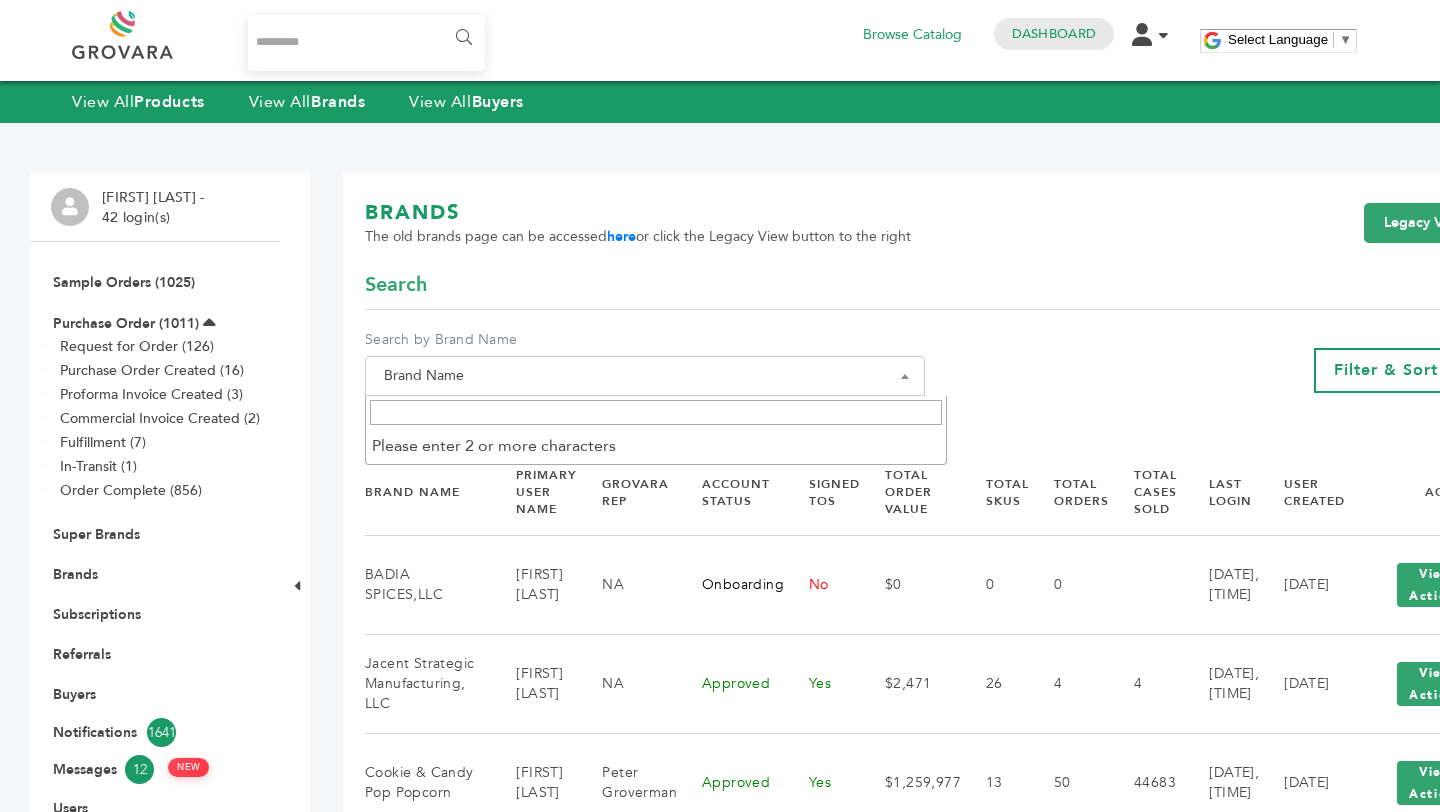 click on "Brand Name" at bounding box center [645, 376] 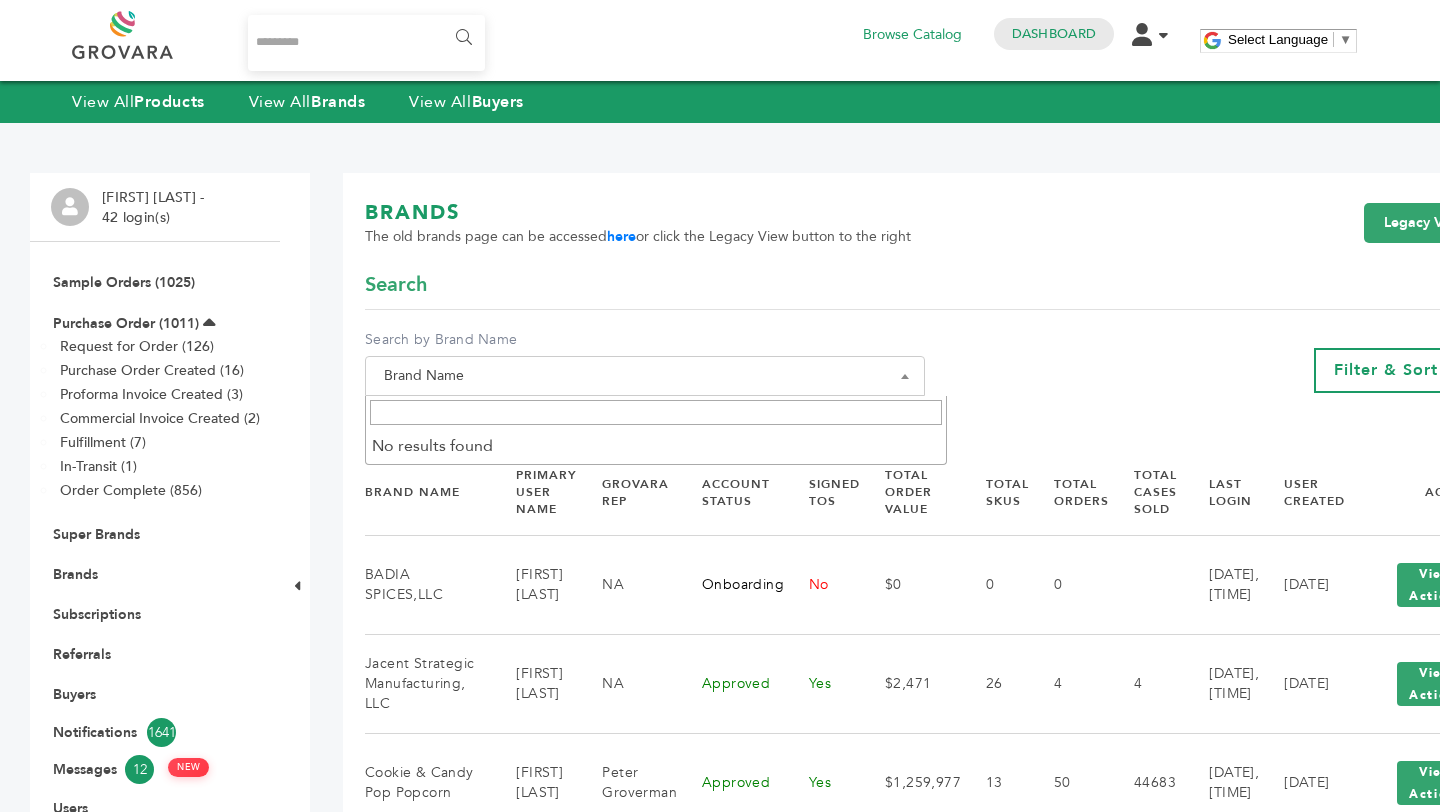 click at bounding box center (366, 43) 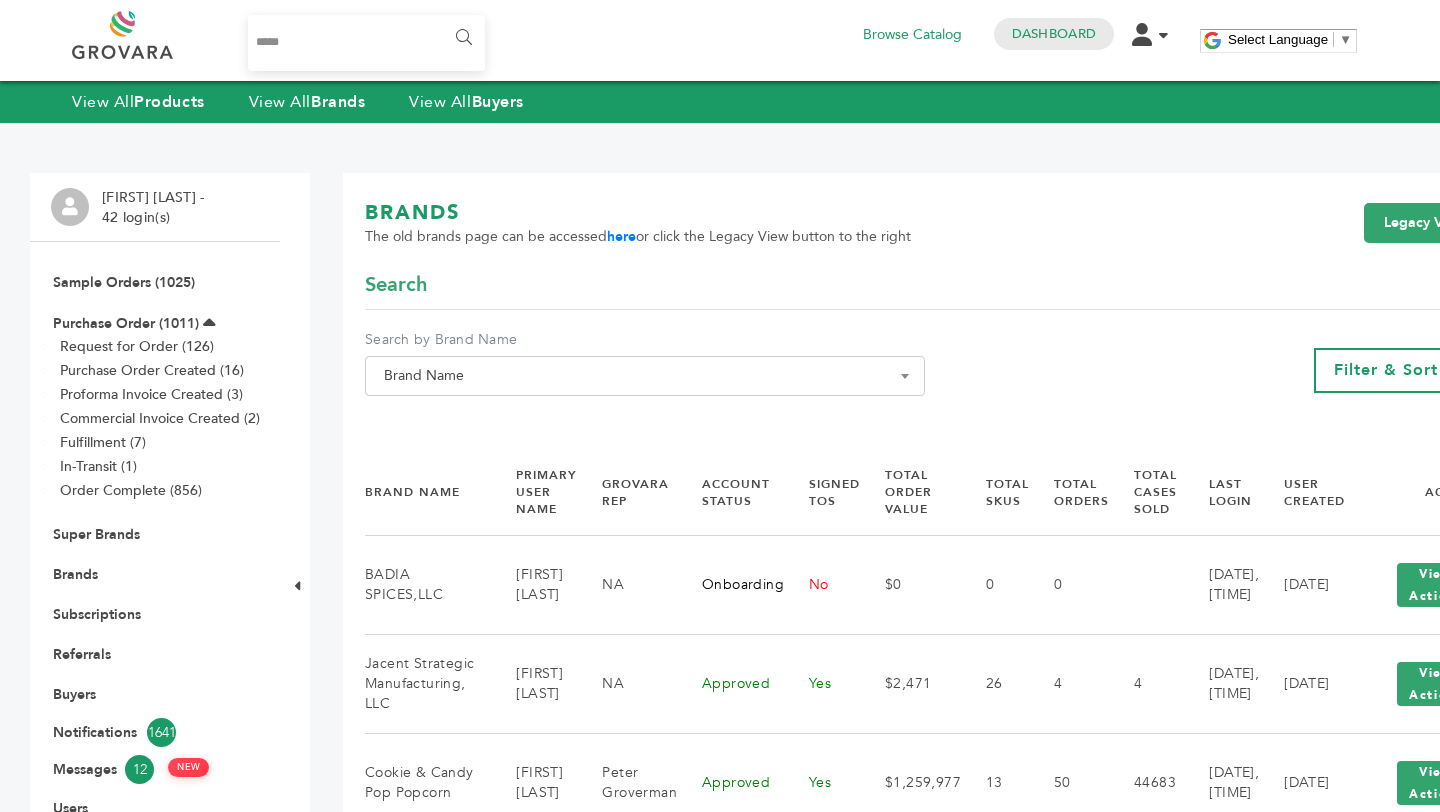 type on "*******" 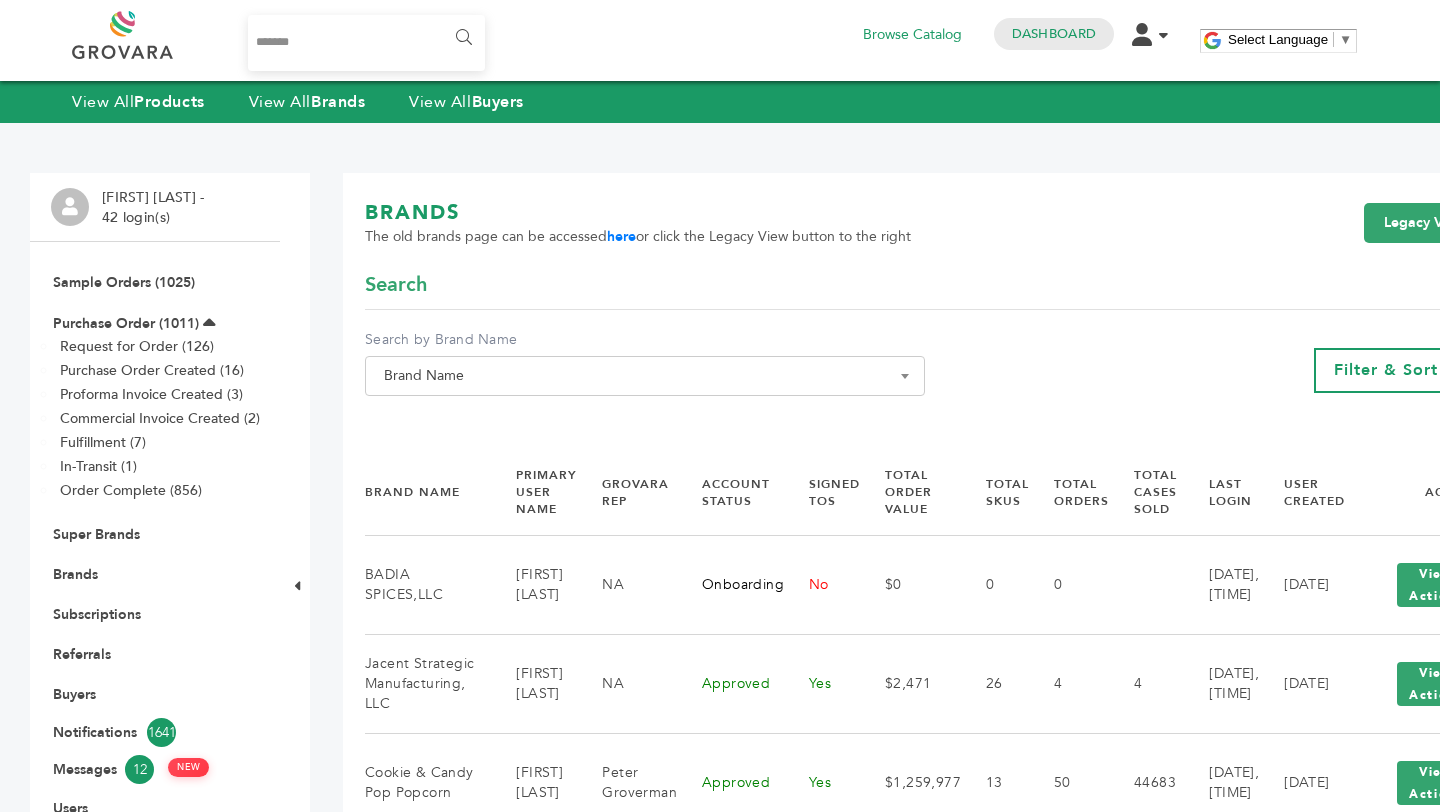 click on "******" at bounding box center (462, 38) 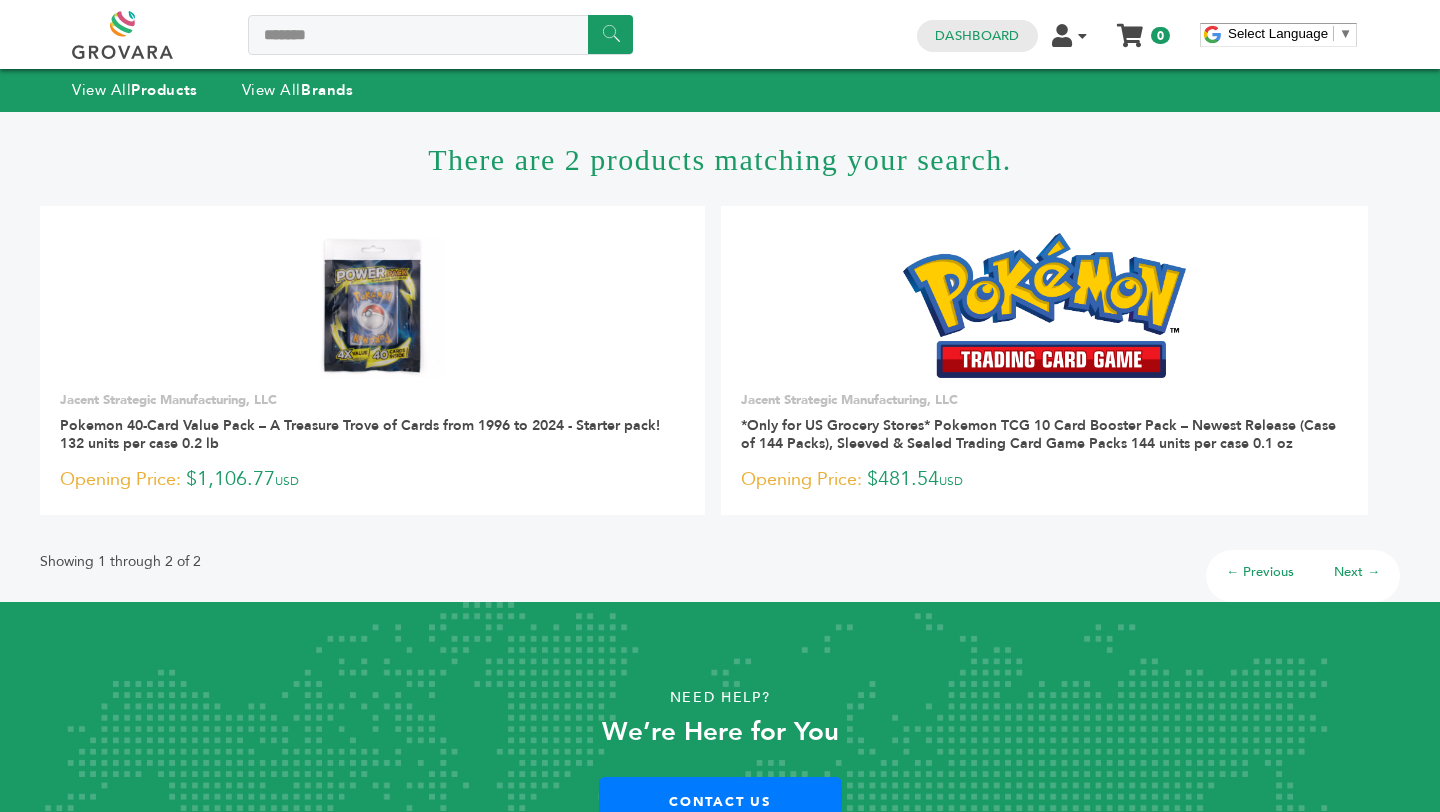 scroll, scrollTop: 0, scrollLeft: 0, axis: both 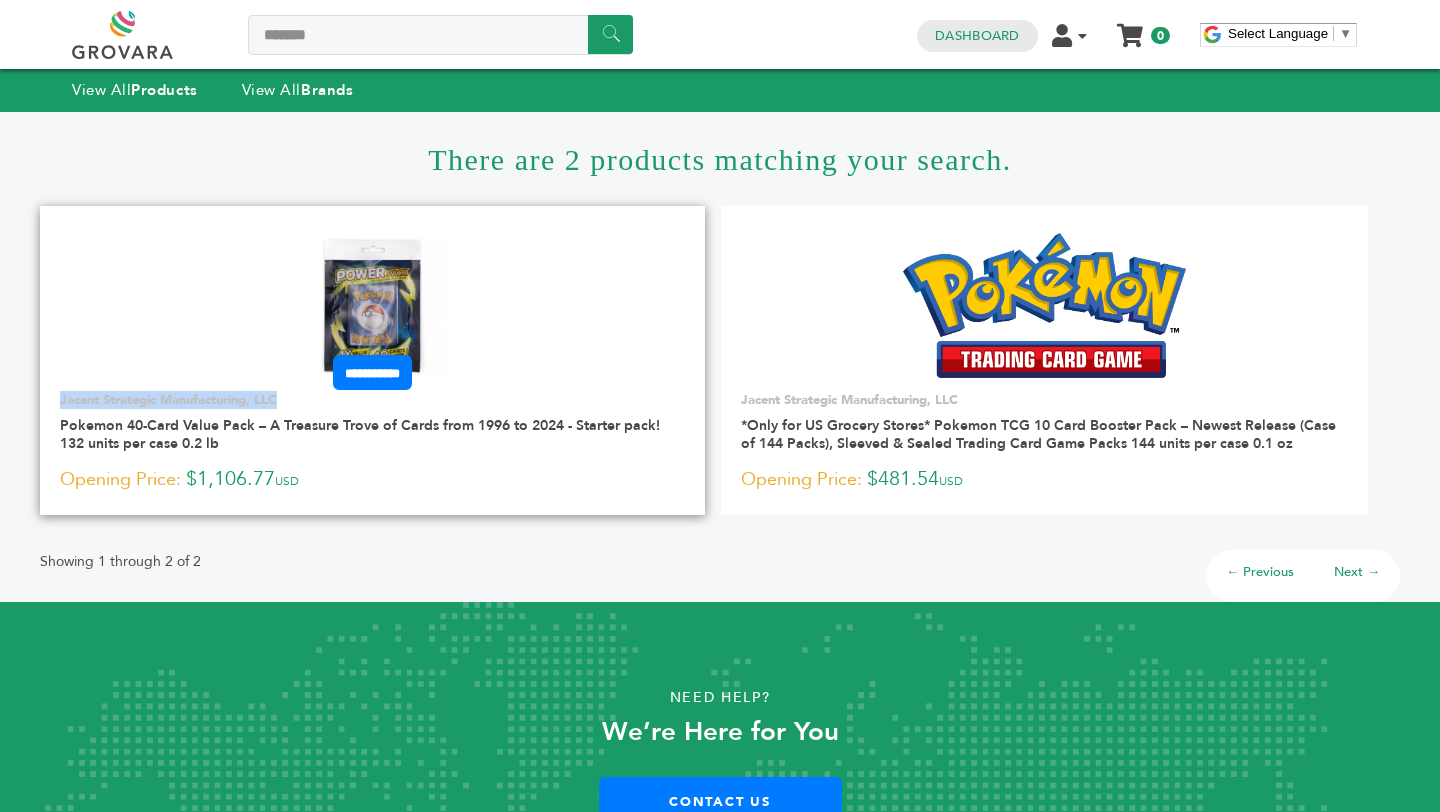 drag, startPoint x: 60, startPoint y: 400, endPoint x: 281, endPoint y: 405, distance: 221.05655 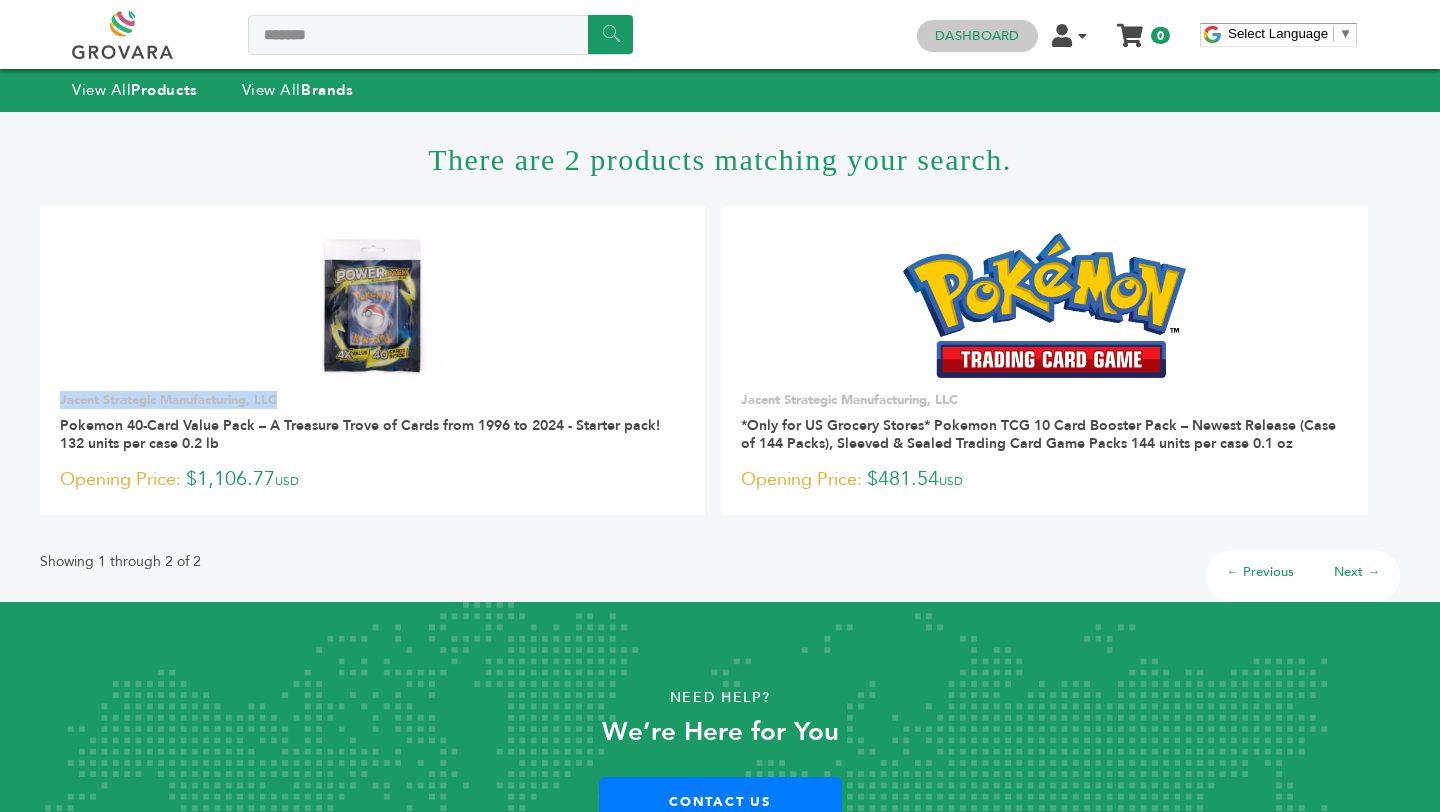 click on "Dashboard" at bounding box center [977, 36] 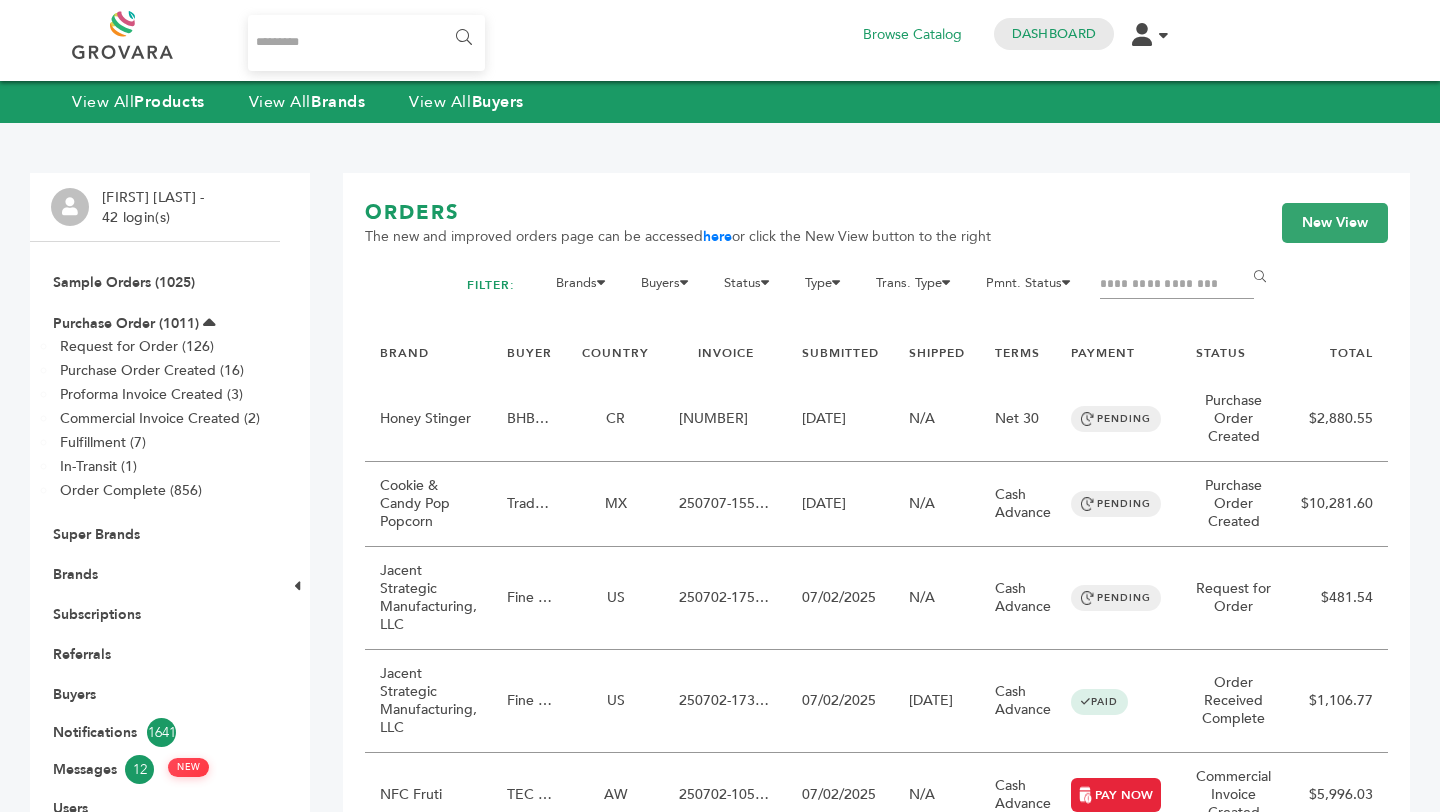 scroll, scrollTop: 0, scrollLeft: 0, axis: both 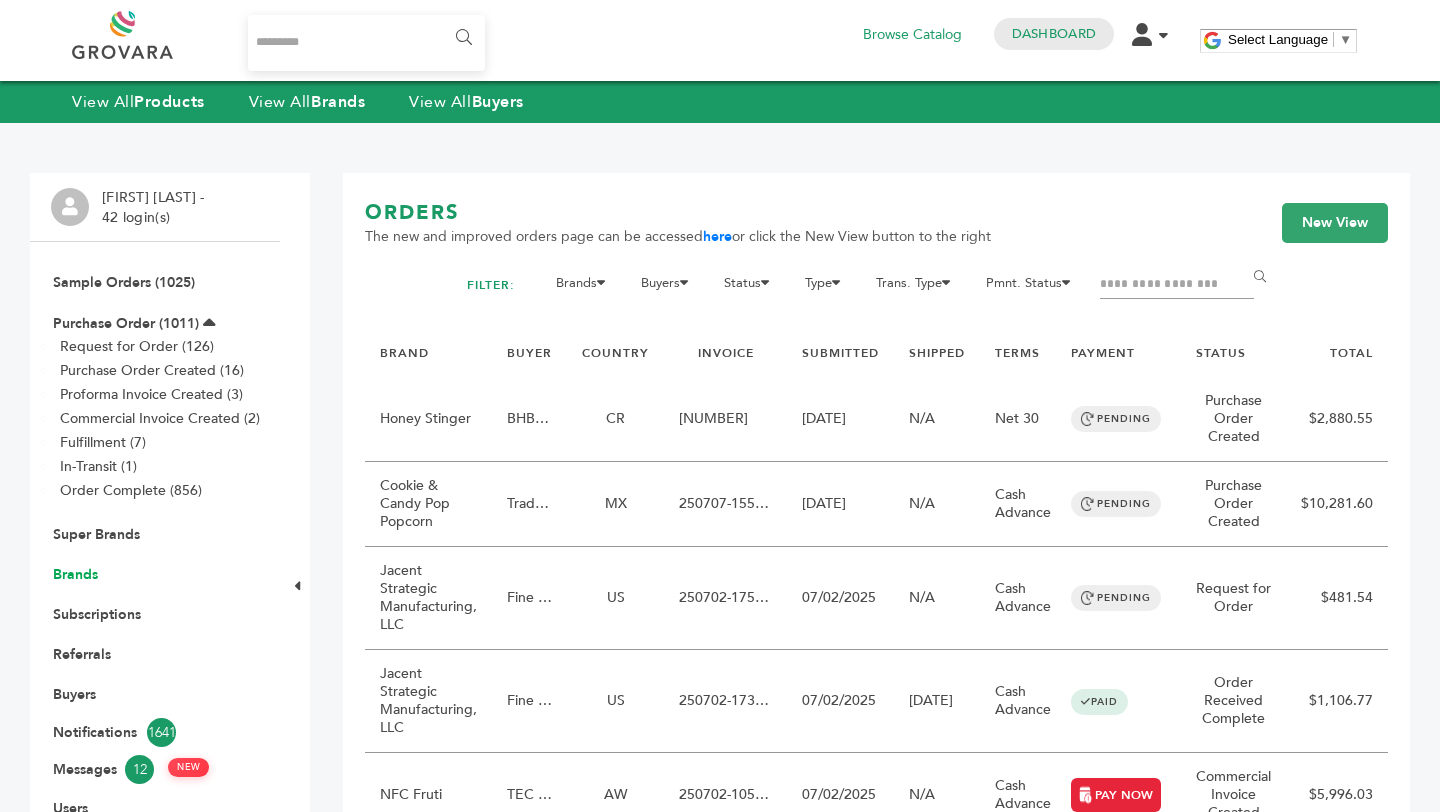 click on "Brands" at bounding box center [75, 574] 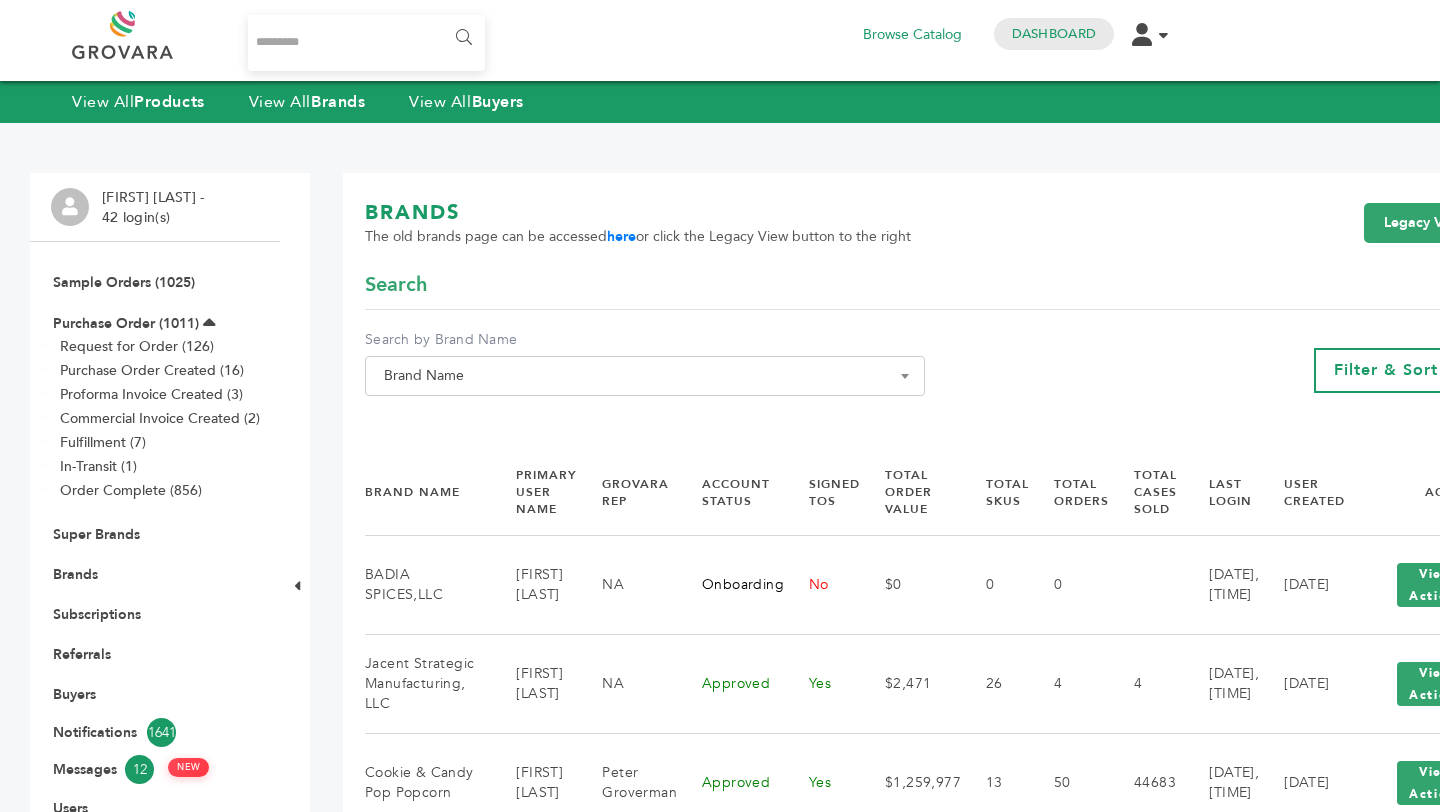 scroll, scrollTop: 0, scrollLeft: 0, axis: both 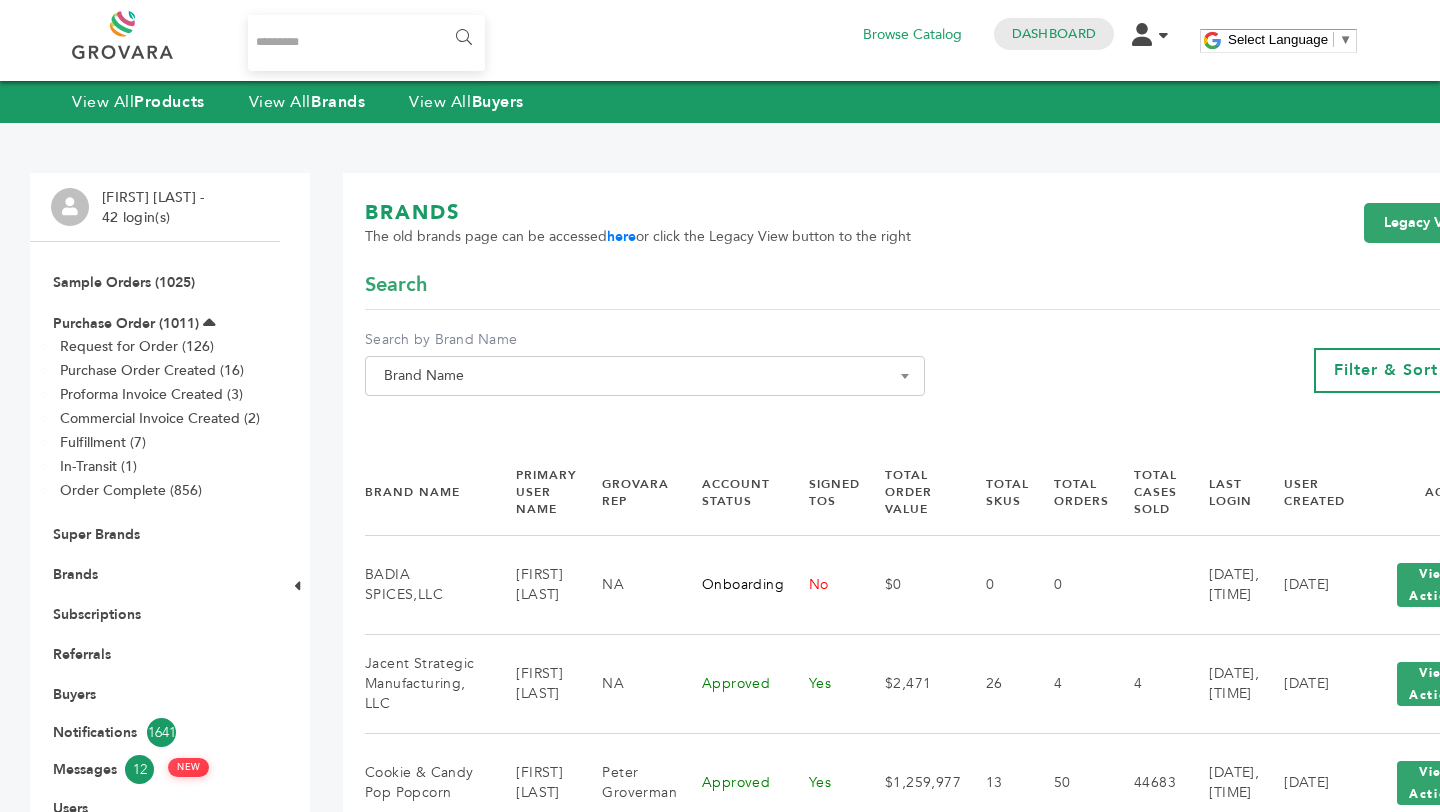 click on "Brand Name" at bounding box center [645, 376] 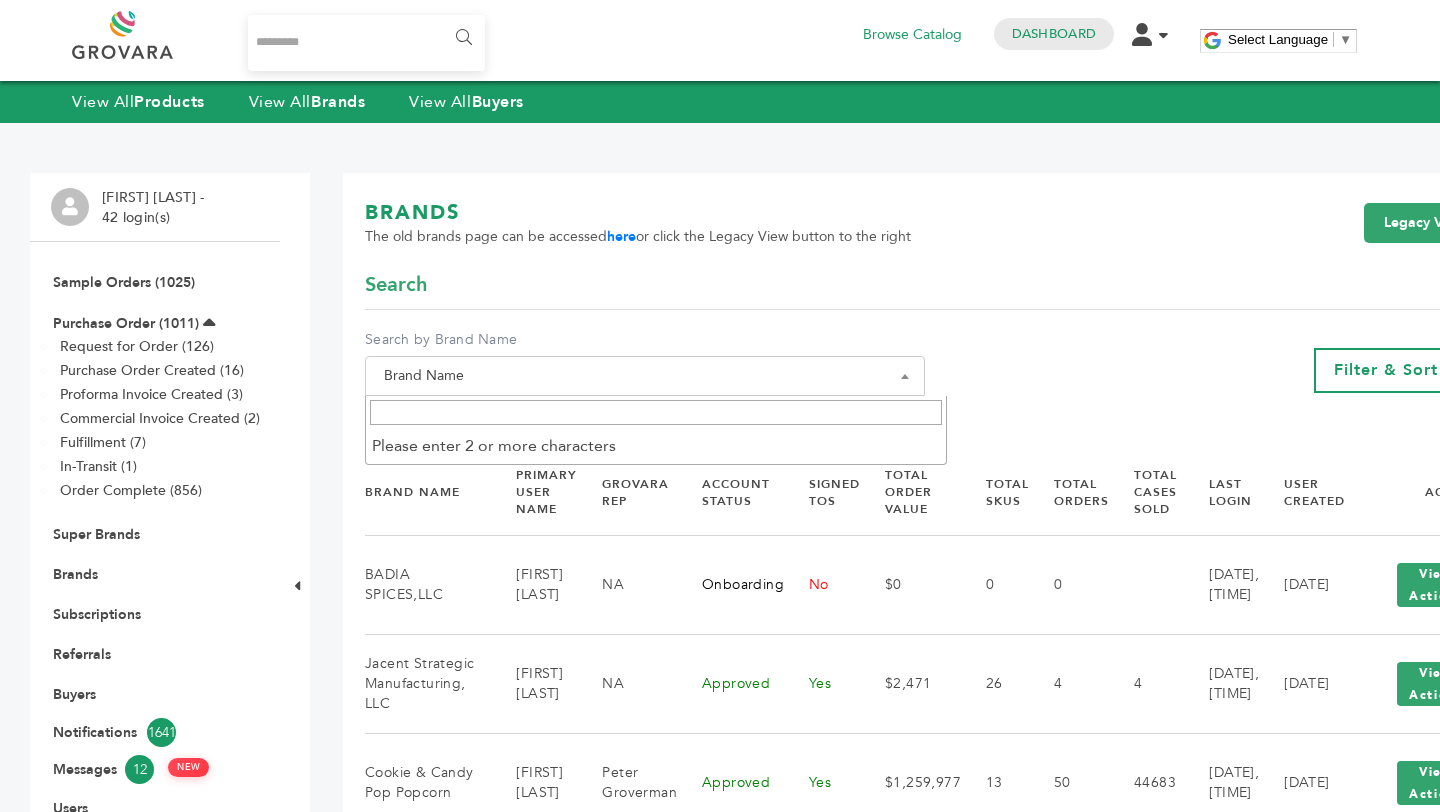 click at bounding box center (656, 412) 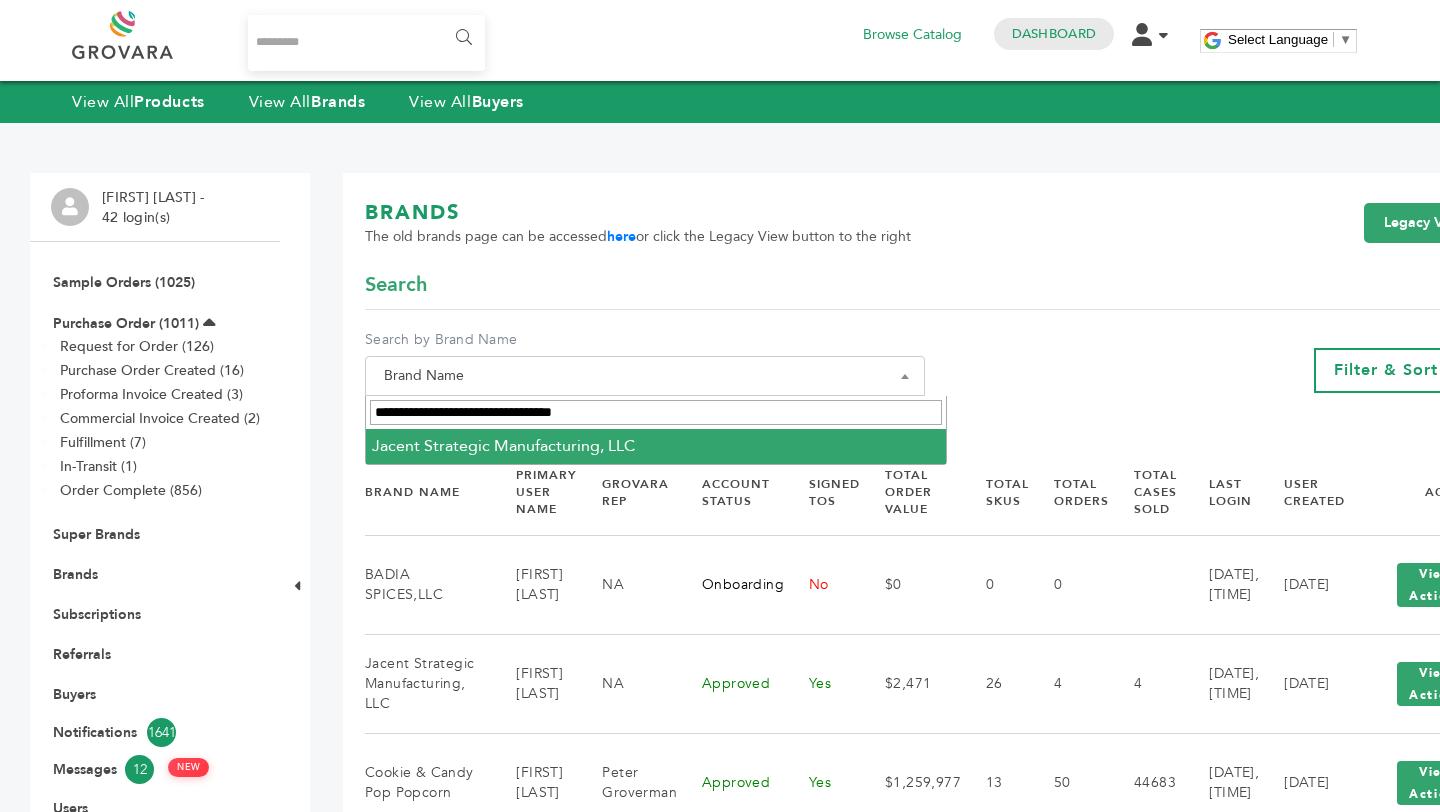 type on "**********" 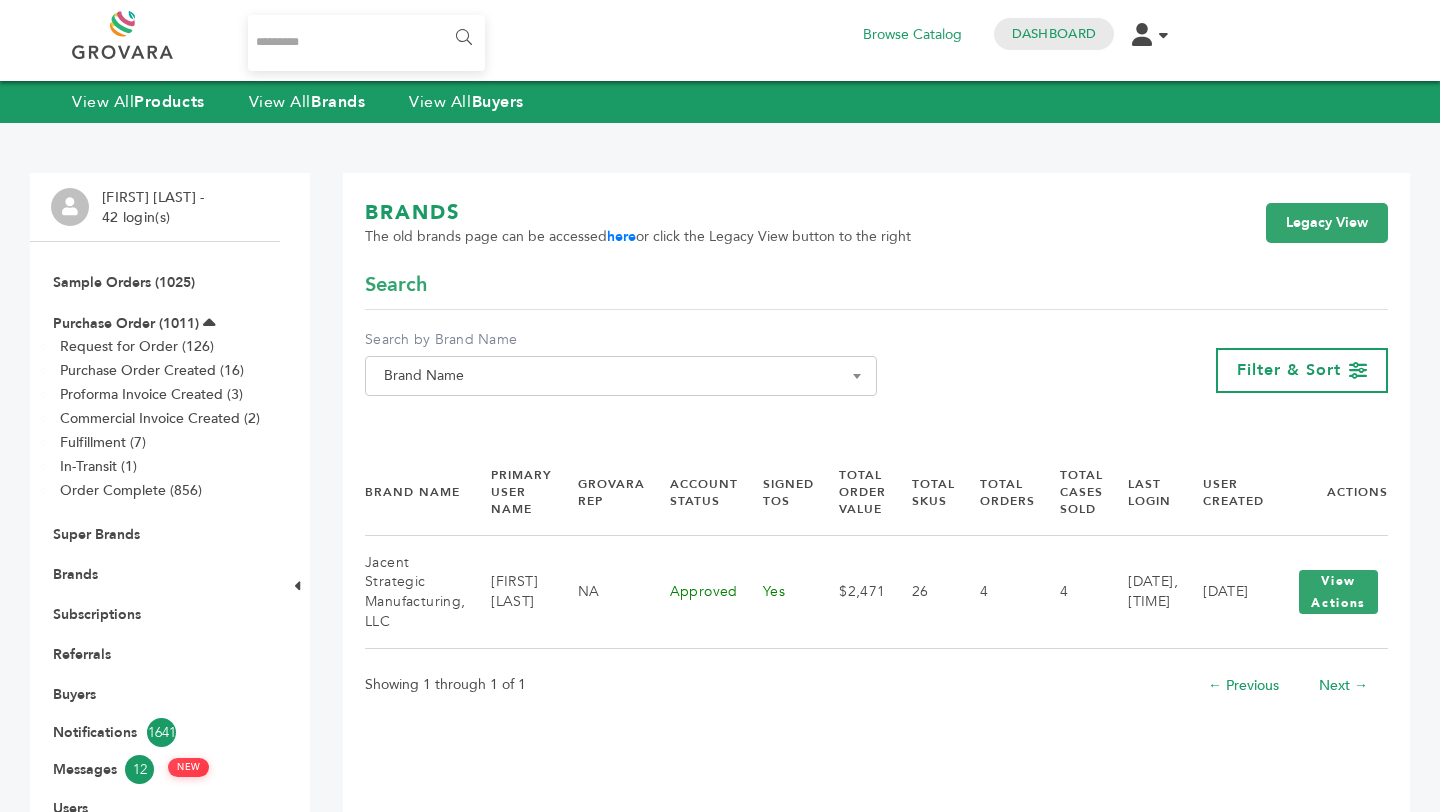 scroll, scrollTop: 0, scrollLeft: 0, axis: both 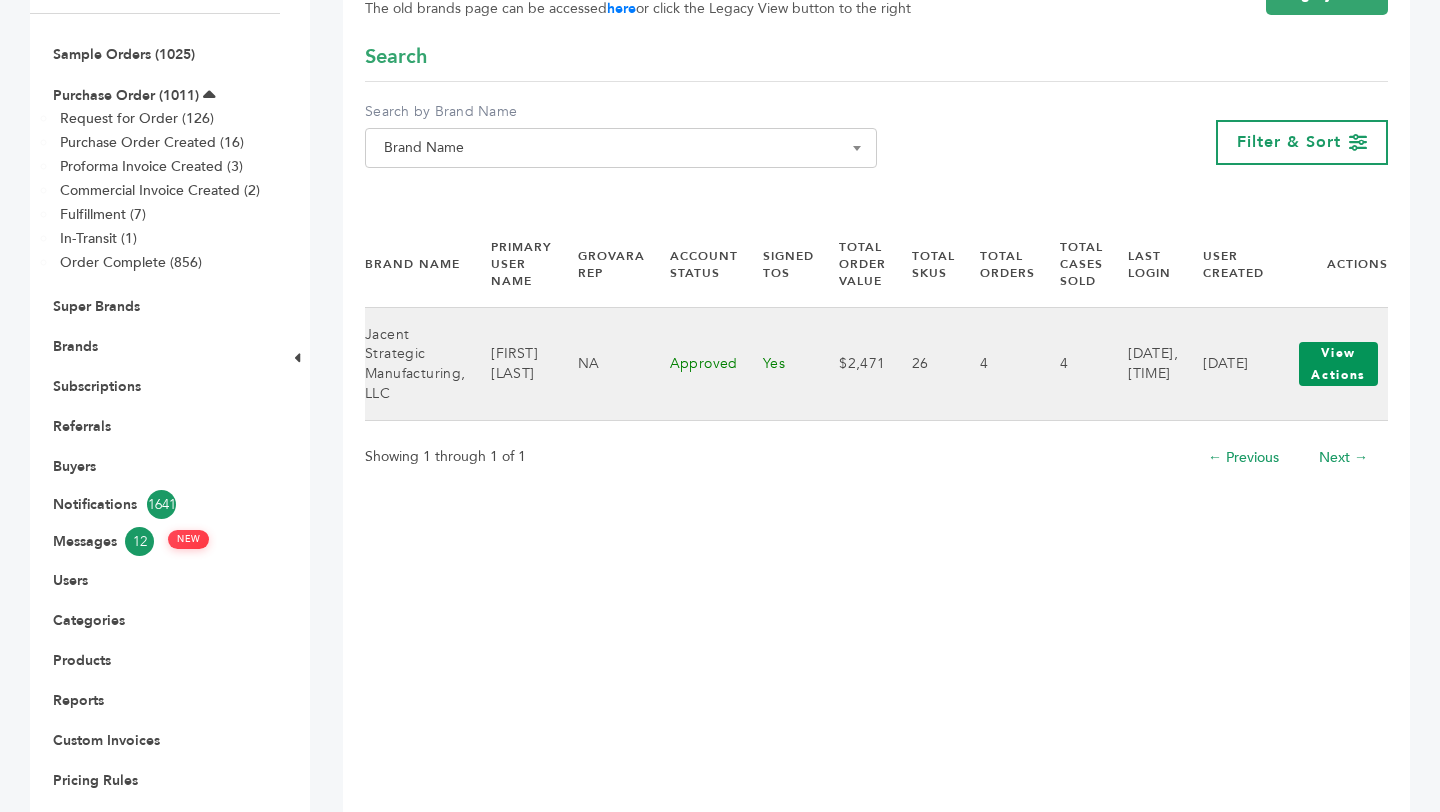 click on "View Actions" at bounding box center [1338, 364] 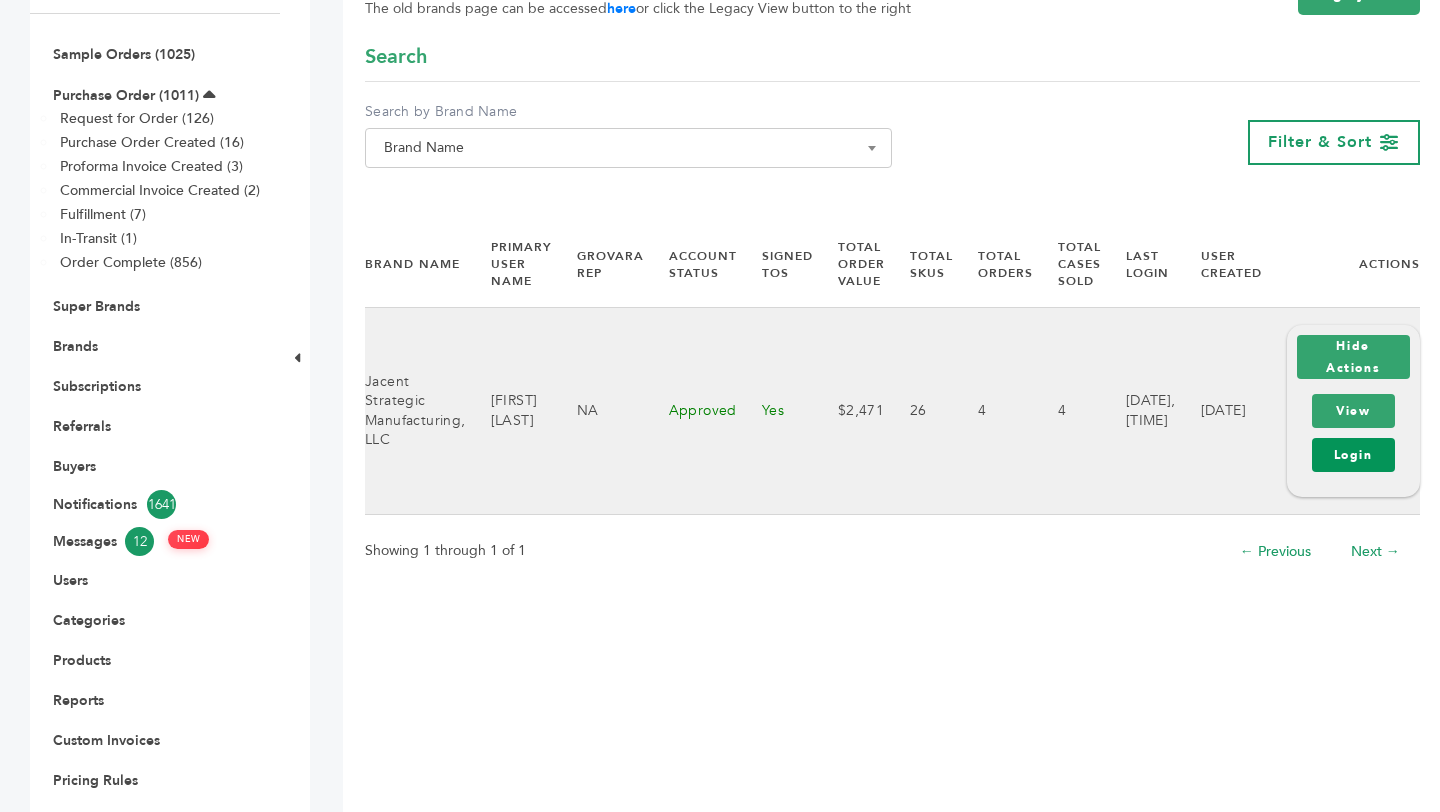 click on "Login" at bounding box center (1353, 455) 